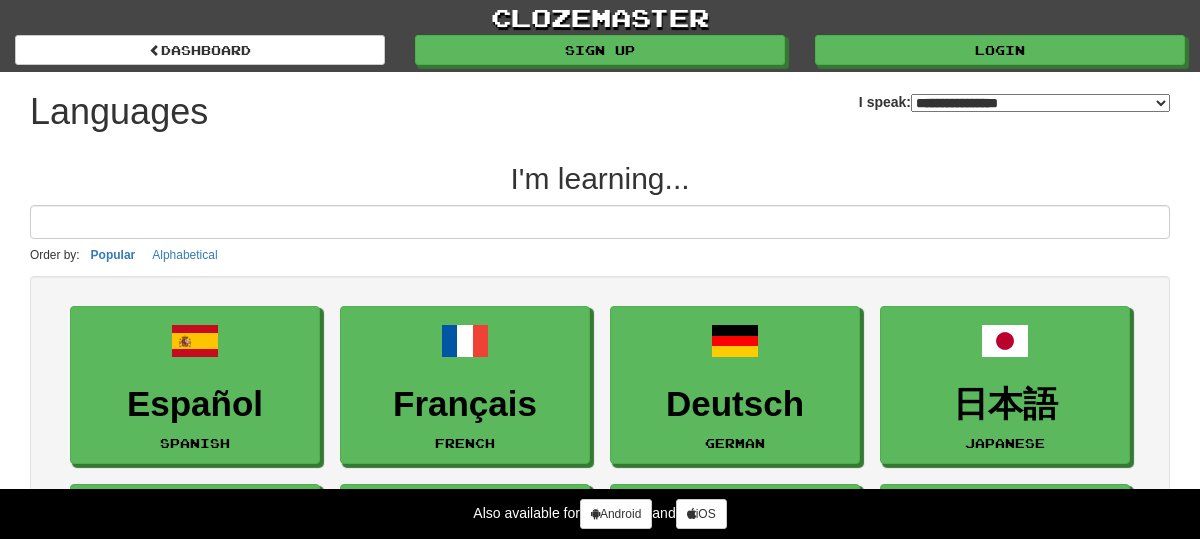 select on "*******" 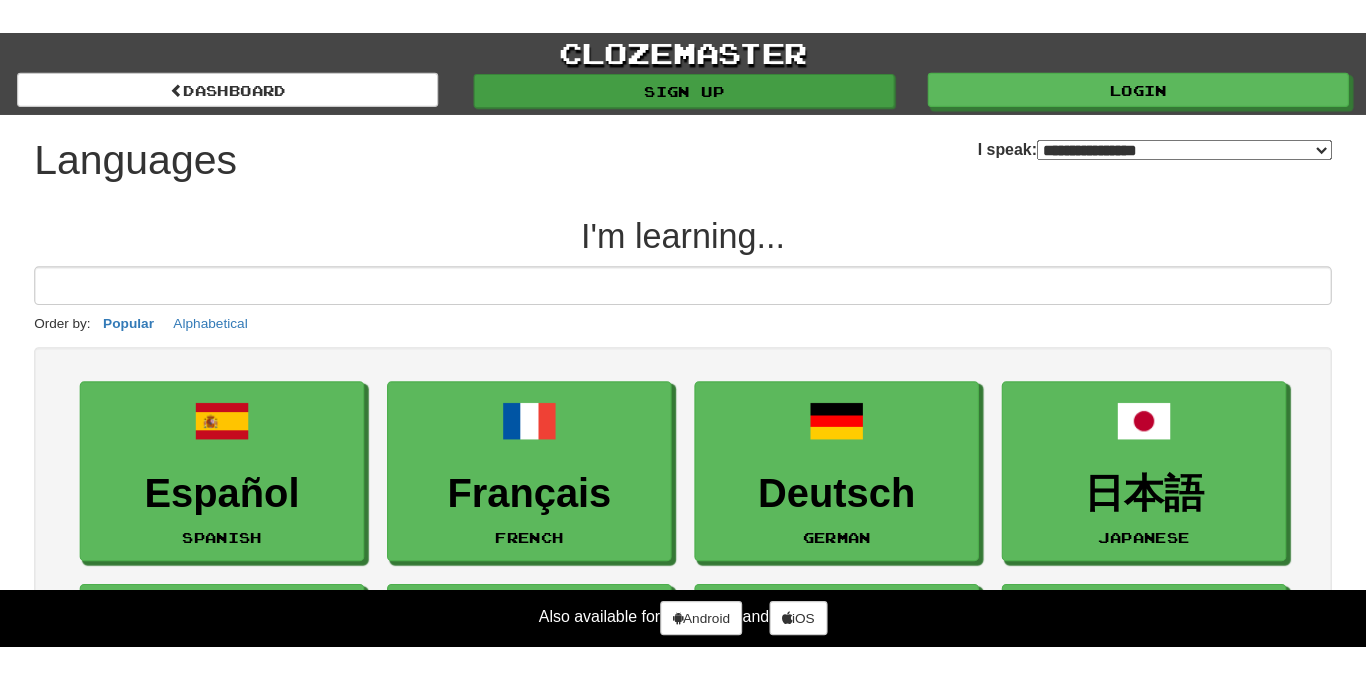 scroll, scrollTop: 0, scrollLeft: 0, axis: both 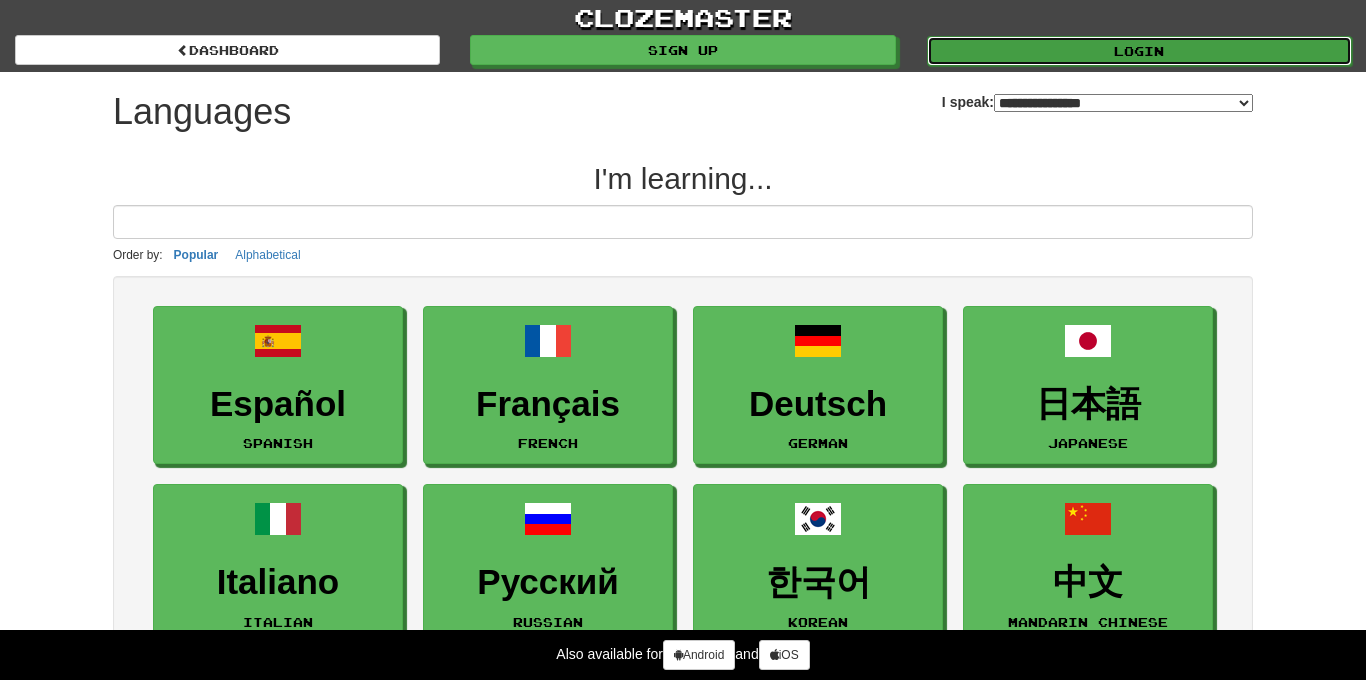 click on "Login" at bounding box center [1139, 51] 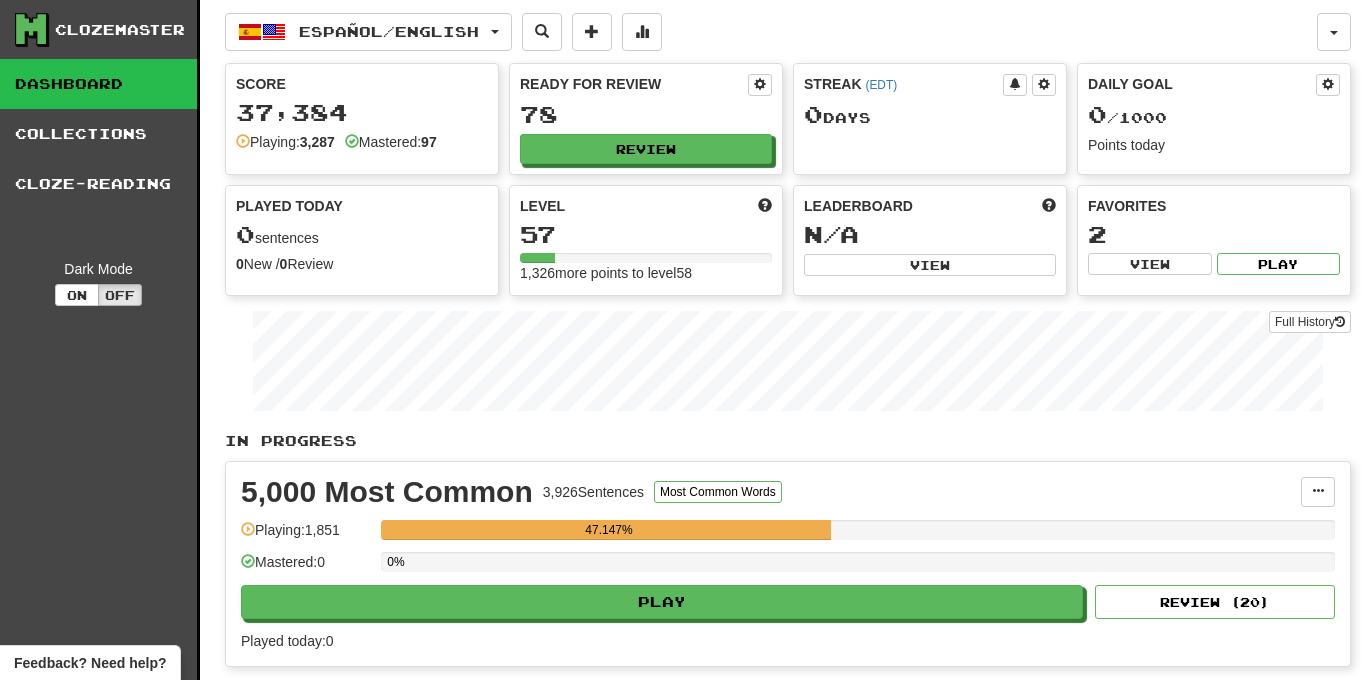scroll, scrollTop: 0, scrollLeft: 0, axis: both 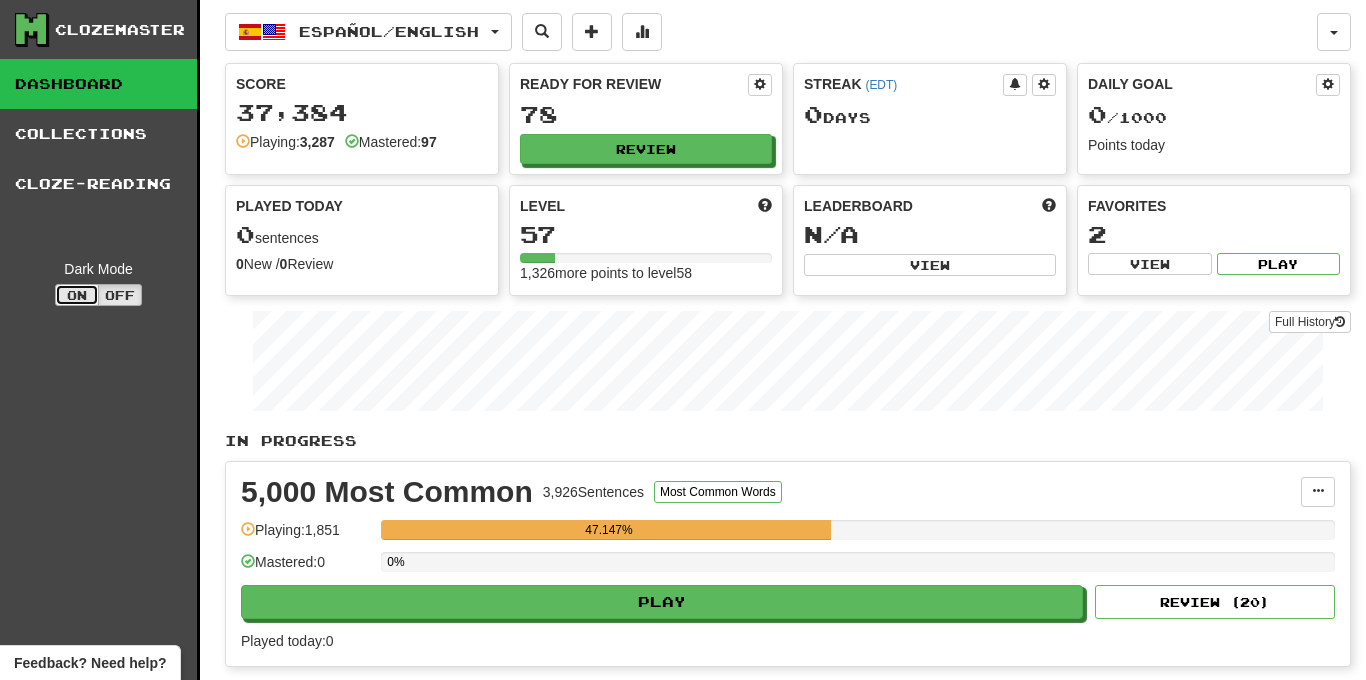 click on "On" at bounding box center (77, 295) 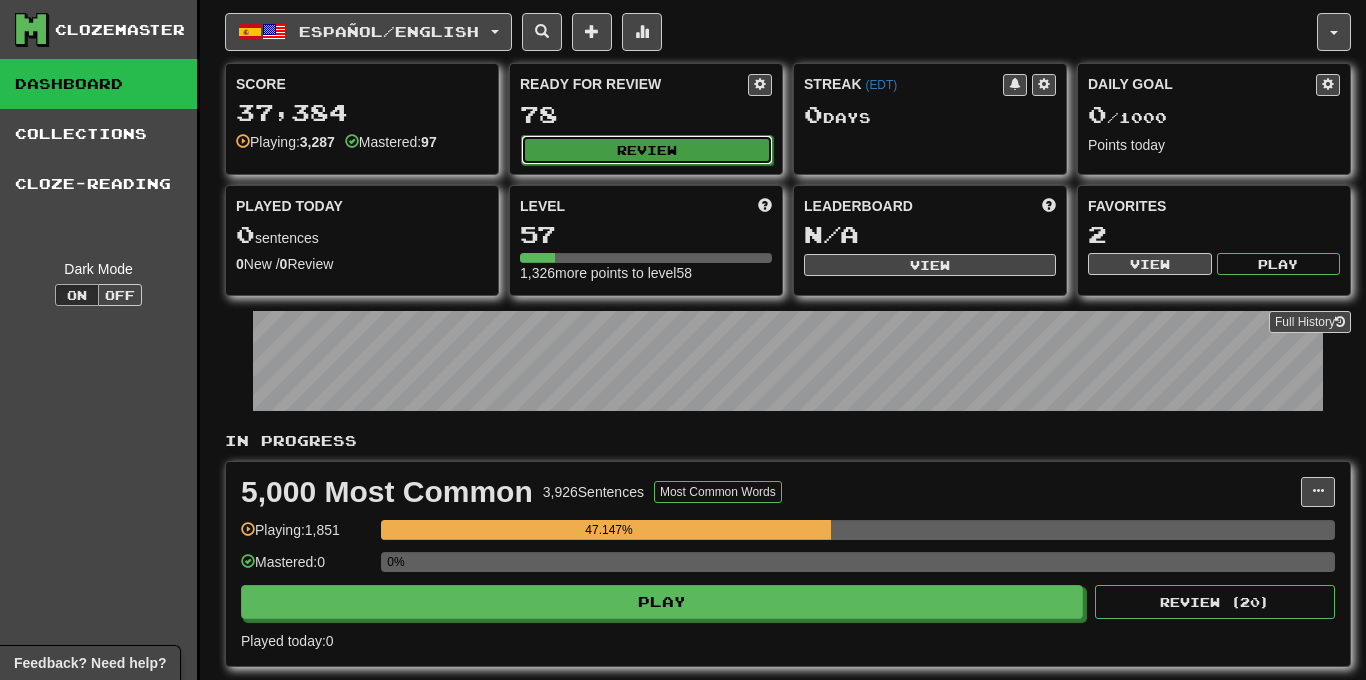 click on "Review" at bounding box center (647, 150) 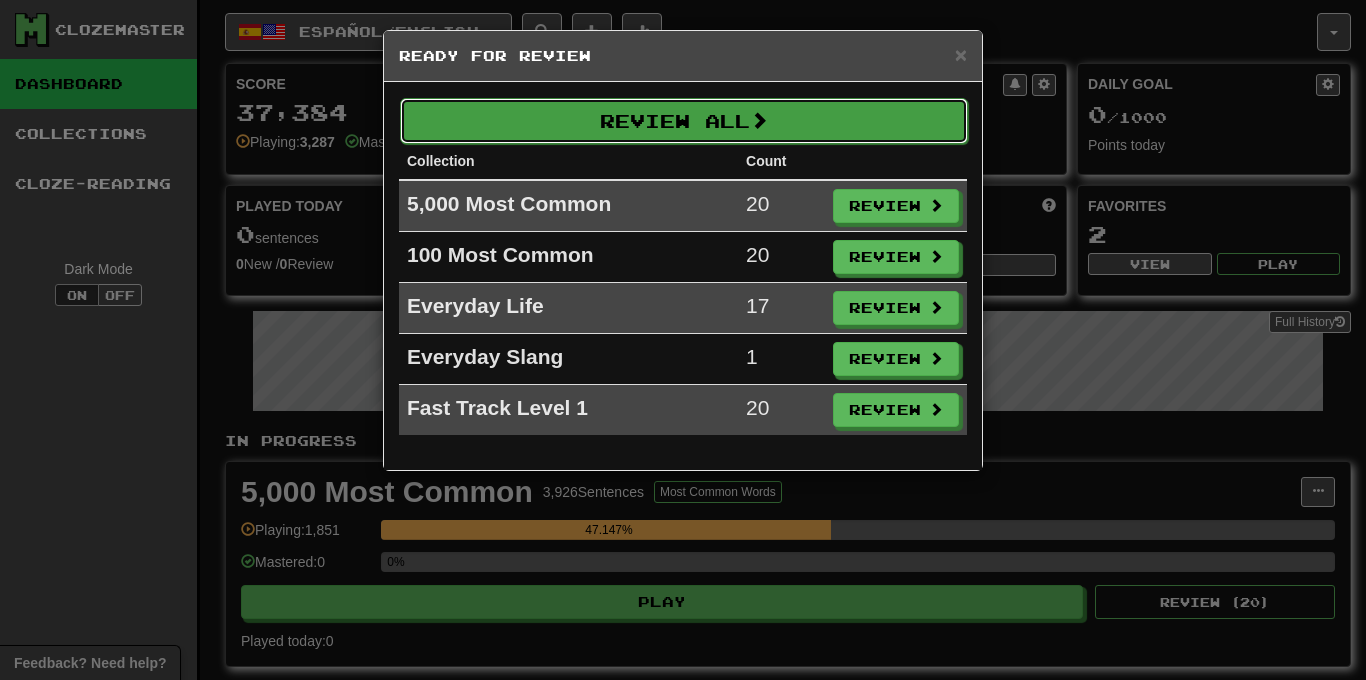 click on "Review All" at bounding box center [684, 121] 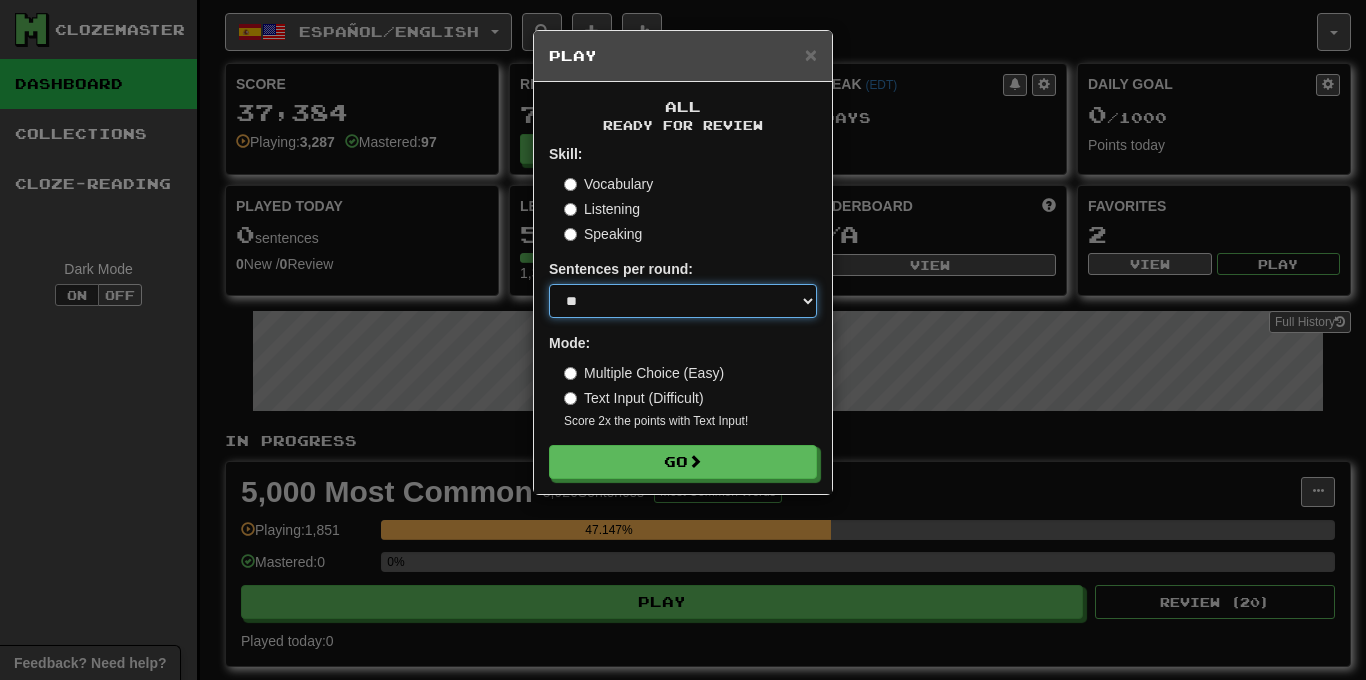 click on "* ** ** ** ** ** *** ********" at bounding box center (683, 301) 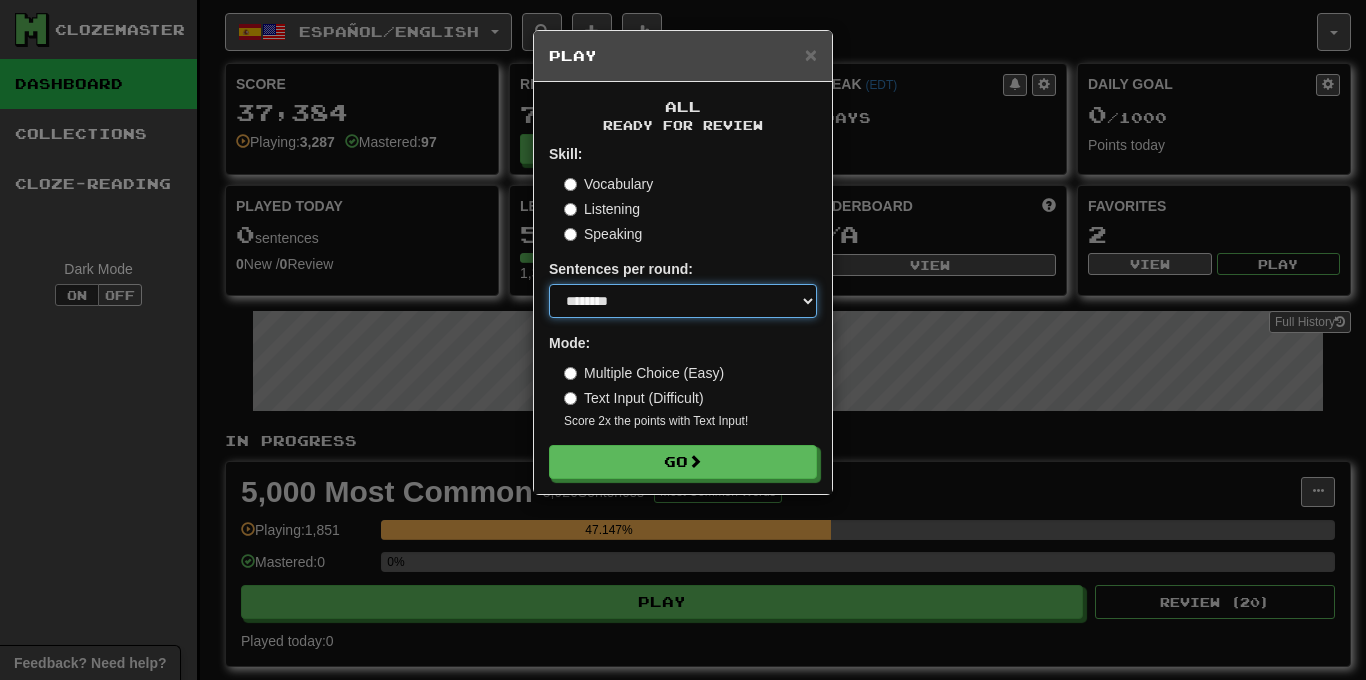 click on "* ** ** ** ** ** *** ********" at bounding box center (683, 301) 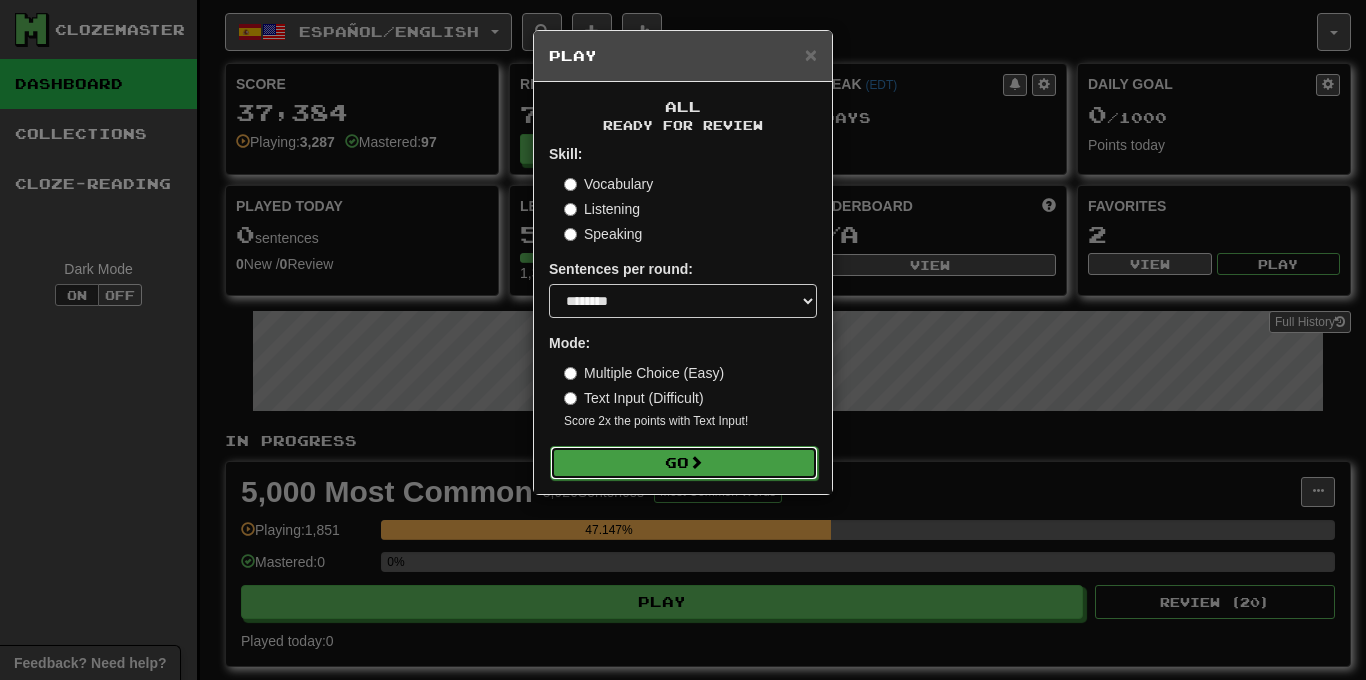 click on "Go" at bounding box center [684, 463] 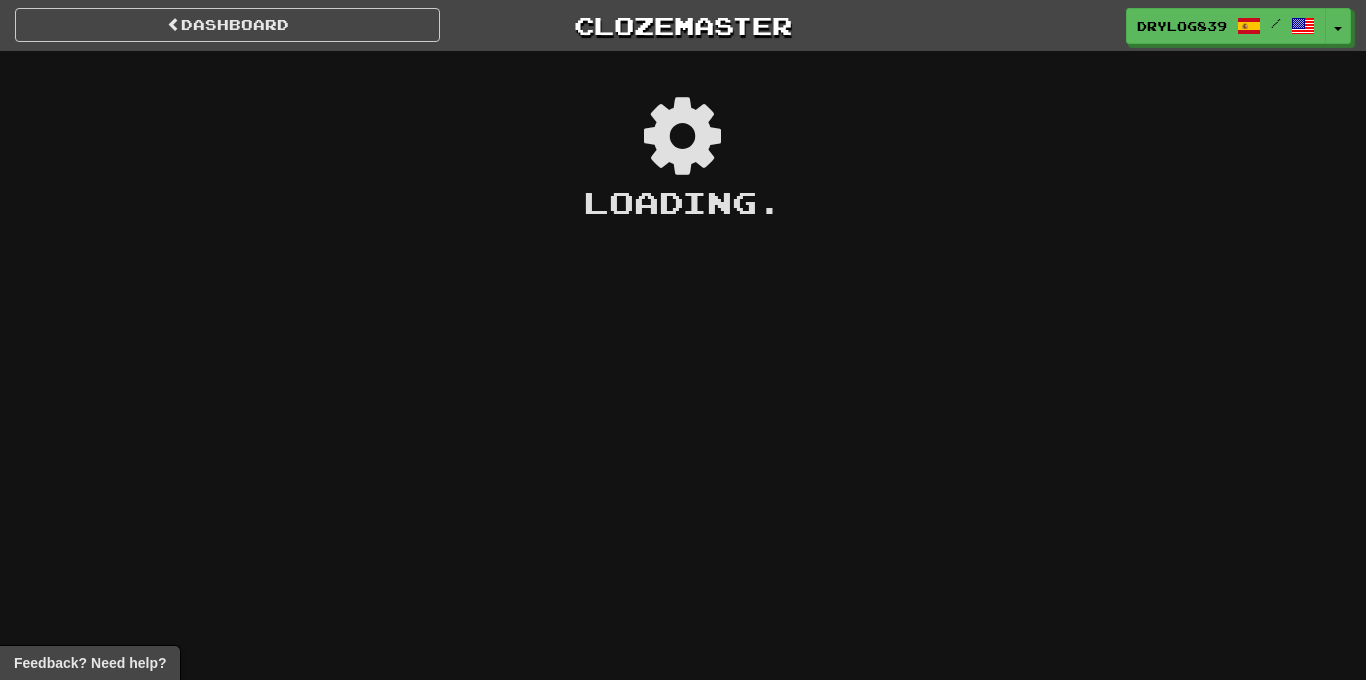 scroll, scrollTop: 0, scrollLeft: 0, axis: both 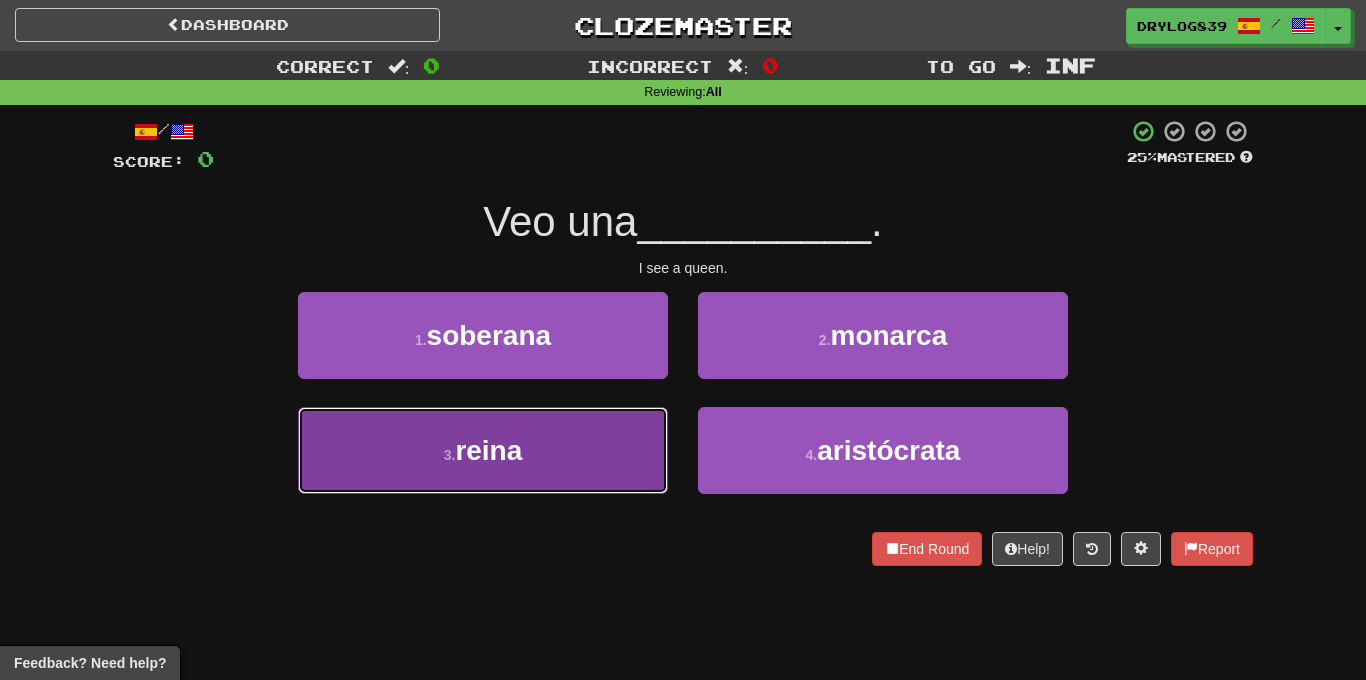 click on "3 .  reina" at bounding box center (483, 450) 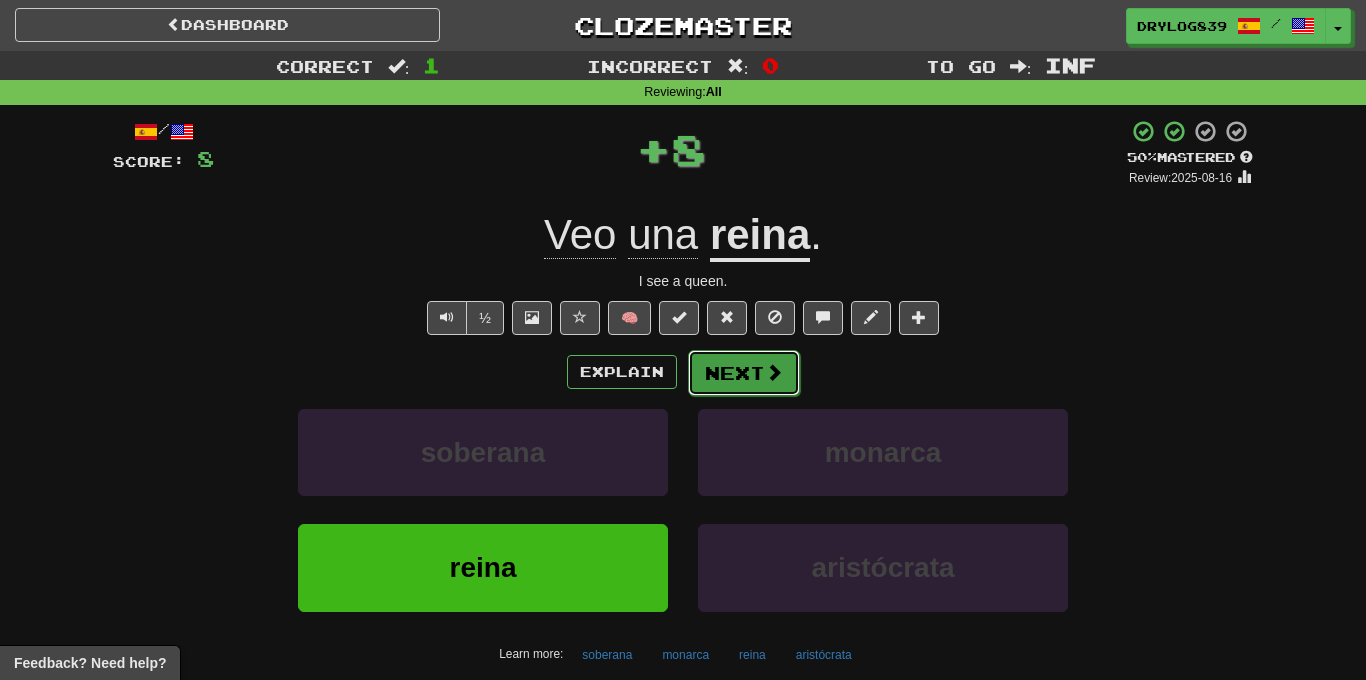 click on "Next" at bounding box center [744, 373] 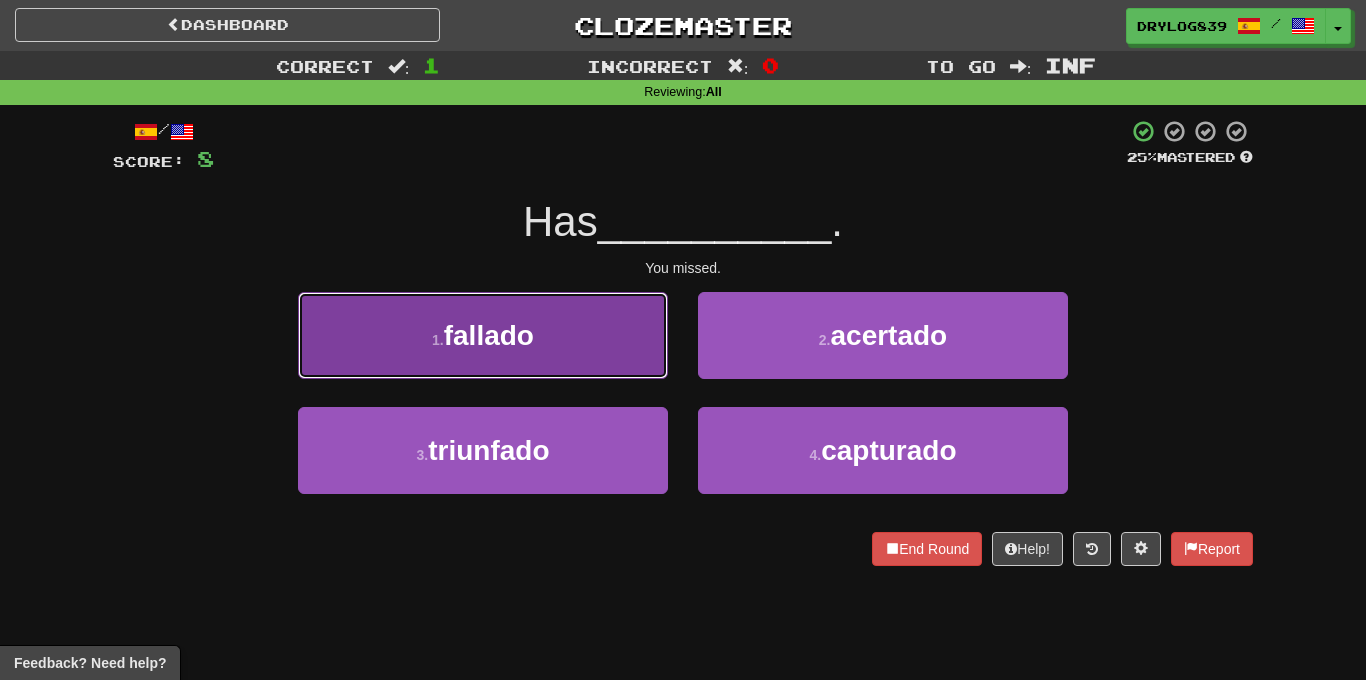 click on "fallado" at bounding box center (483, 335) 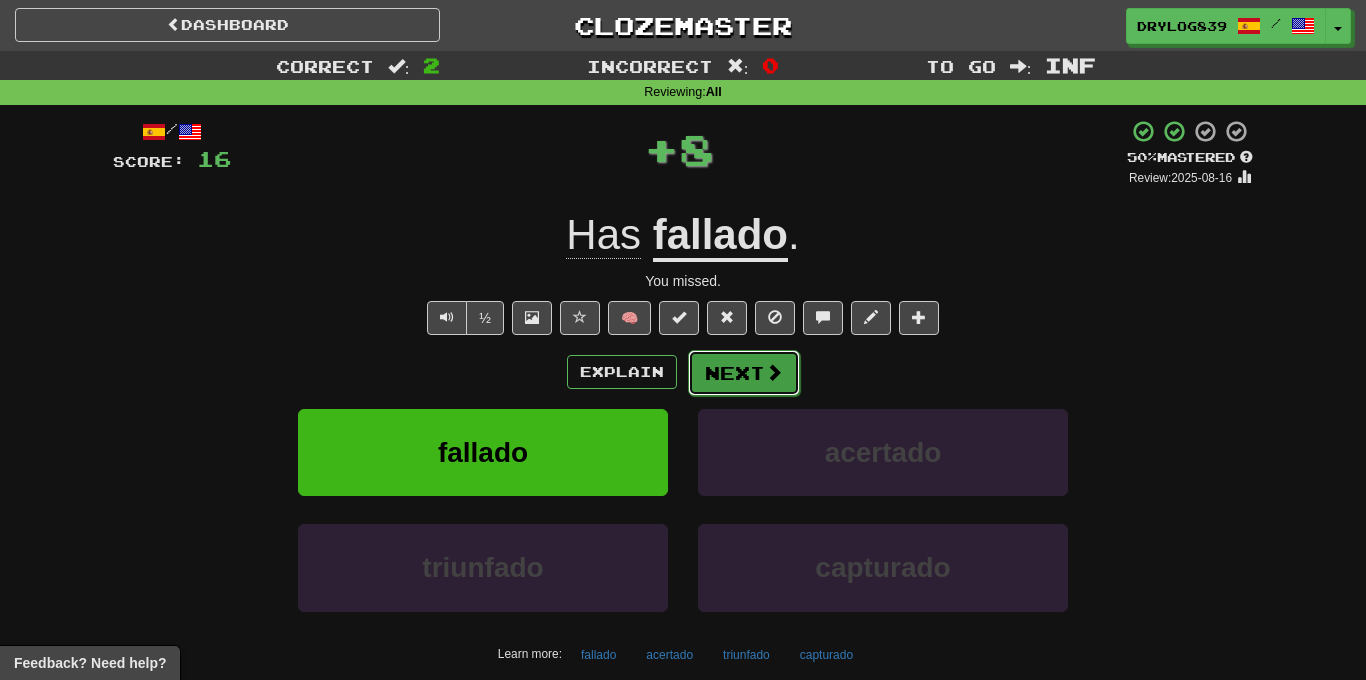 click on "Next" at bounding box center (744, 373) 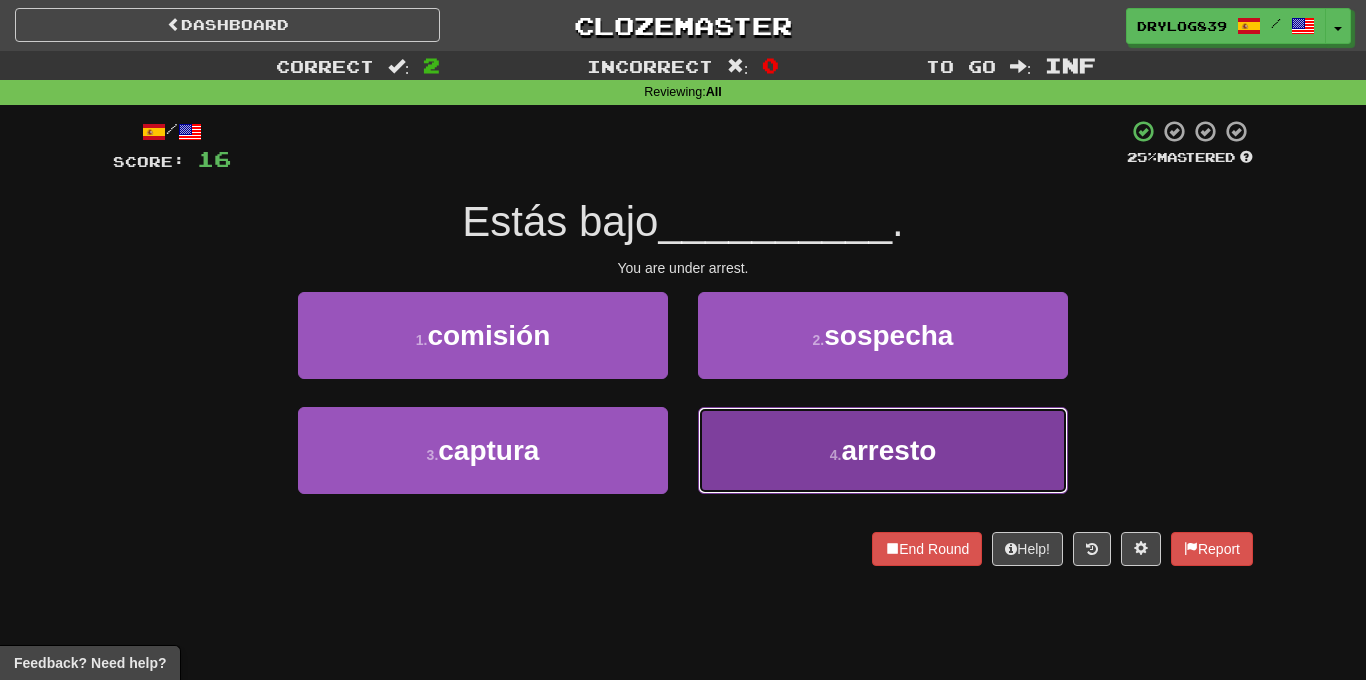 click on "4 .  arresto" at bounding box center [883, 450] 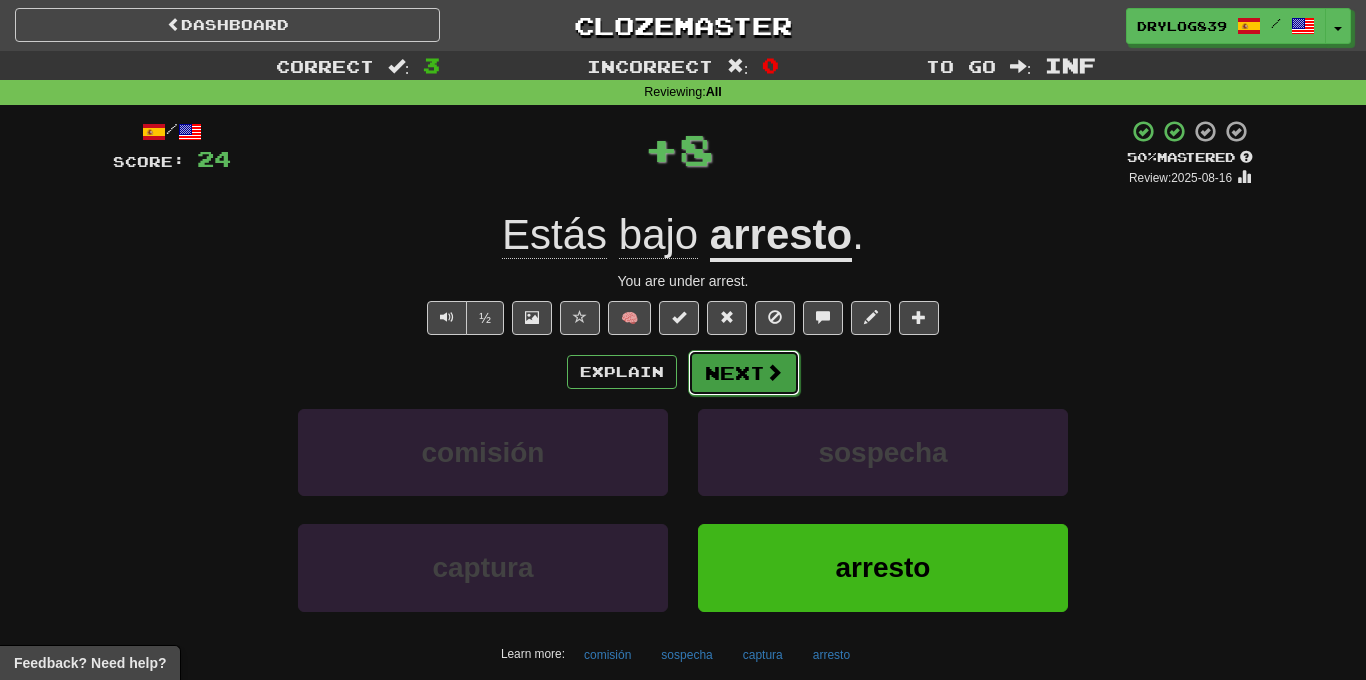 click on "Next" at bounding box center [744, 373] 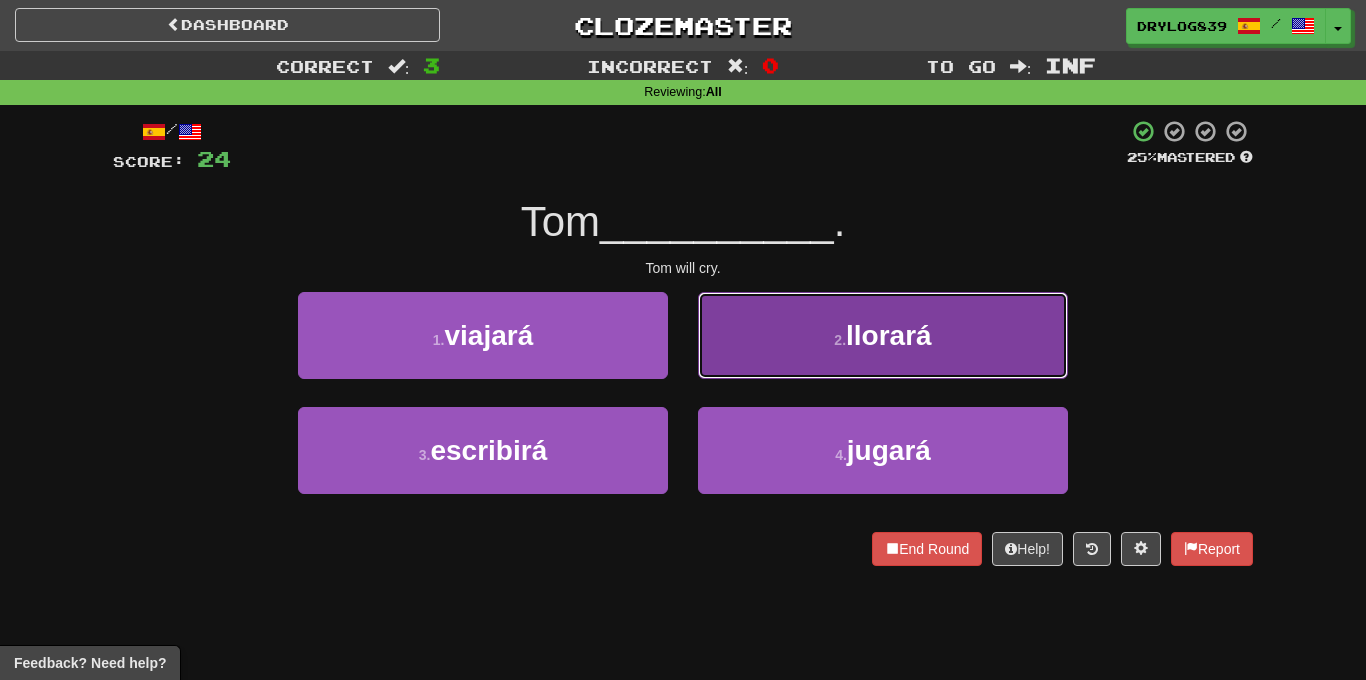 click on "2 .  llorará" at bounding box center (883, 335) 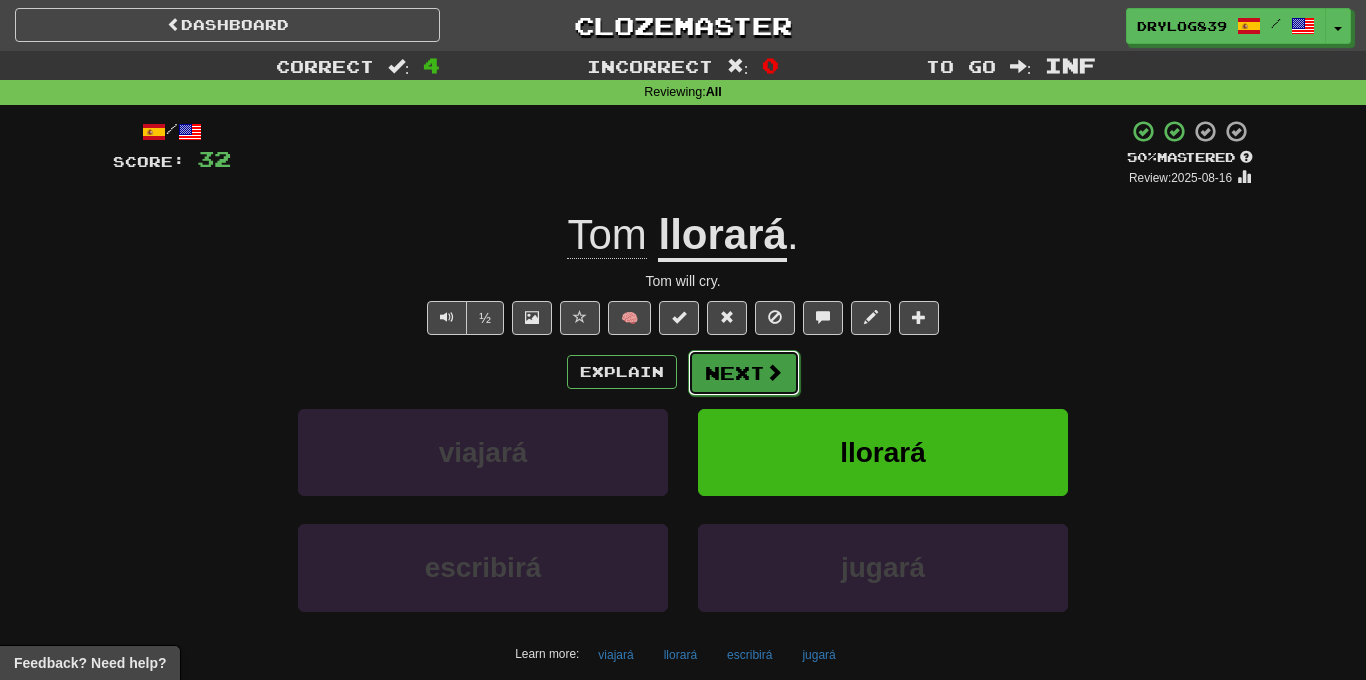 click on "Next" at bounding box center (744, 373) 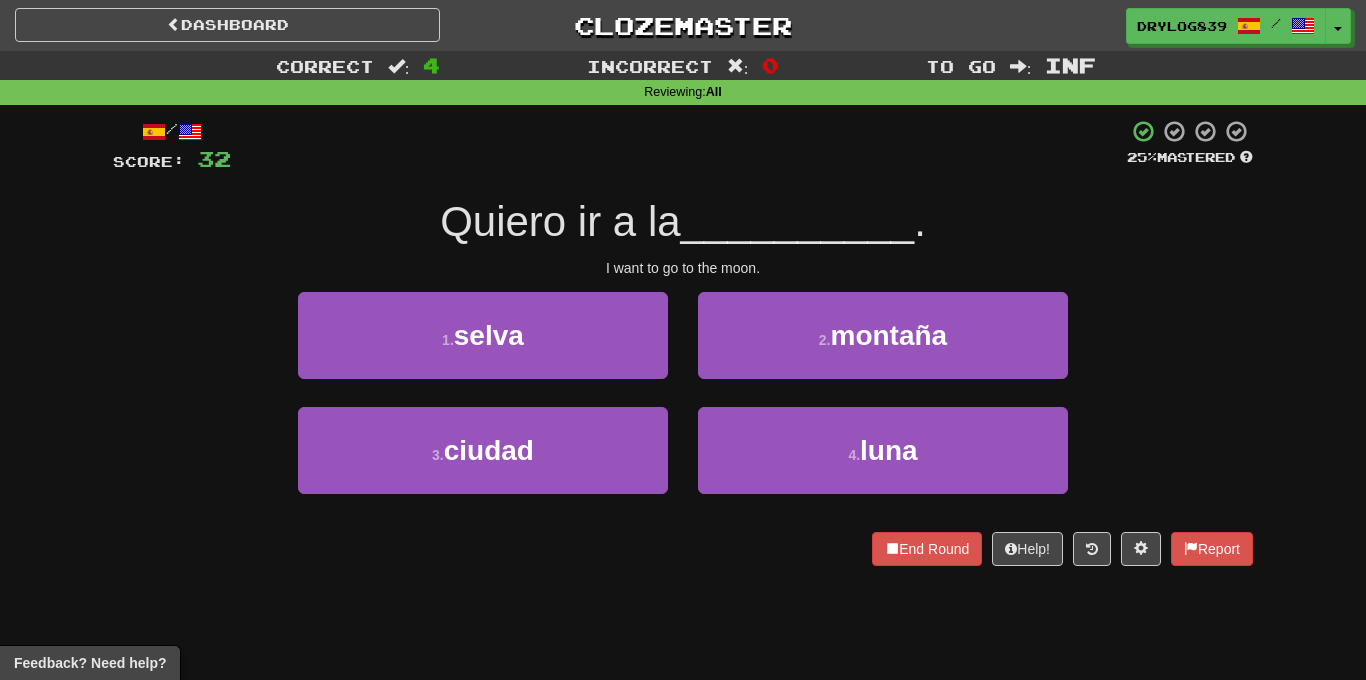 click on "4 .  luna" at bounding box center [883, 464] 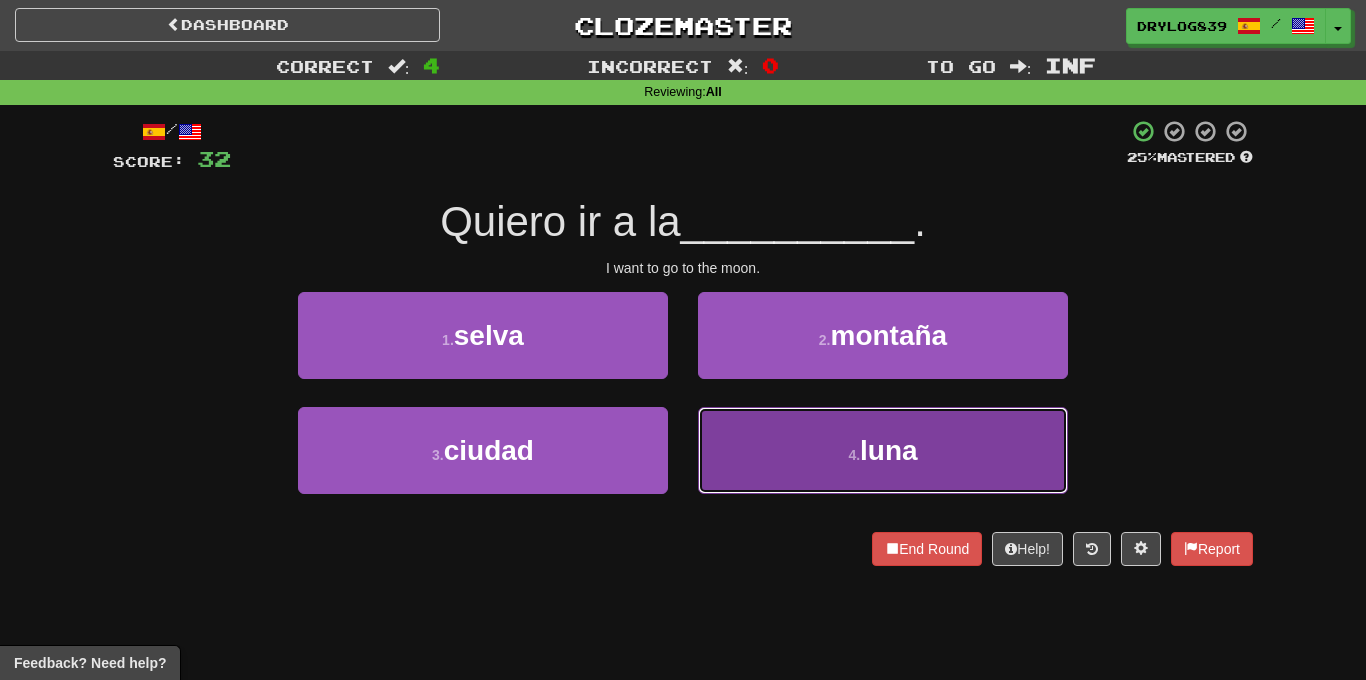 click on "4 .  luna" at bounding box center (883, 450) 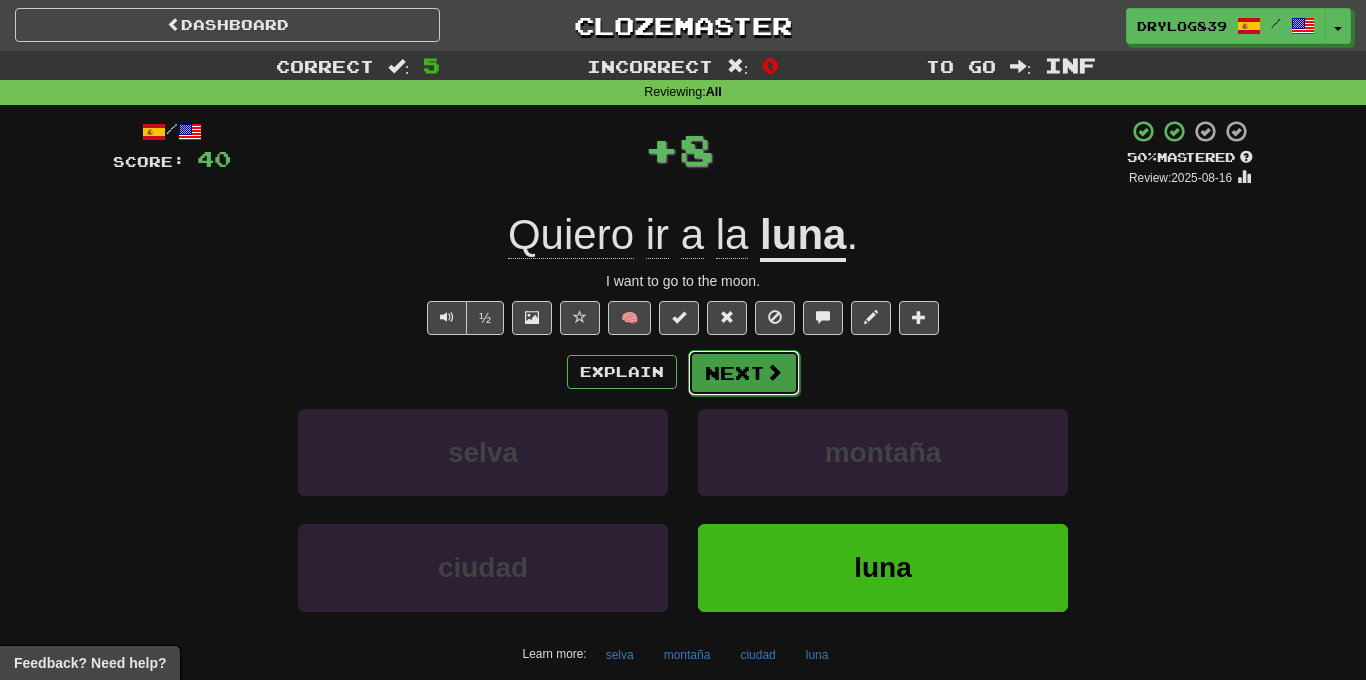 click on "Next" at bounding box center (744, 373) 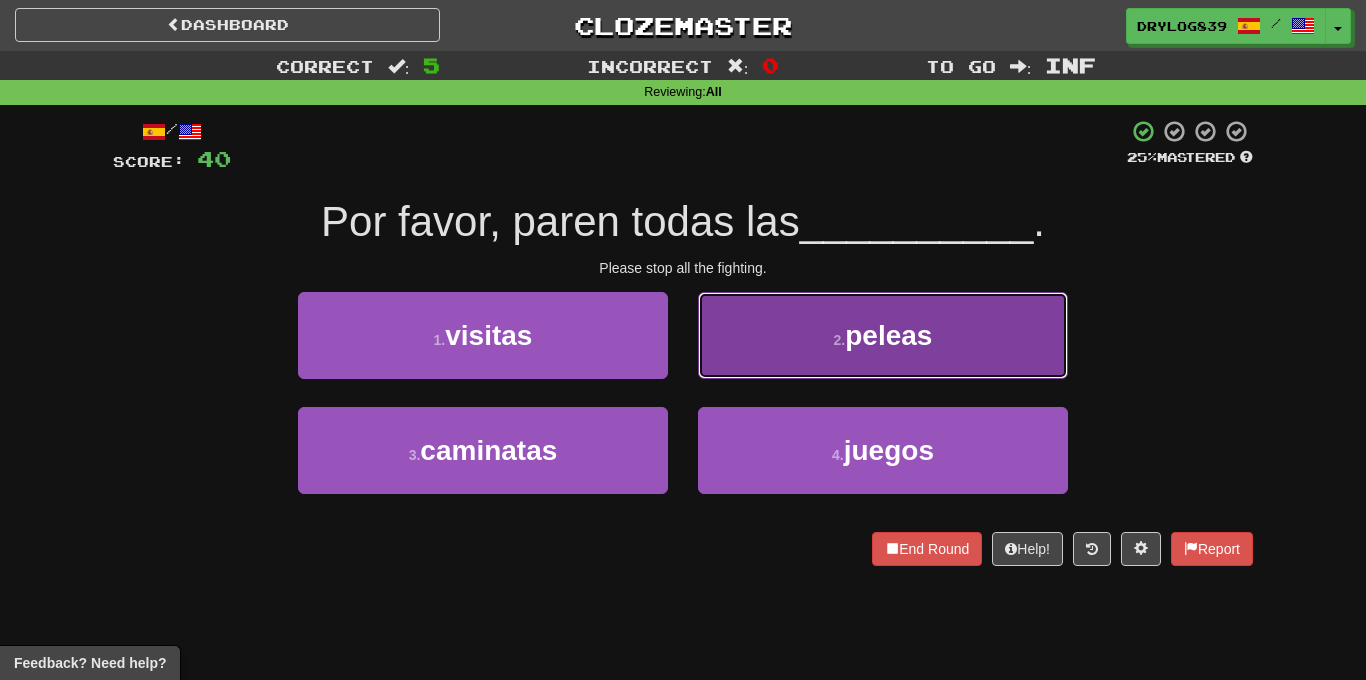 click on "2 .  peleas" at bounding box center [883, 335] 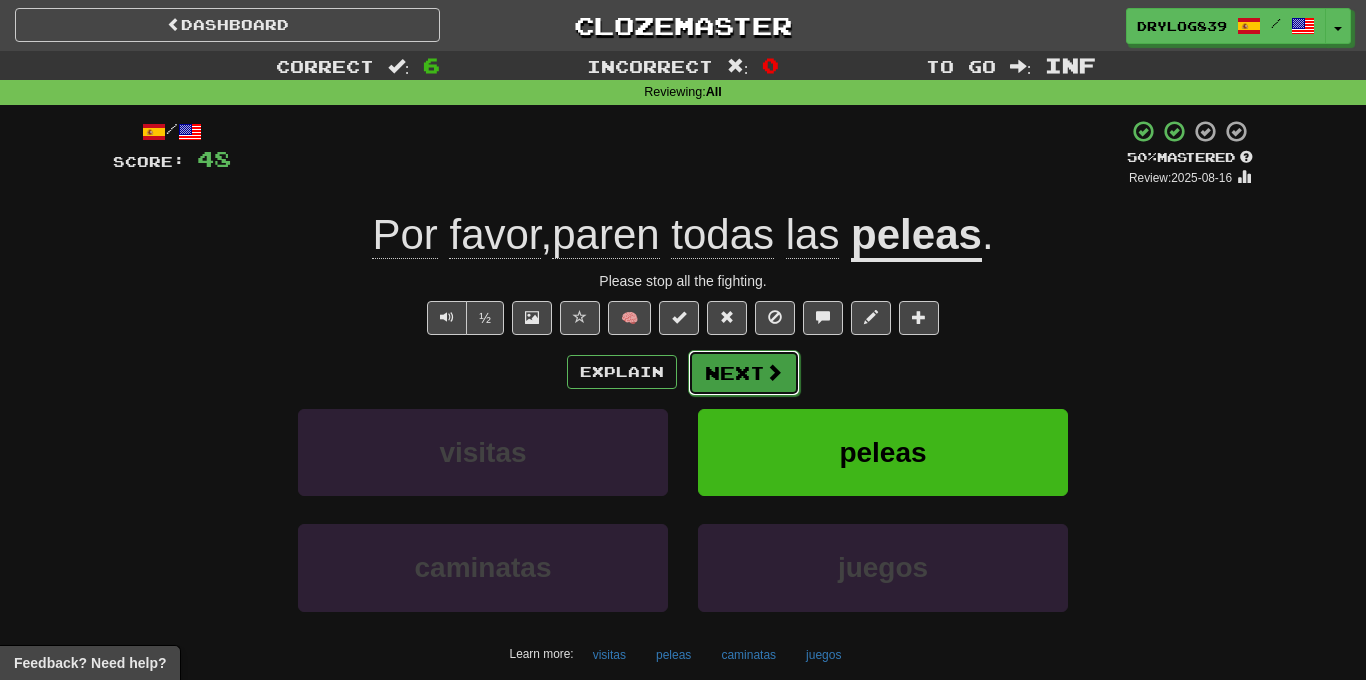 click on "Next" at bounding box center [744, 373] 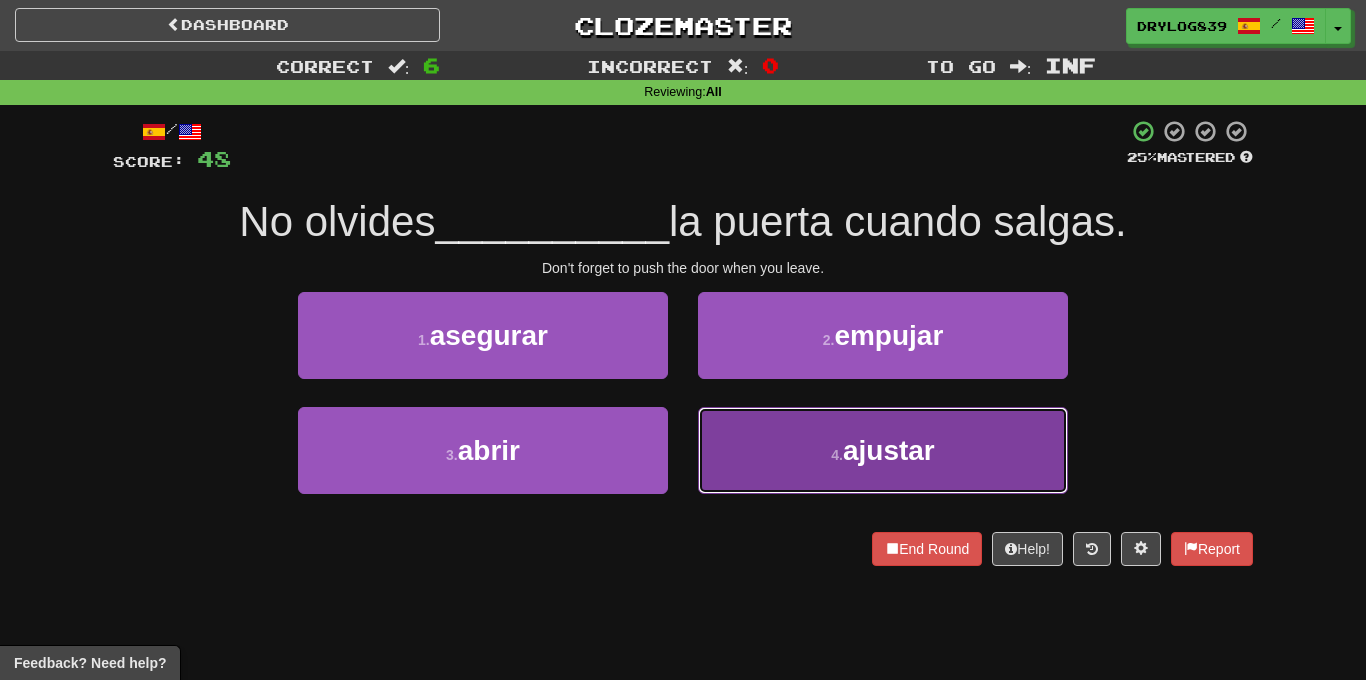 click on "4 .  ajustar" at bounding box center [883, 450] 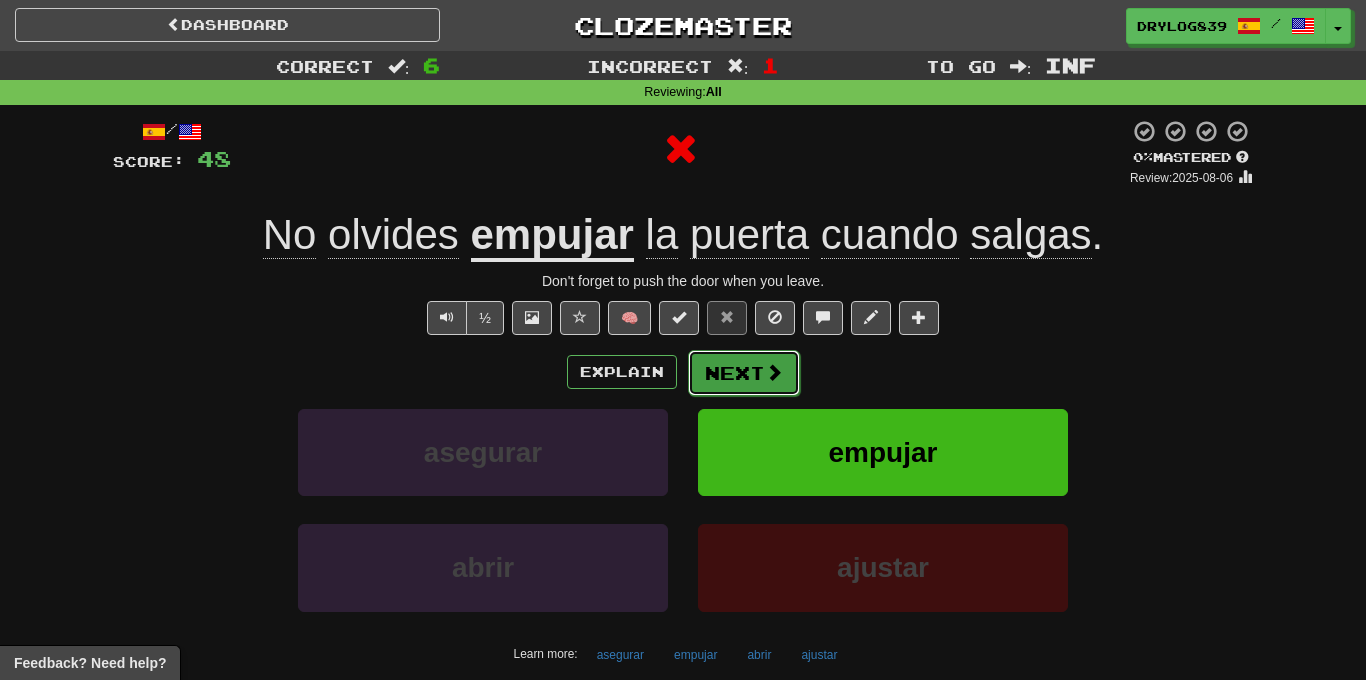 click on "Next" at bounding box center (744, 373) 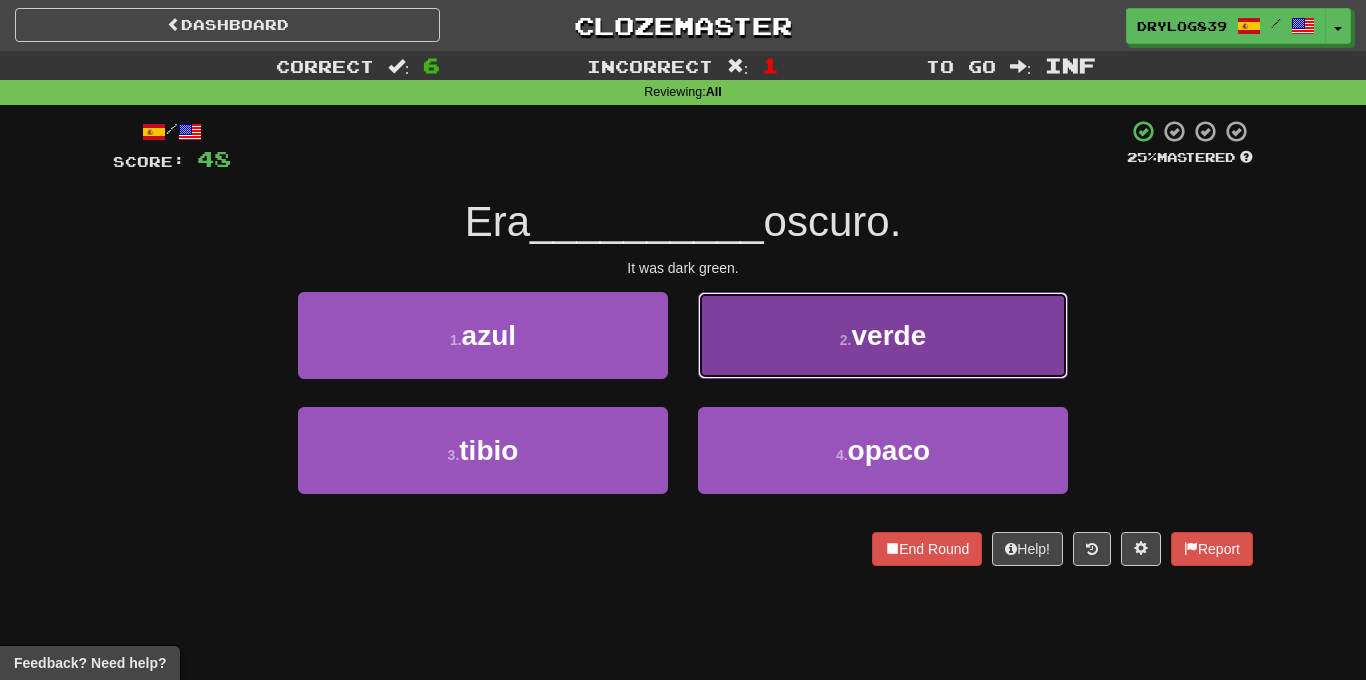 click on "2 .  verde" at bounding box center [883, 335] 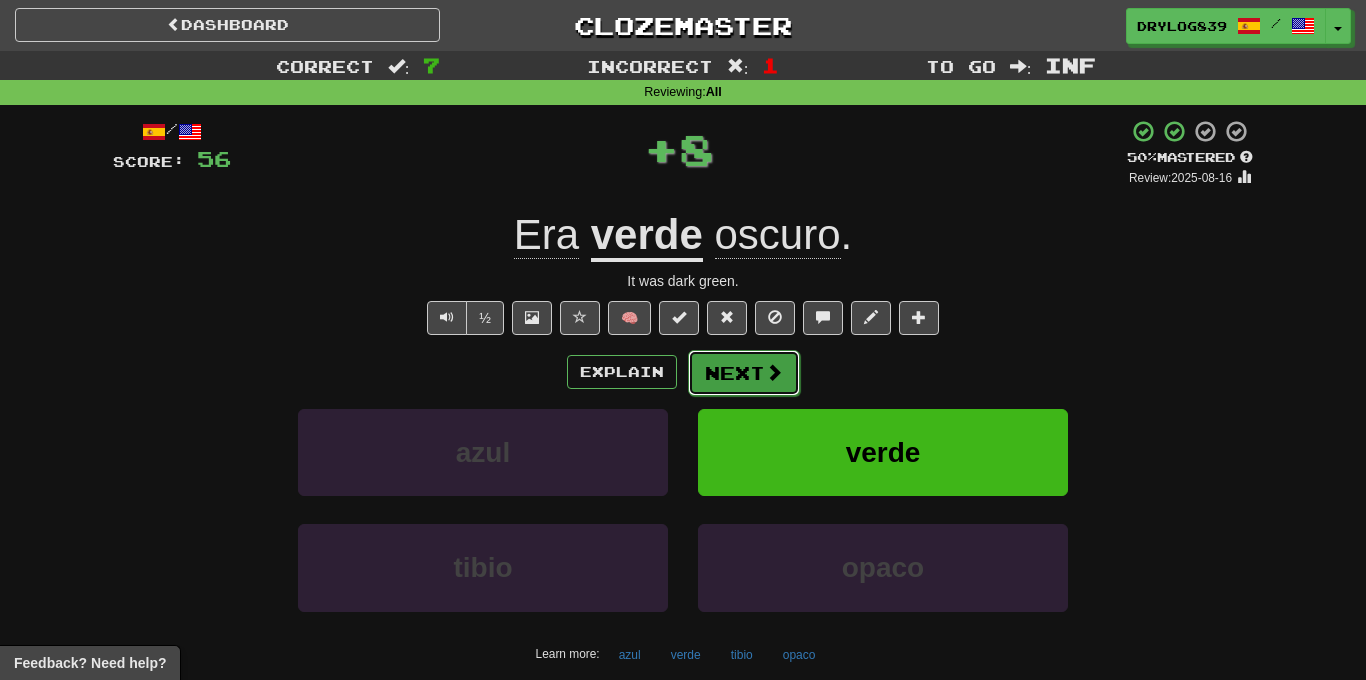 click on "Next" at bounding box center (744, 373) 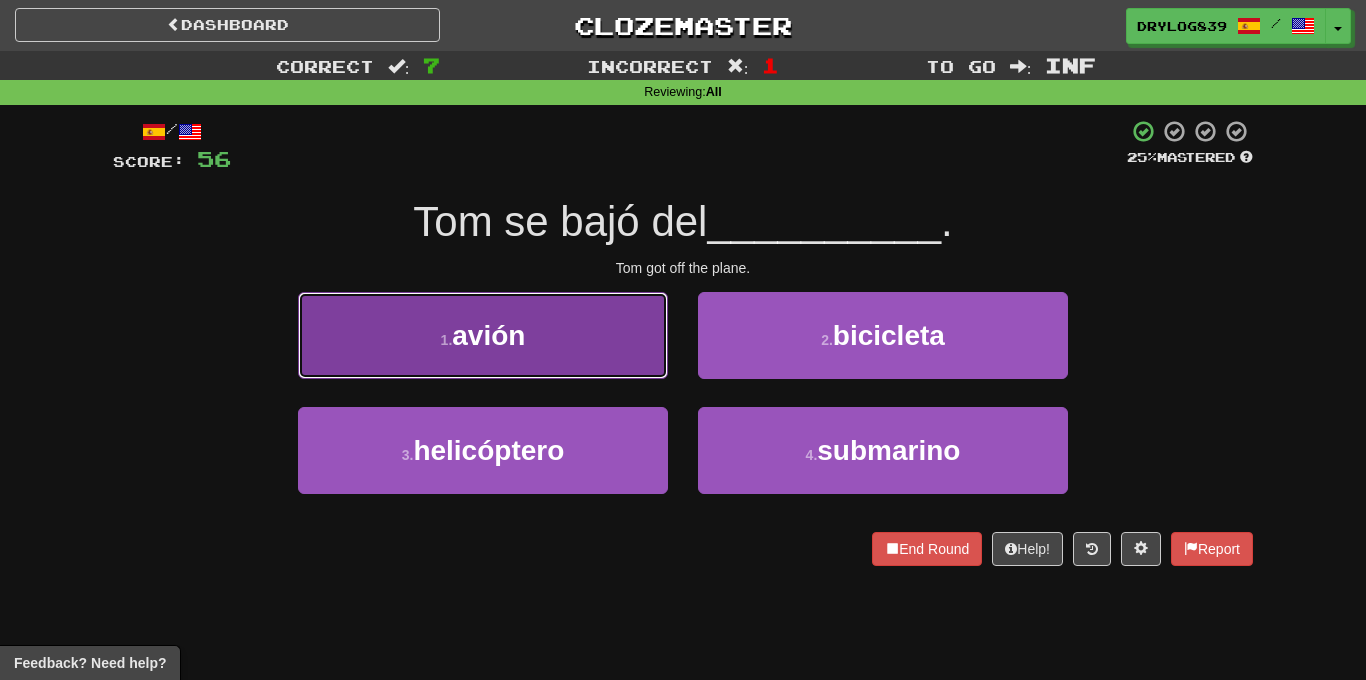 click on "1 .  avión" at bounding box center (483, 335) 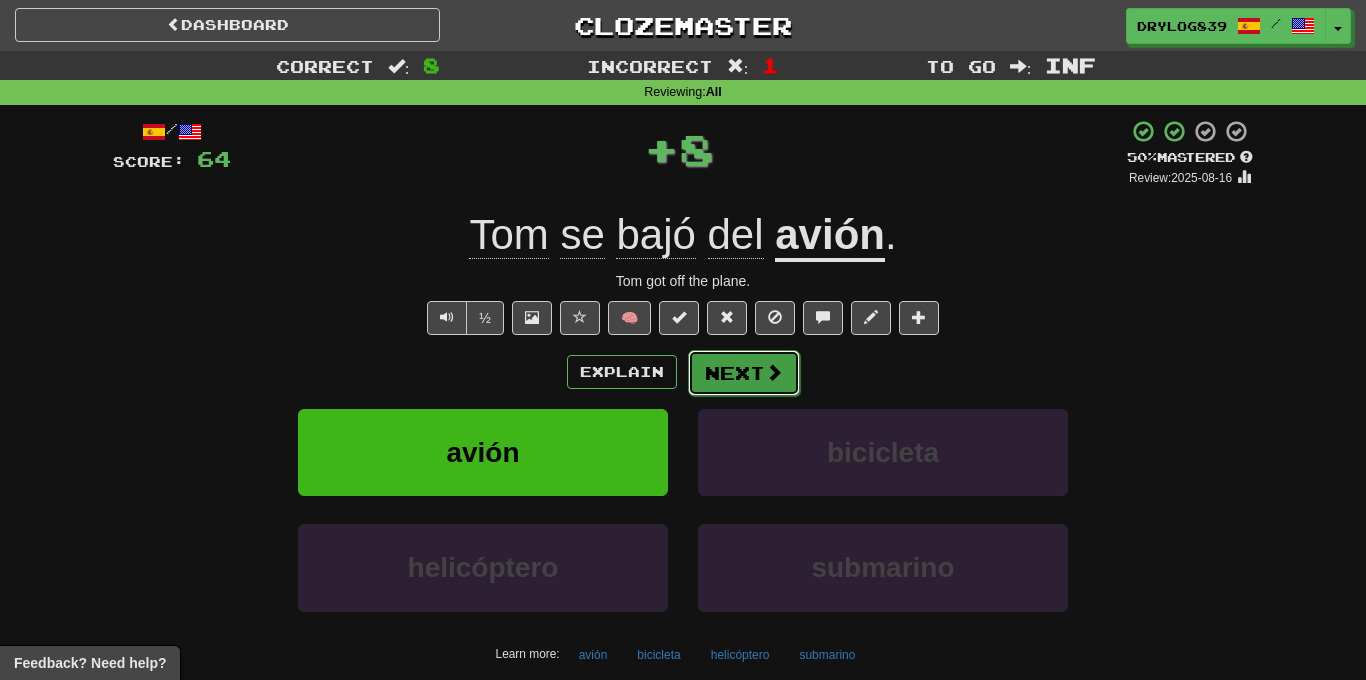 click on "Next" at bounding box center (744, 373) 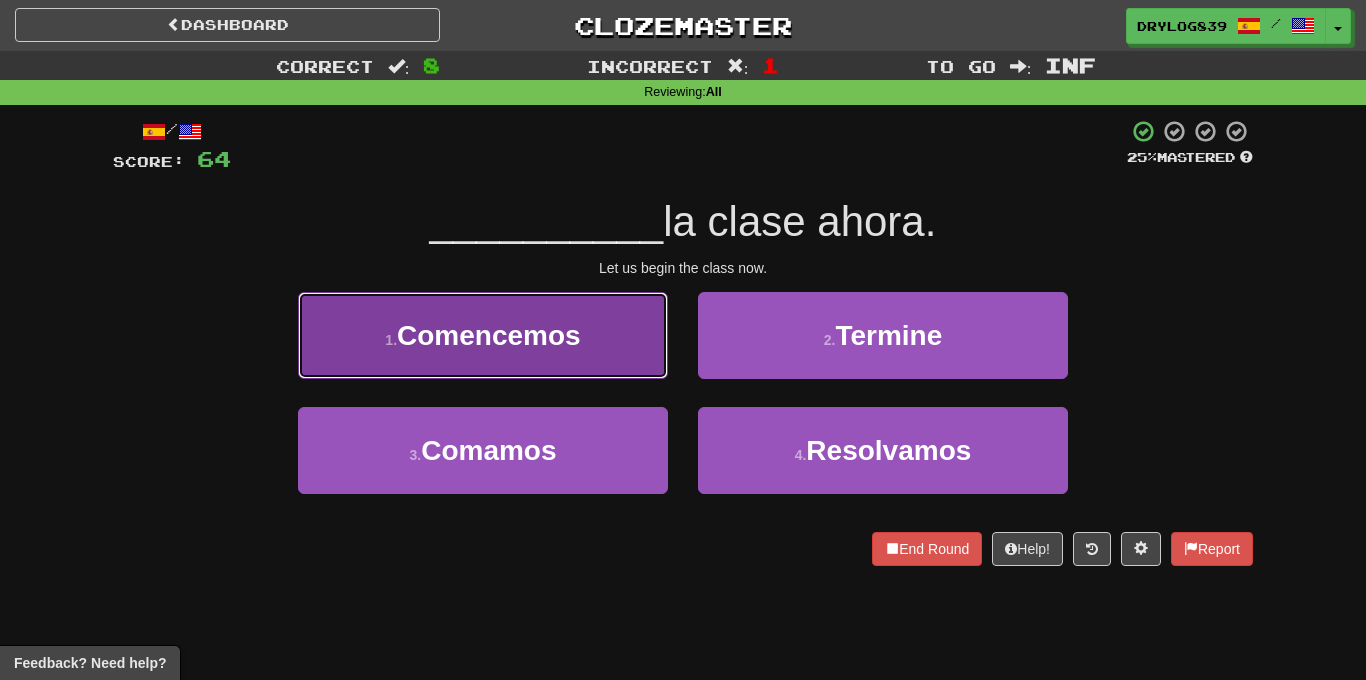 click on "1 .  Comencemos" at bounding box center [483, 335] 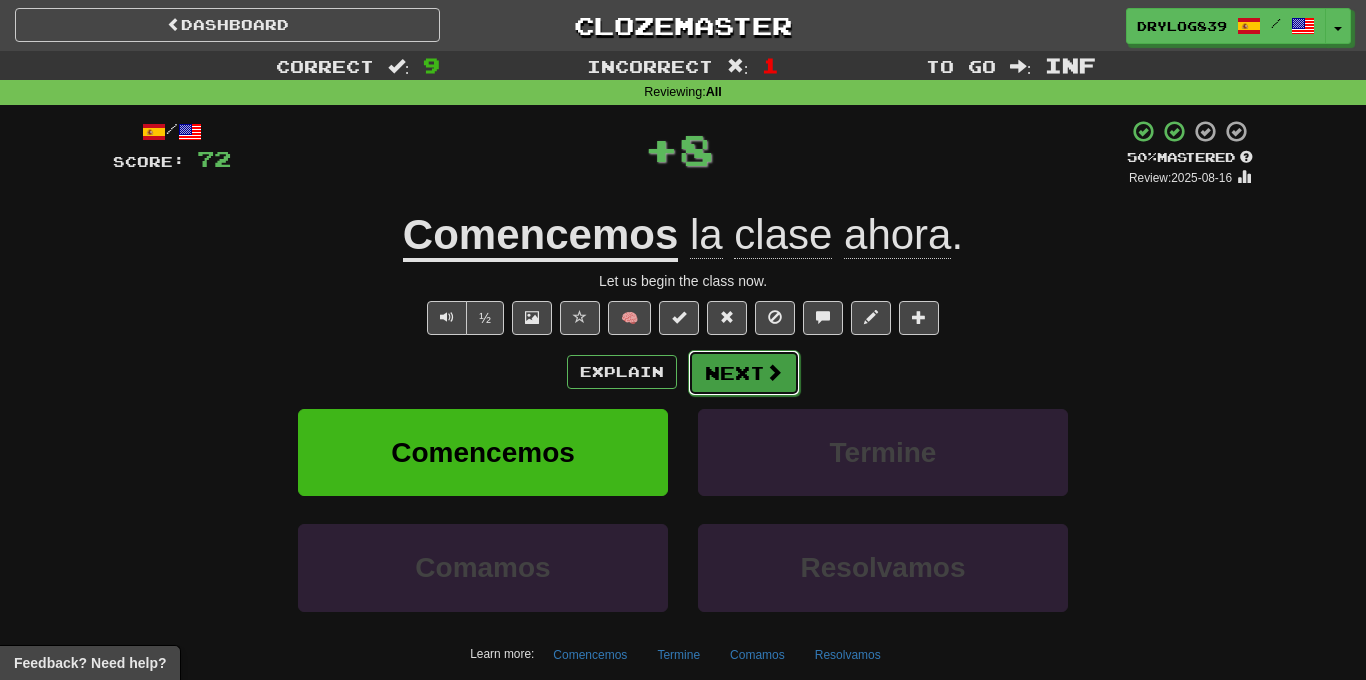 click on "Next" at bounding box center (744, 373) 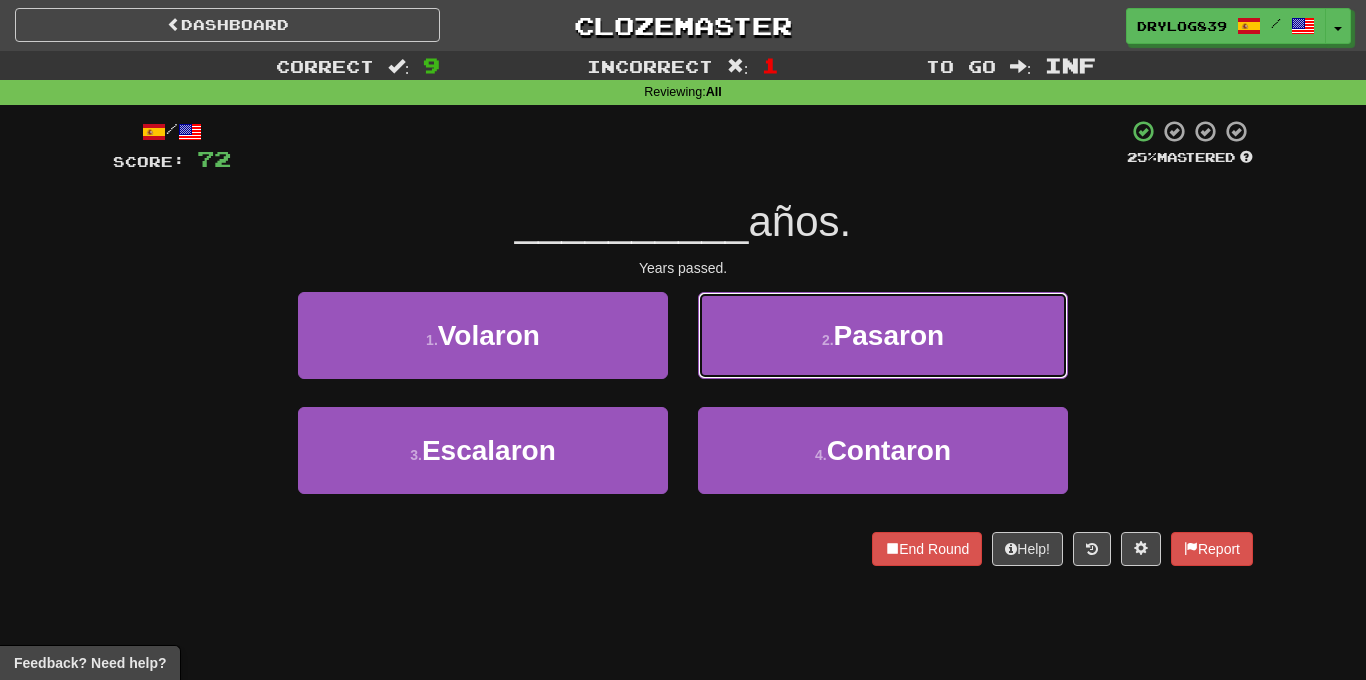 click on "2 .  Pasaron" at bounding box center (883, 335) 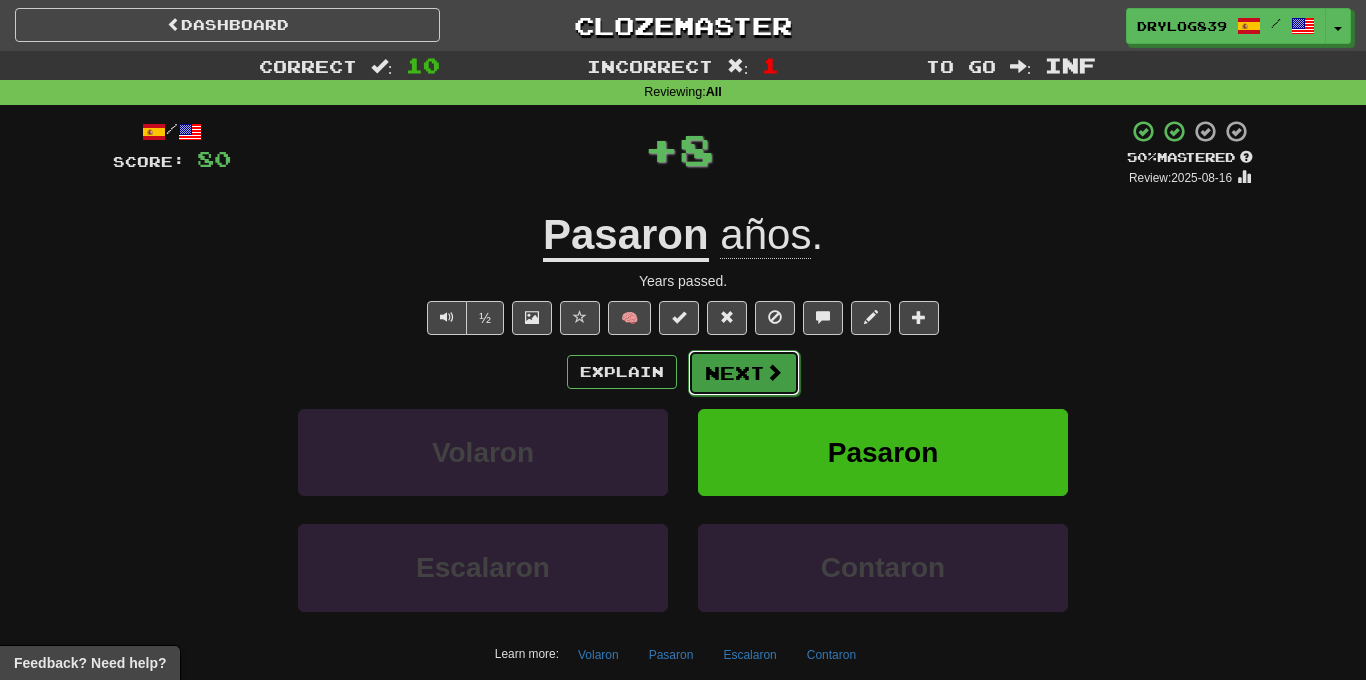 click on "Next" at bounding box center [744, 373] 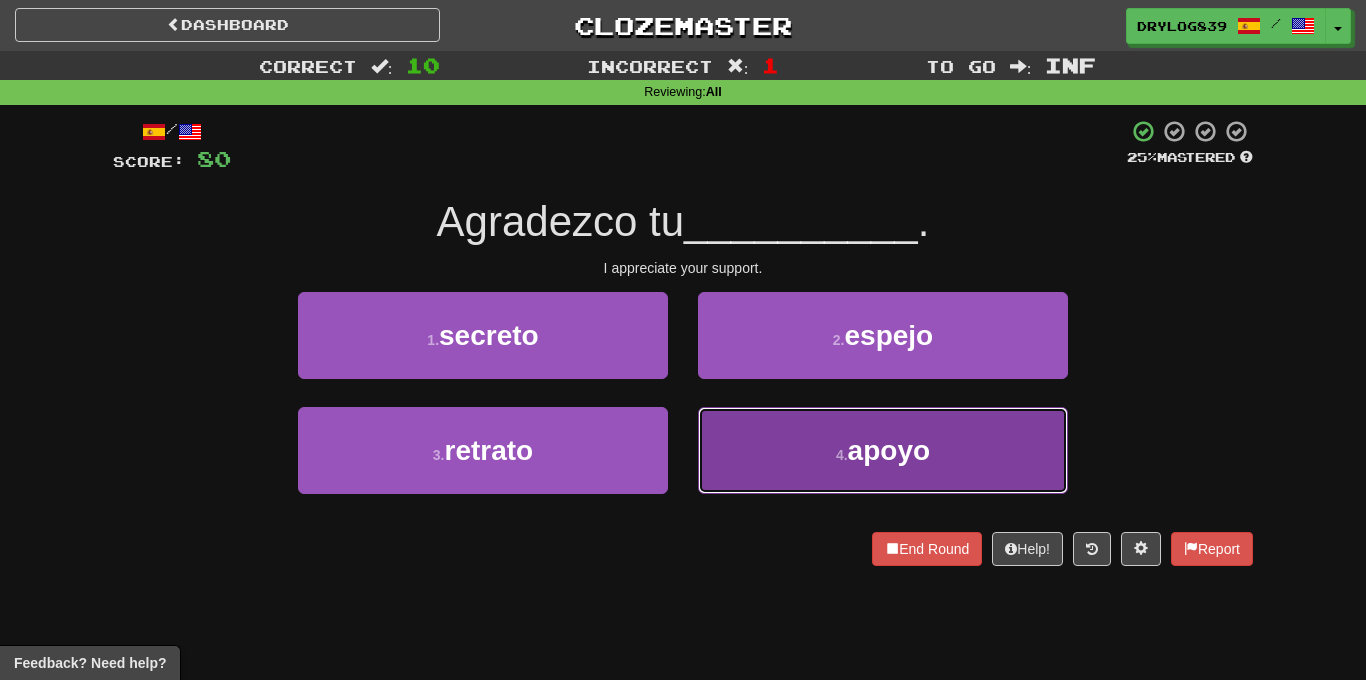 click on "4 .  apoyo" at bounding box center (883, 450) 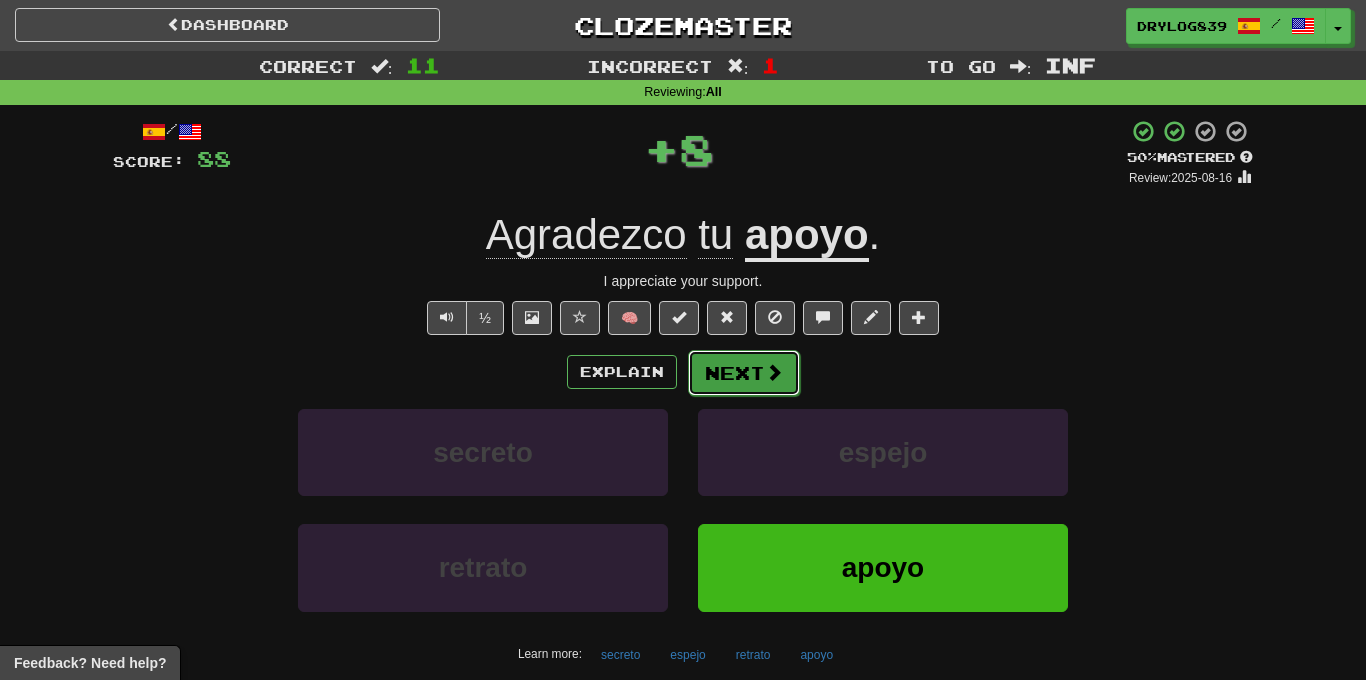 click on "Next" at bounding box center [744, 373] 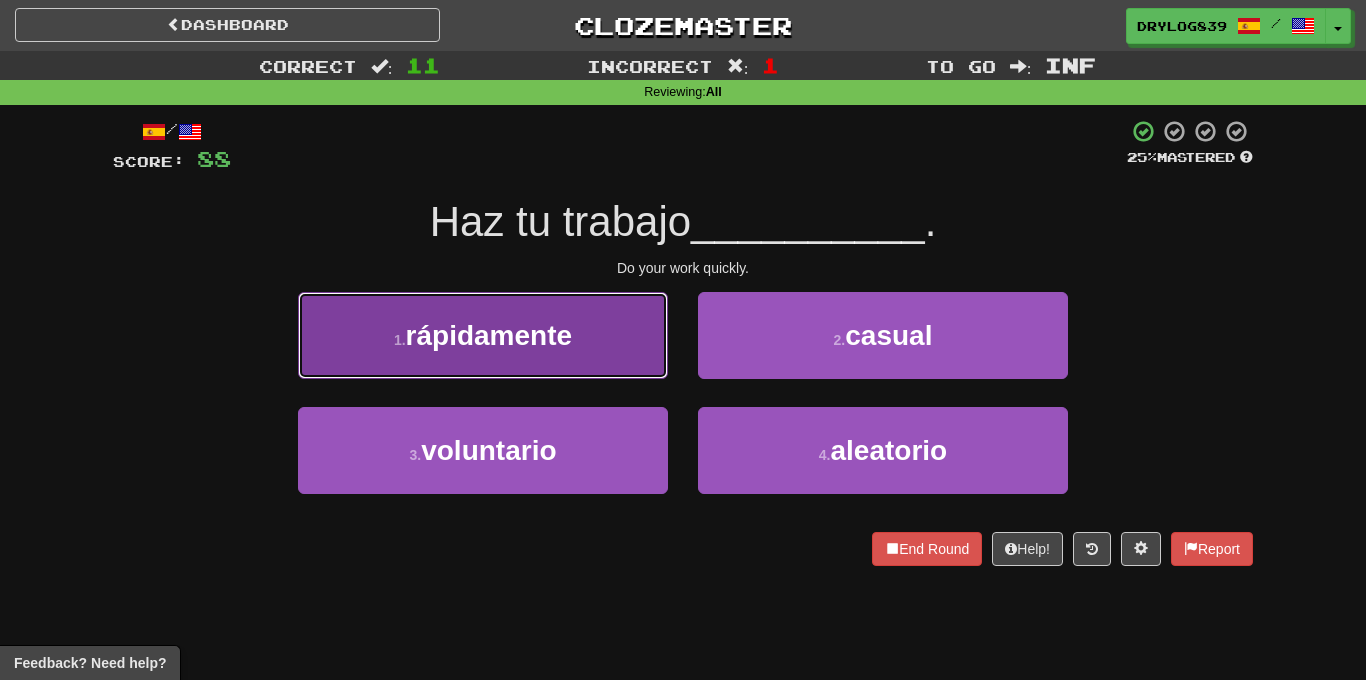 click on "1 .  rápidamente" at bounding box center [483, 335] 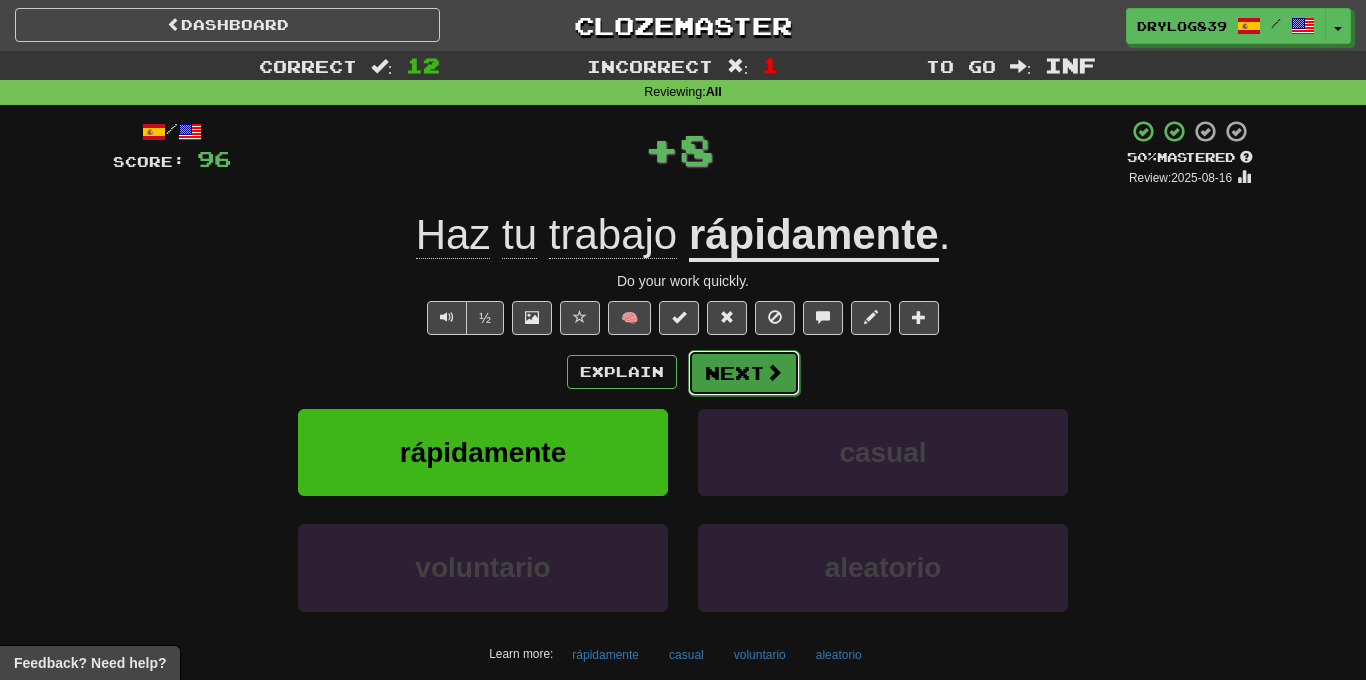 click on "Next" at bounding box center [744, 373] 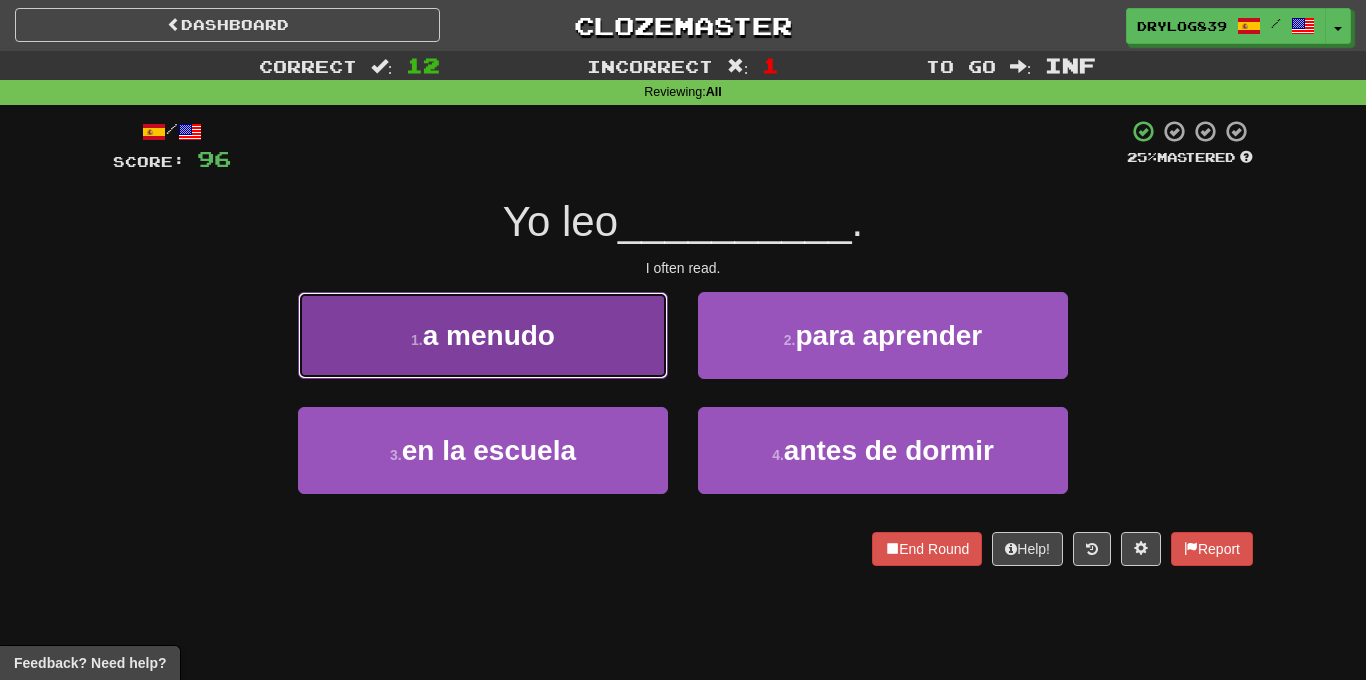 click on "1 .  a menudo" at bounding box center (483, 335) 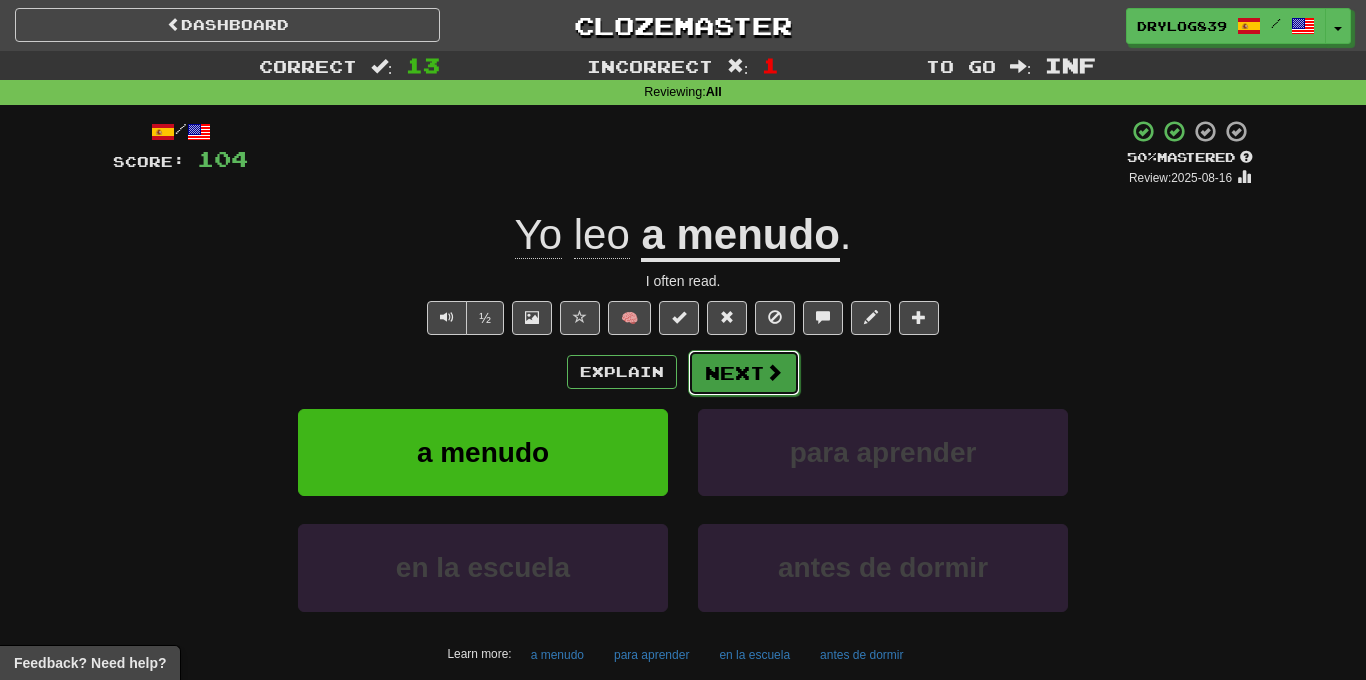 click on "Next" at bounding box center [744, 373] 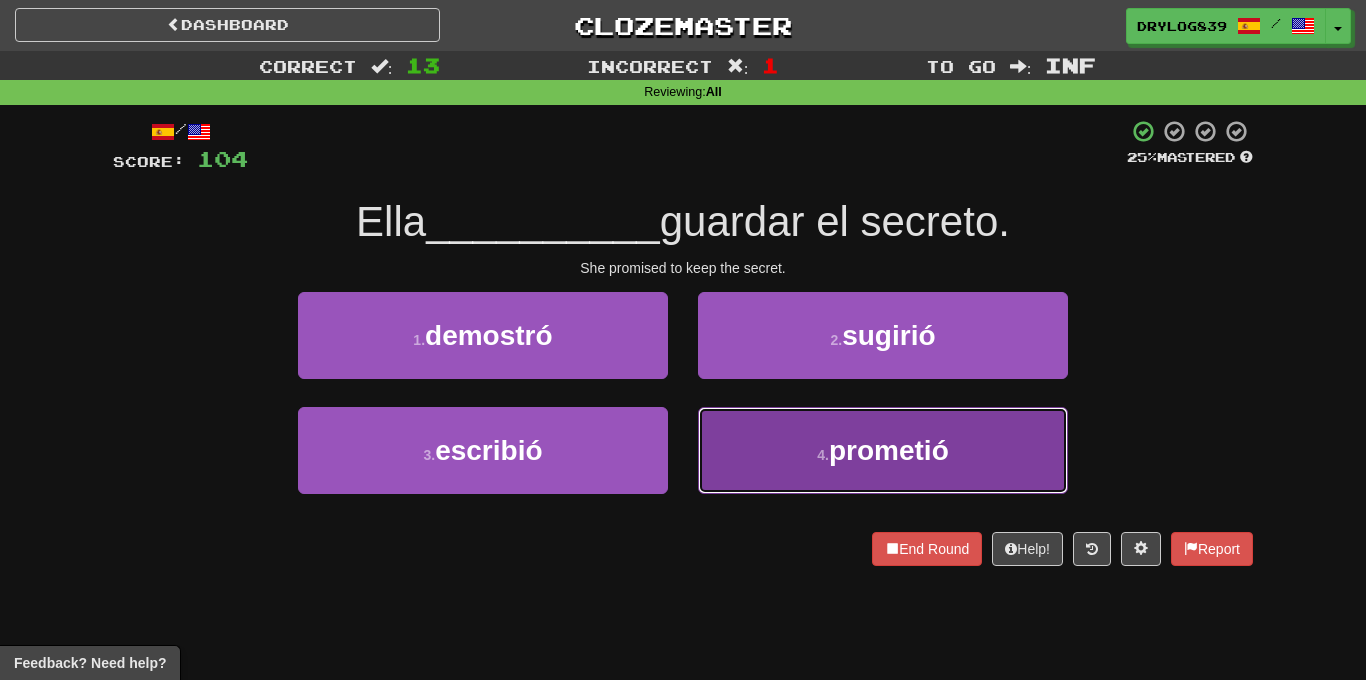 click on "4 .  prometió" at bounding box center (883, 450) 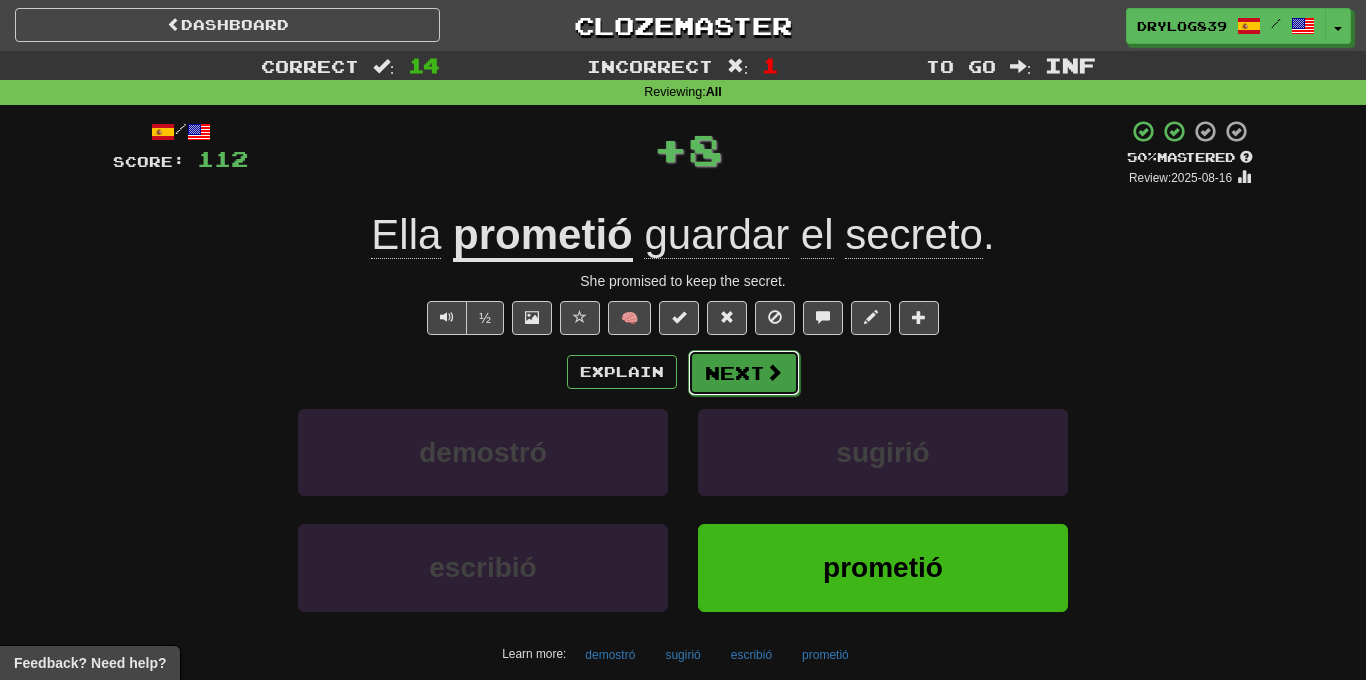 click on "Next" at bounding box center (744, 373) 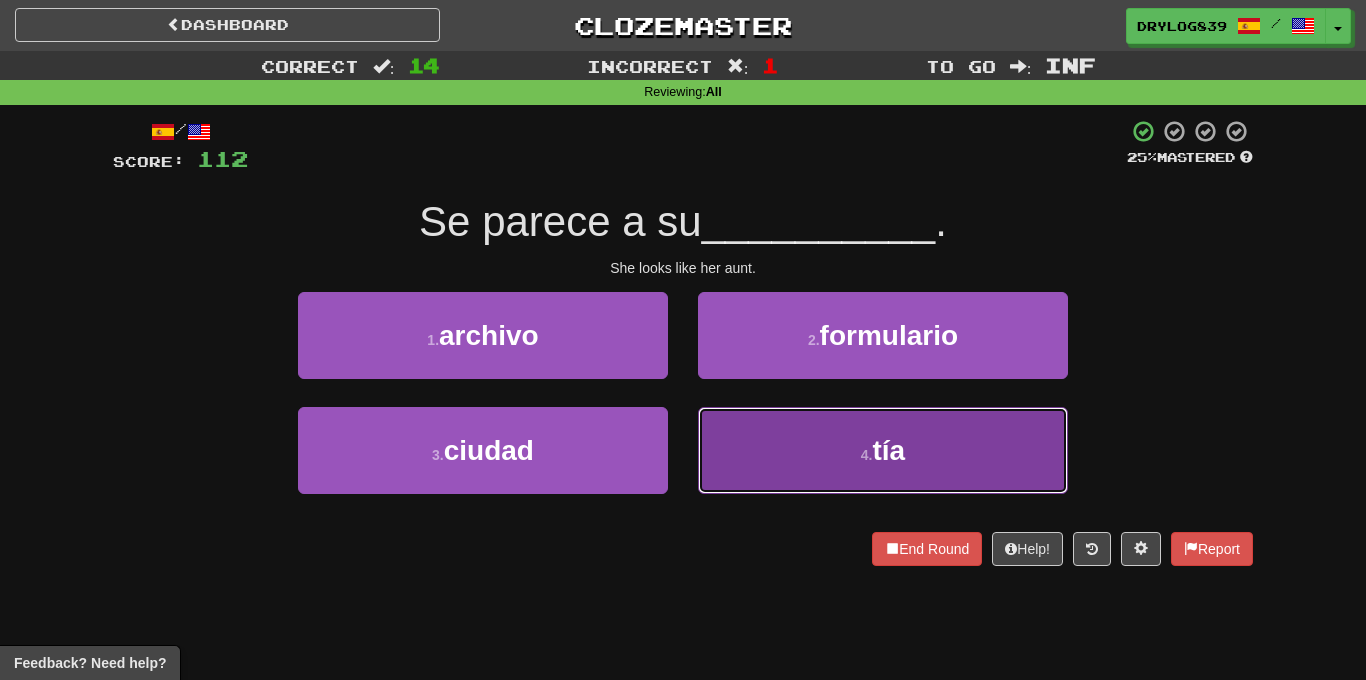 click on "4 .  tía" at bounding box center (883, 450) 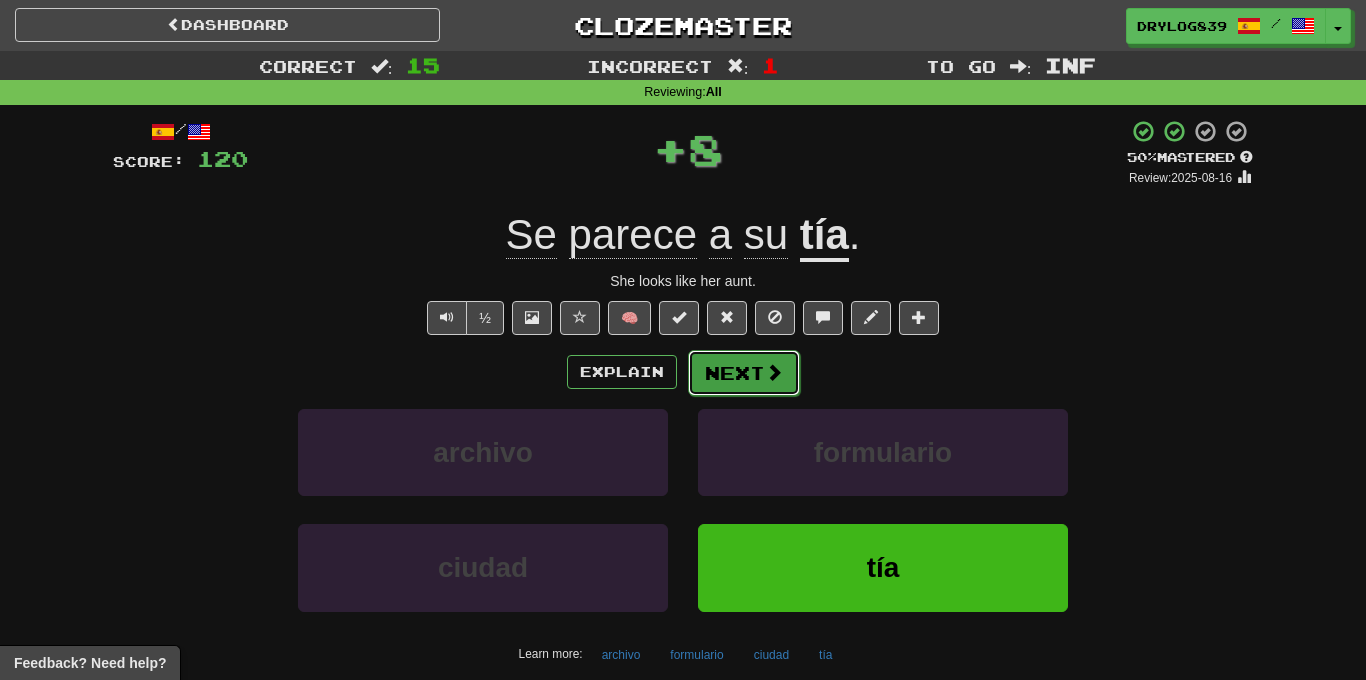 click on "Next" at bounding box center (744, 373) 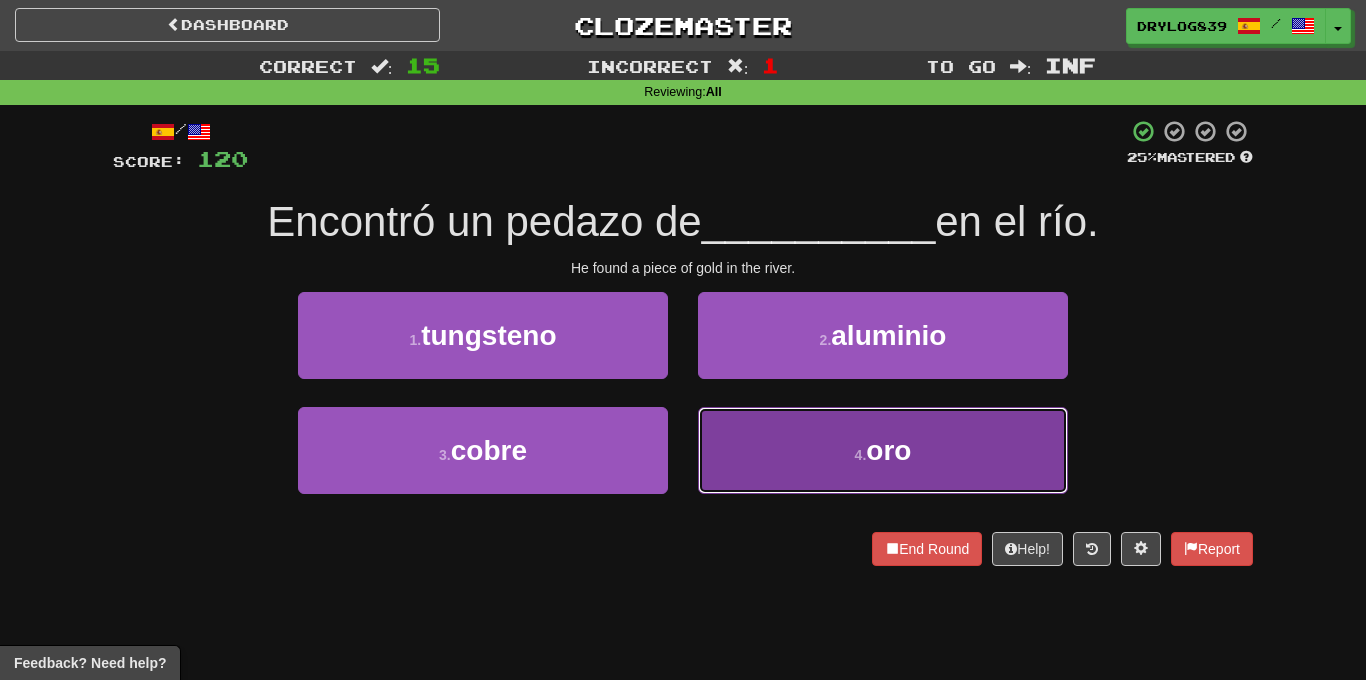 click on "4 .  oro" at bounding box center [883, 450] 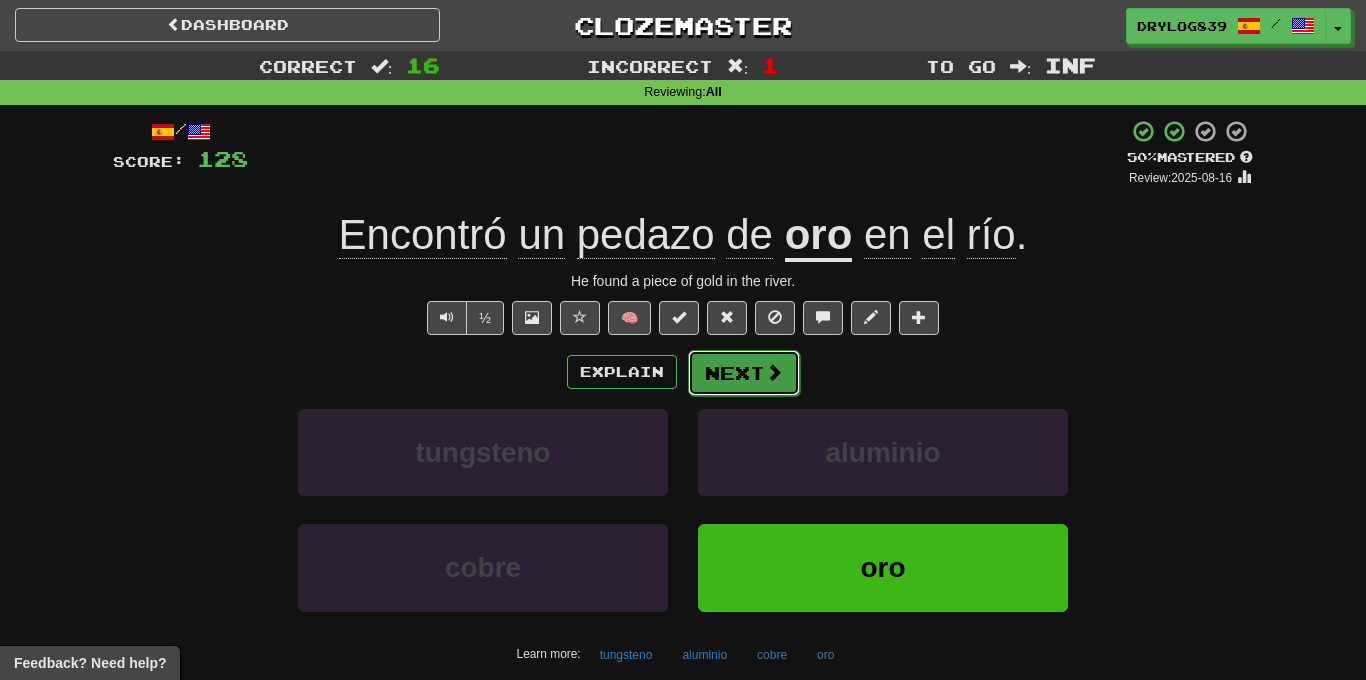 click on "Next" at bounding box center (744, 373) 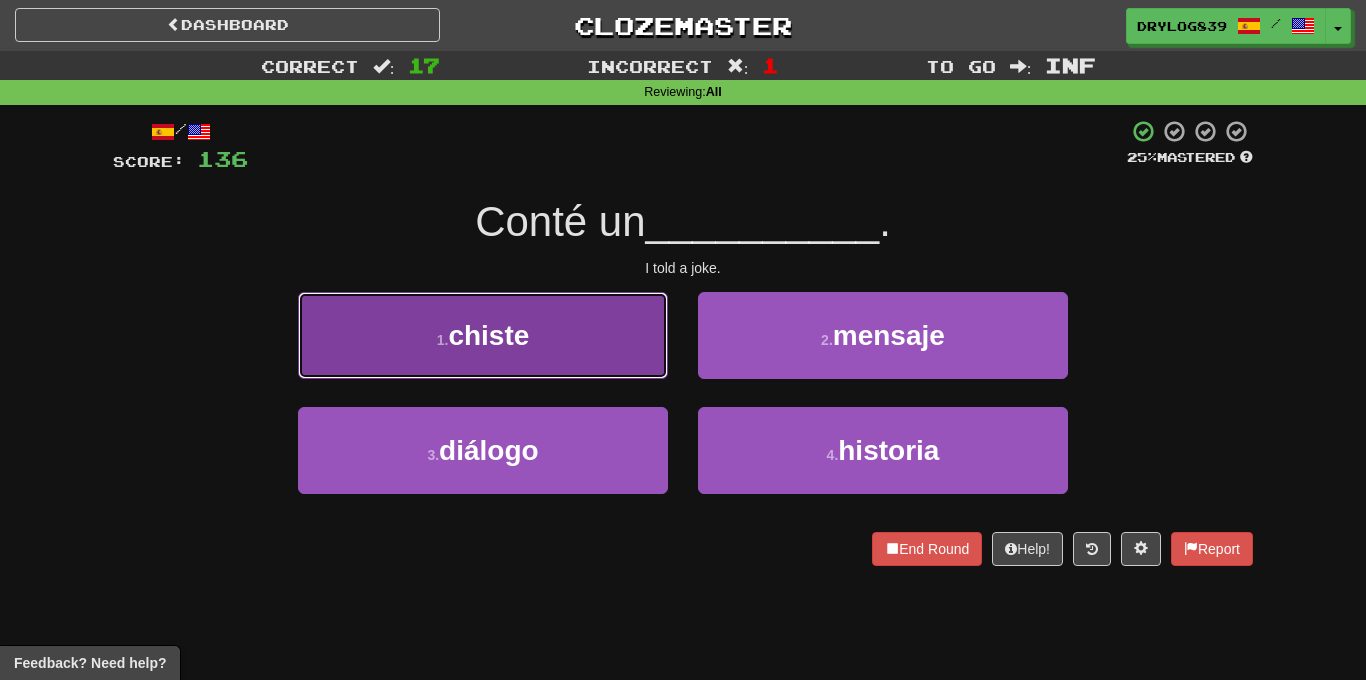 click on "1 .  chiste" at bounding box center (483, 335) 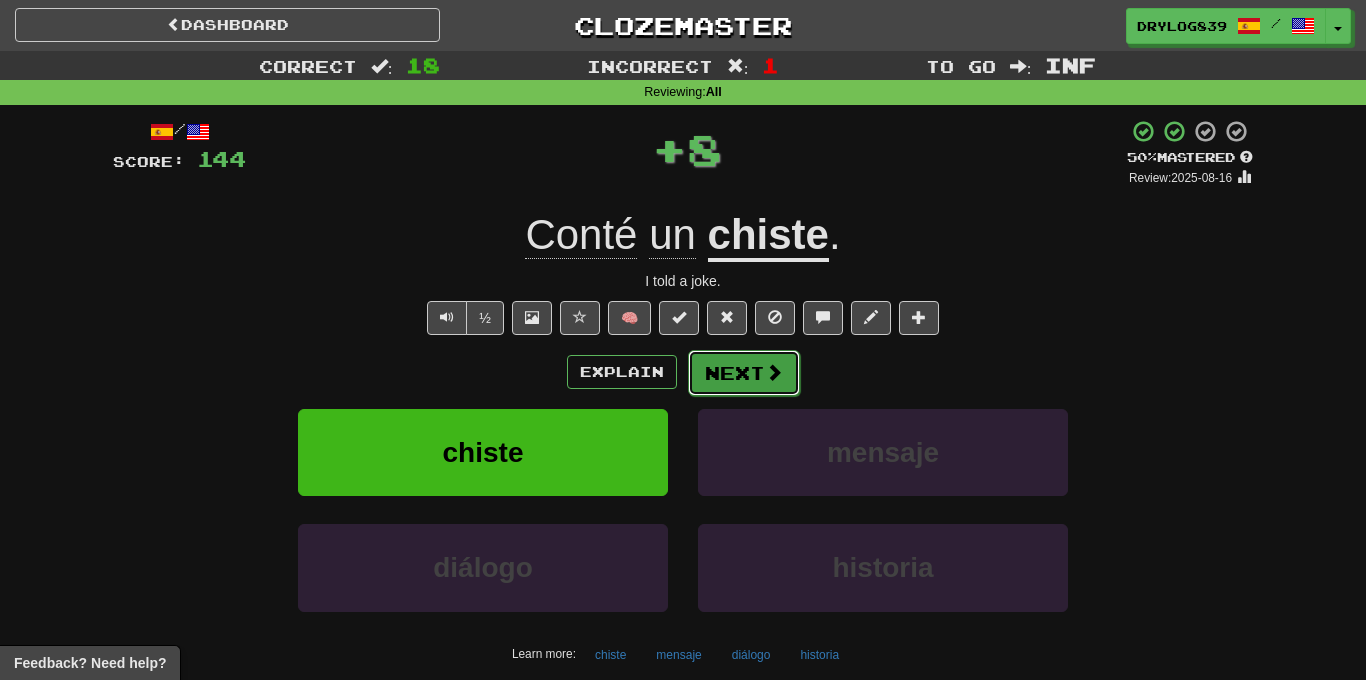 click on "Next" at bounding box center [744, 373] 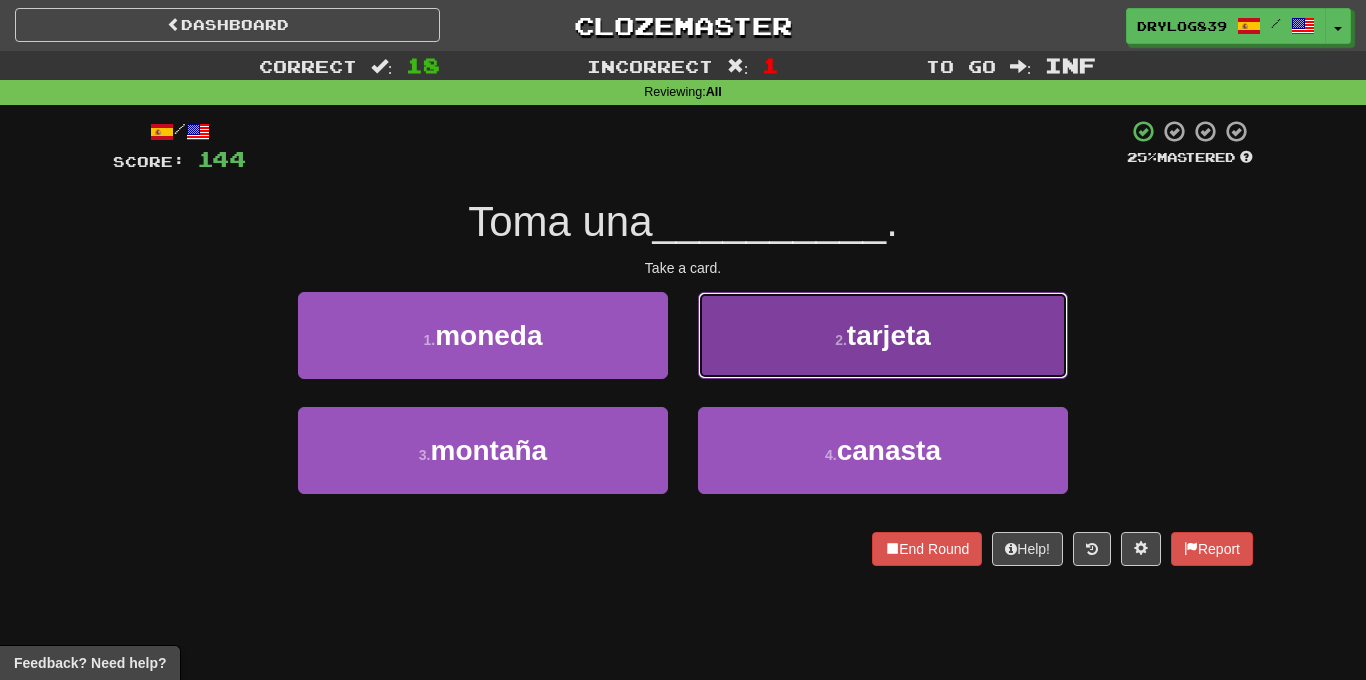 click on "2 .  tarjeta" at bounding box center (883, 335) 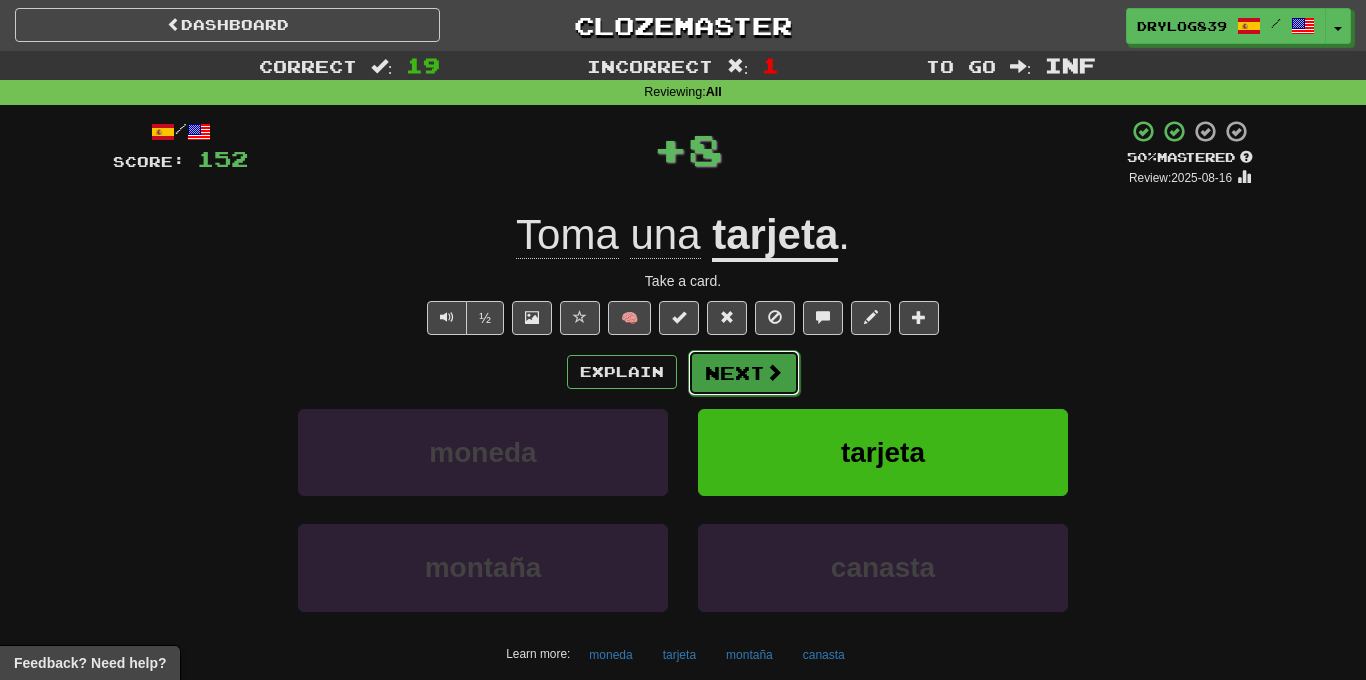 click on "Next" at bounding box center [744, 373] 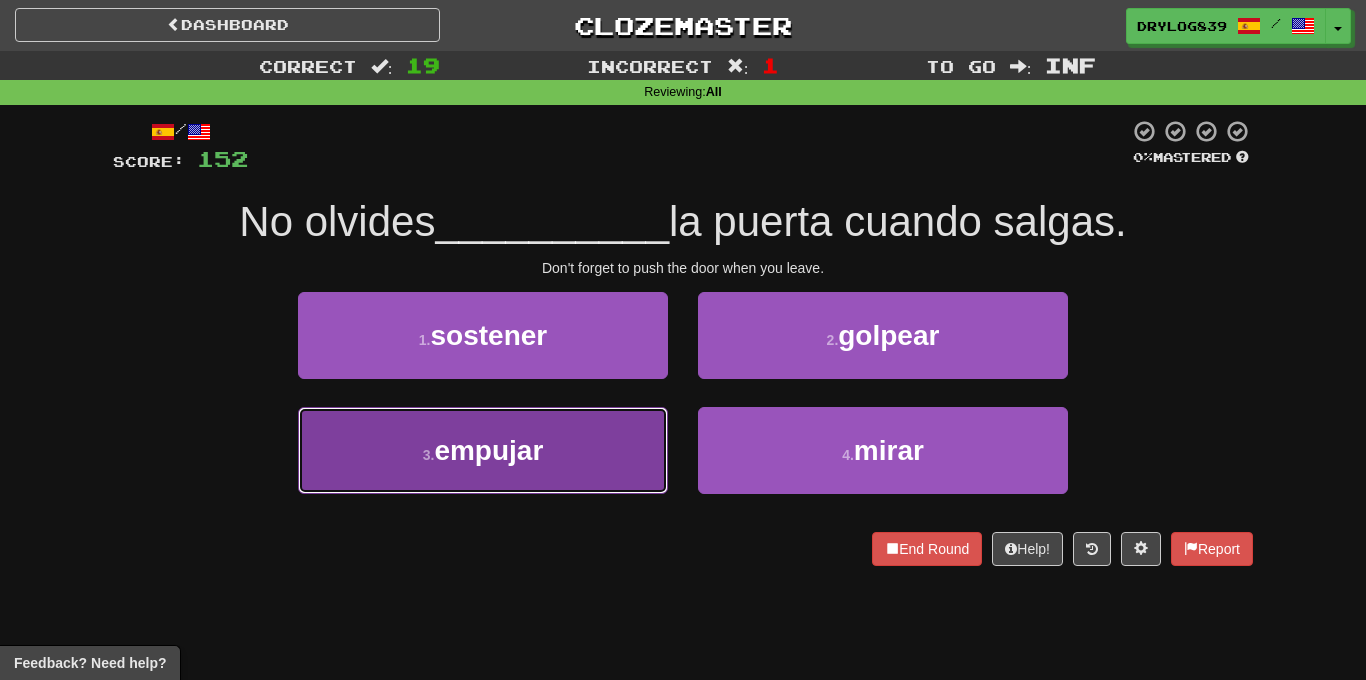 click on "3 .  empujar" at bounding box center [483, 450] 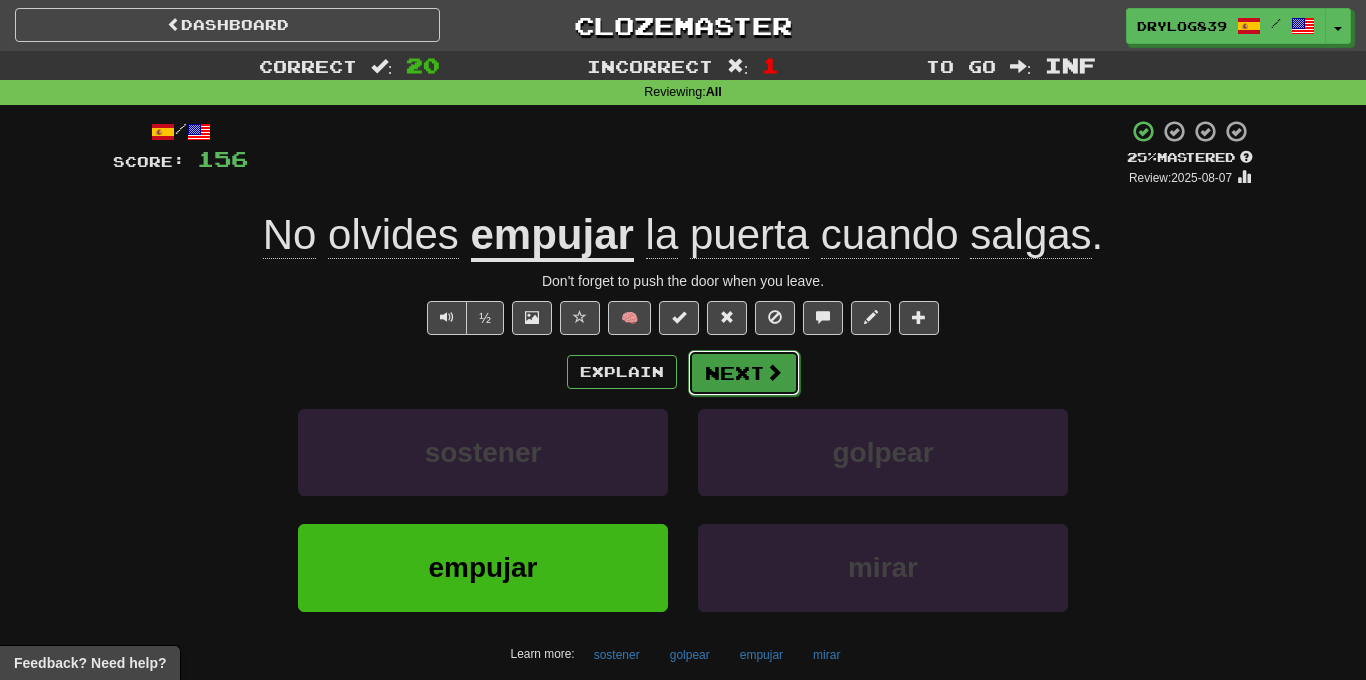 click on "Next" at bounding box center [744, 373] 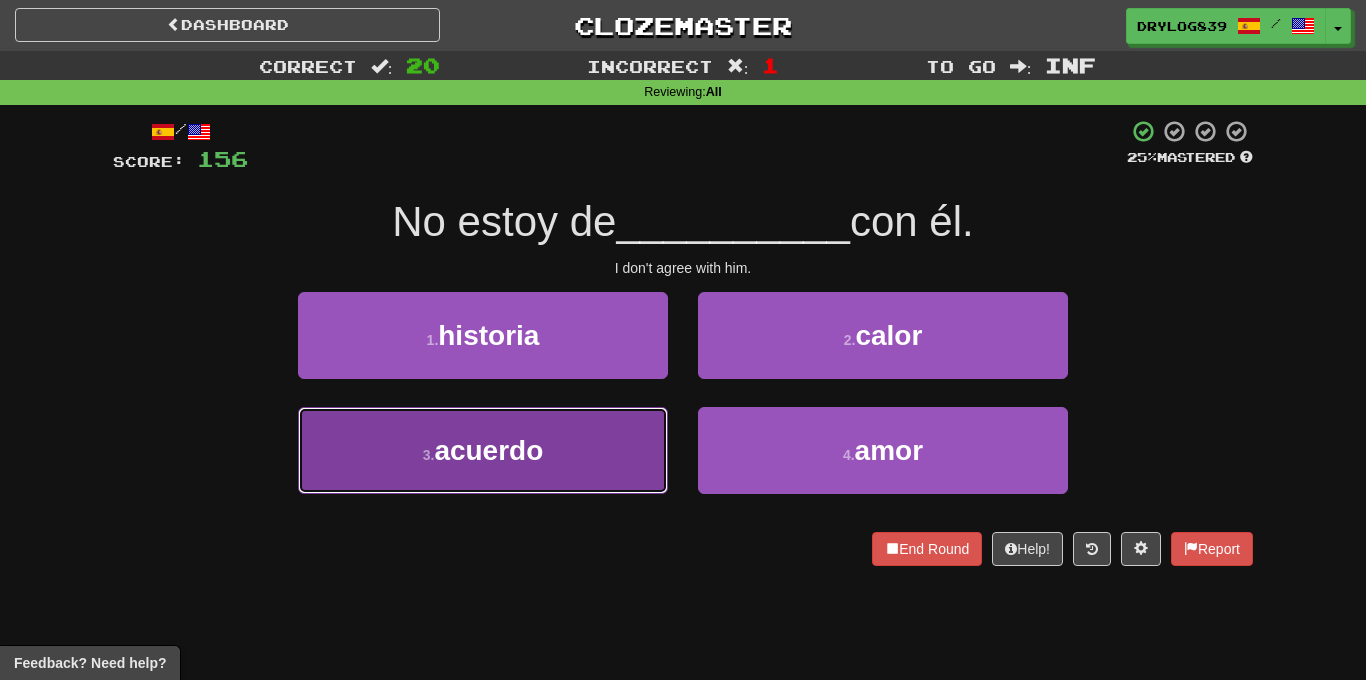 click on "3 .  acuerdo" at bounding box center (483, 450) 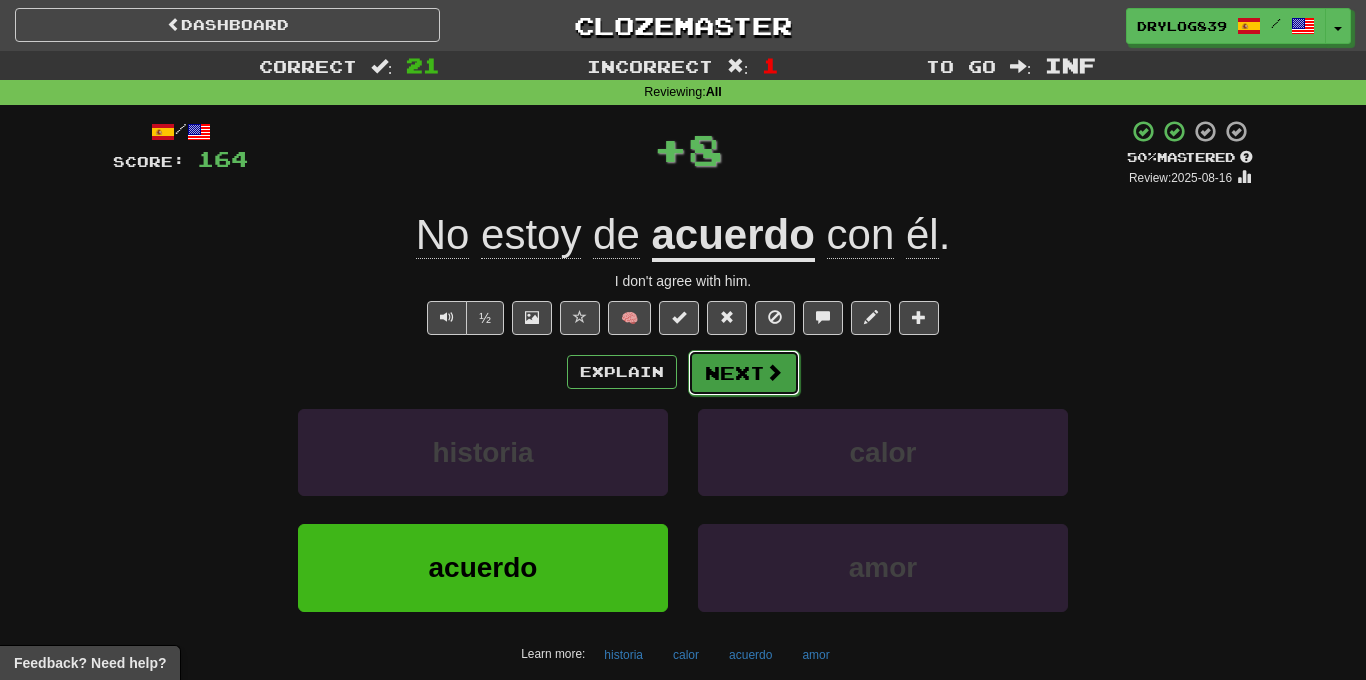 click on "Next" at bounding box center (744, 373) 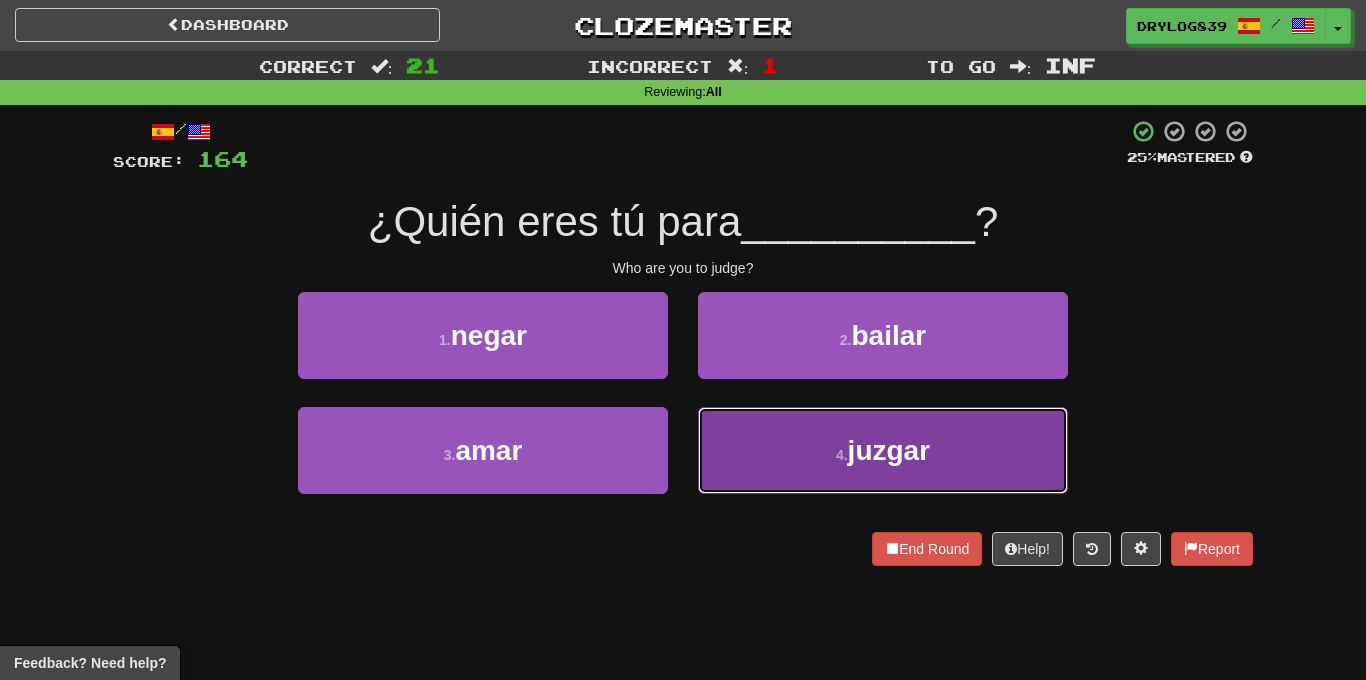 click on "4 .  juzgar" at bounding box center (883, 450) 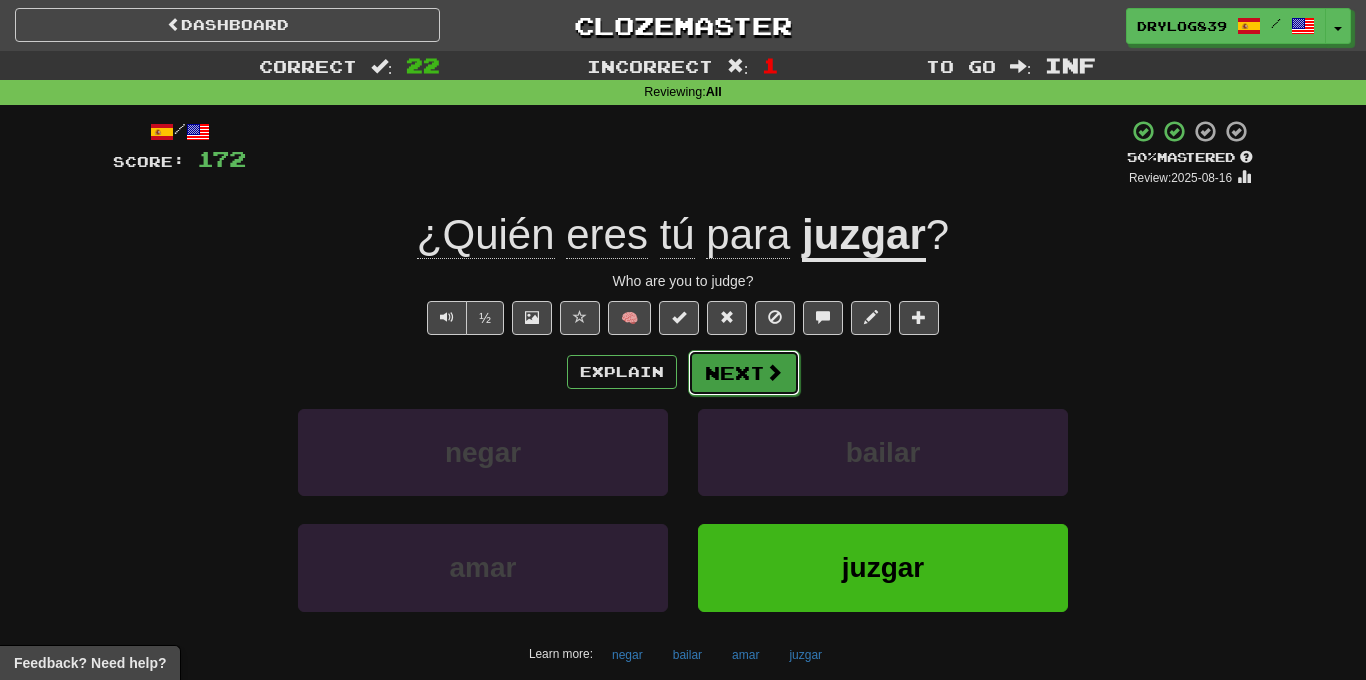 click on "Next" at bounding box center (744, 373) 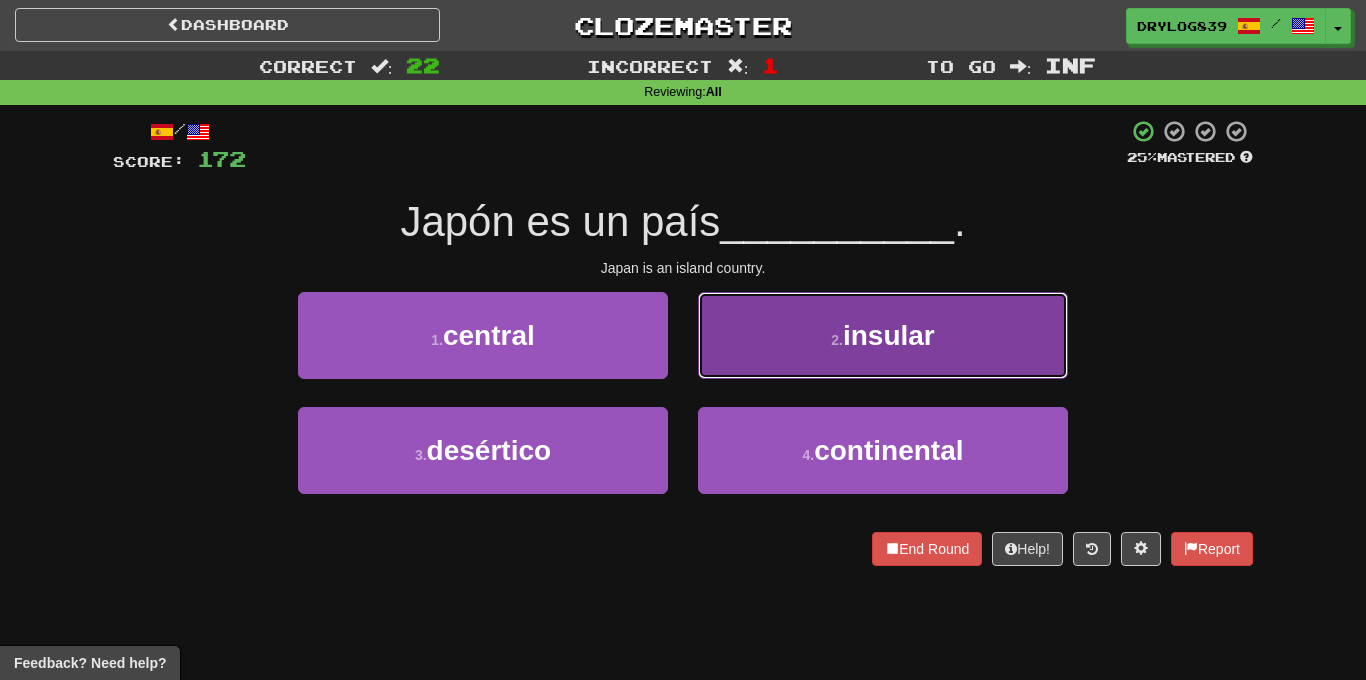 click on "2 .  insular" at bounding box center [883, 335] 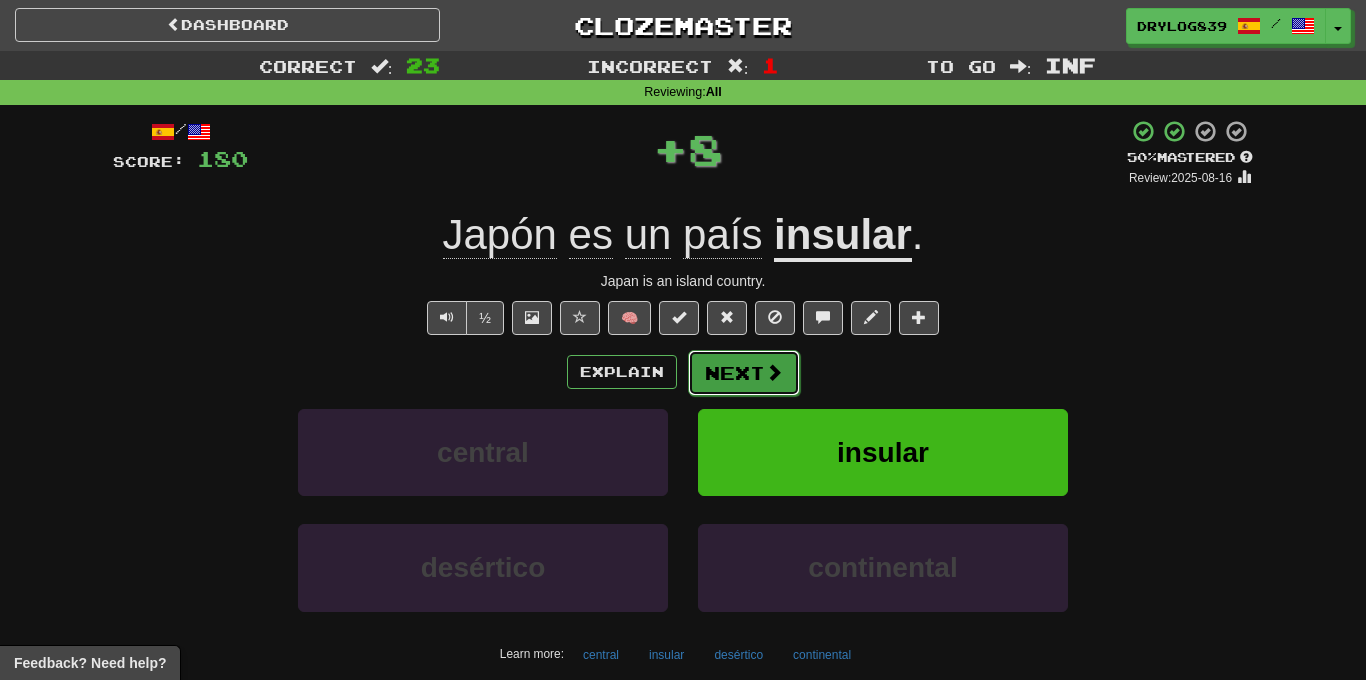 click on "Next" at bounding box center (744, 373) 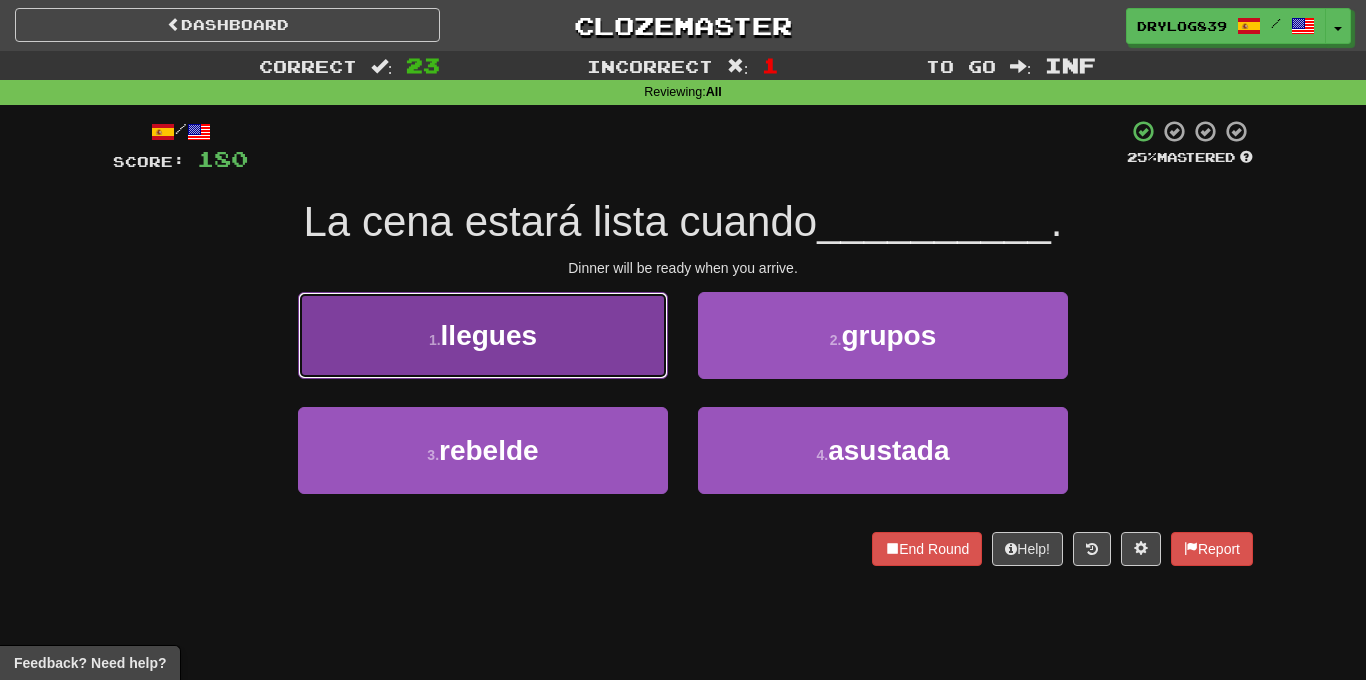 click on "1 .  llegues" at bounding box center [483, 335] 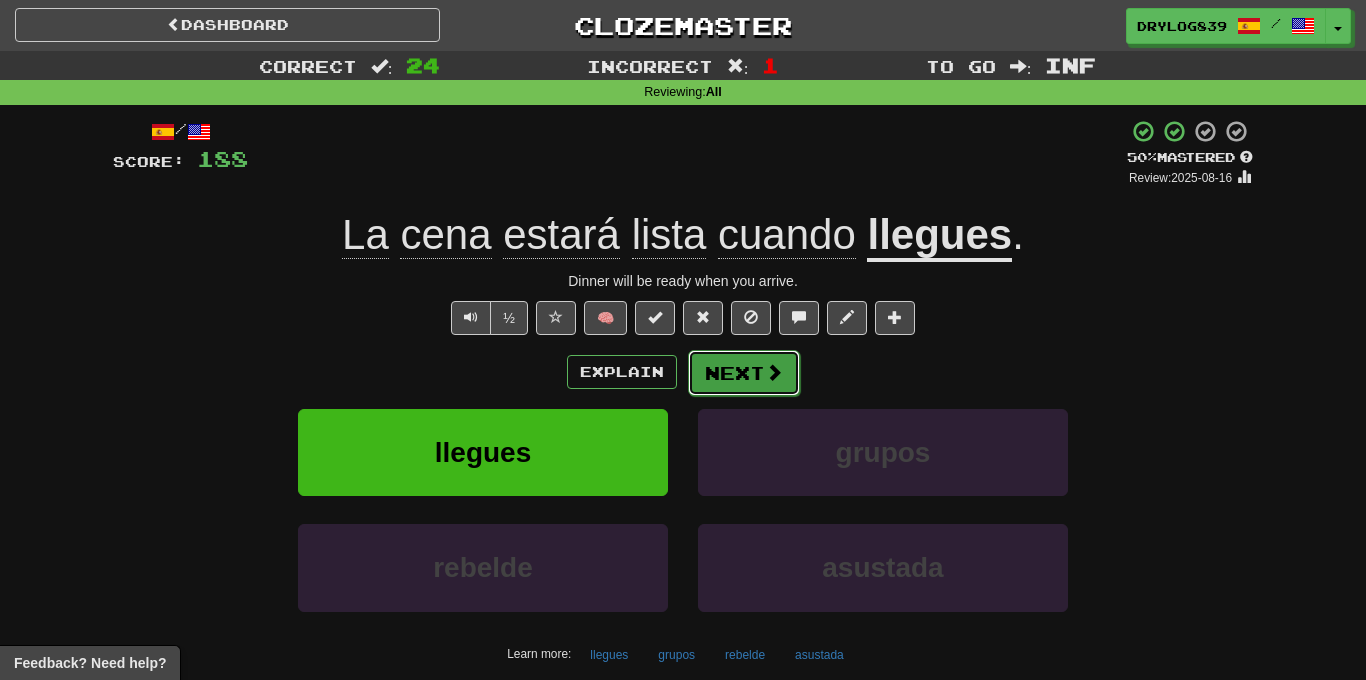 click on "Next" at bounding box center [744, 373] 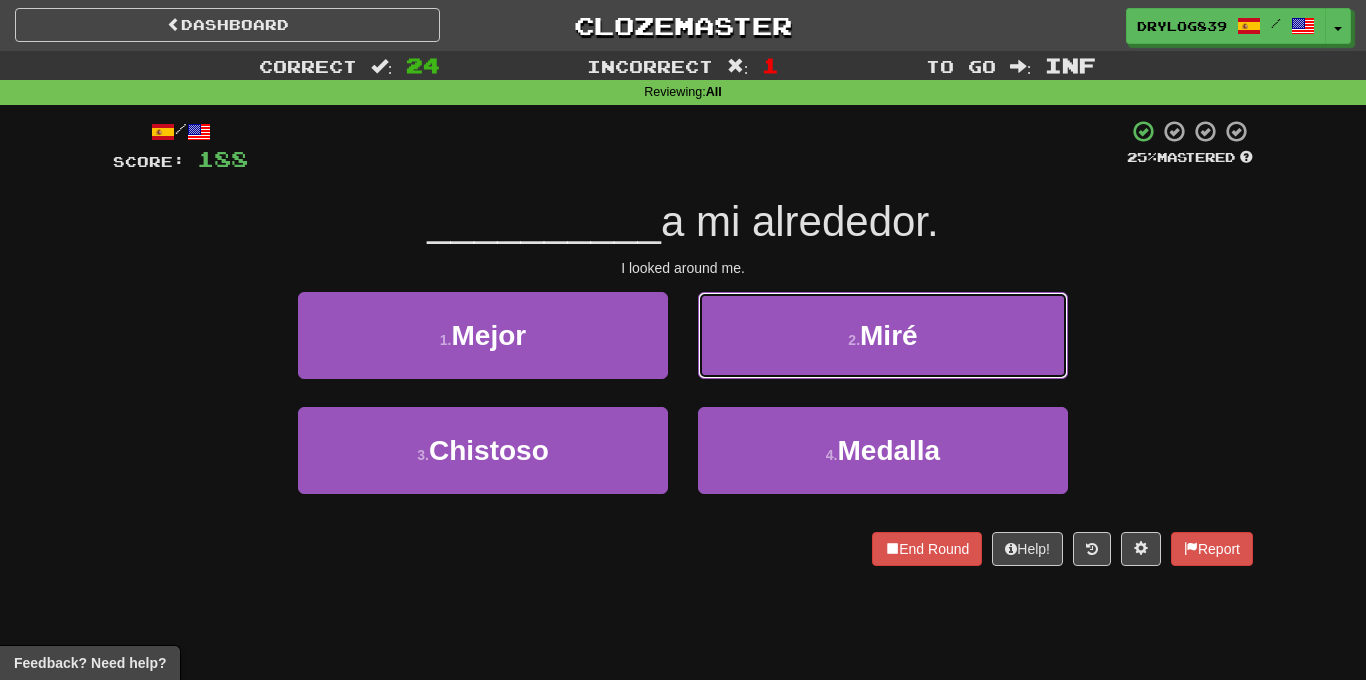 click on "2 .  Miré" at bounding box center [883, 335] 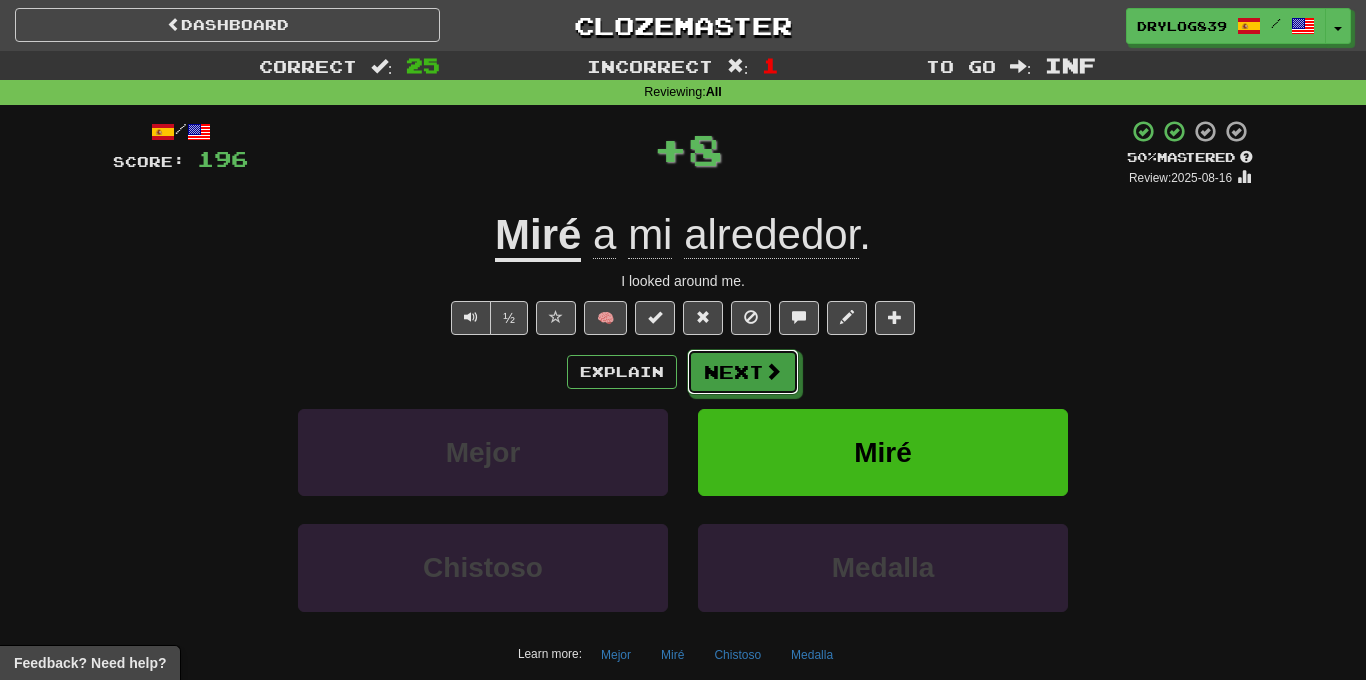 click on "Next" at bounding box center [743, 372] 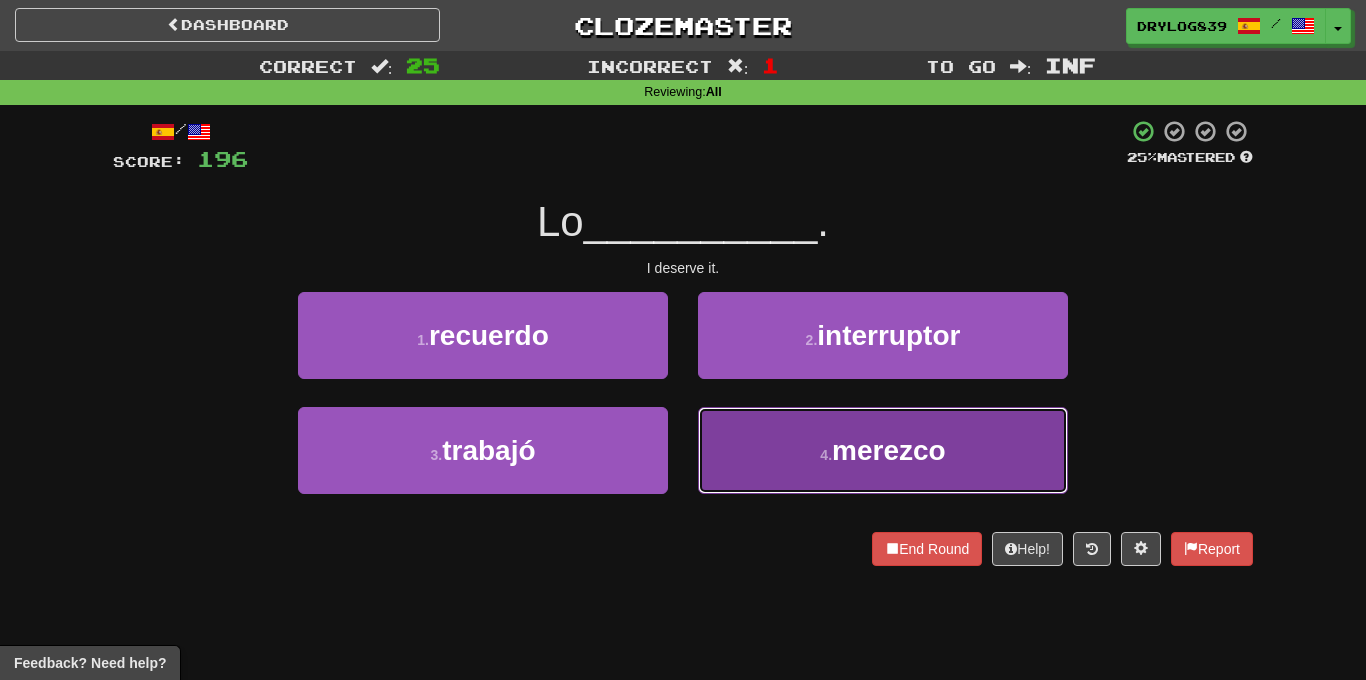 click on "4 .  merezco" at bounding box center [883, 450] 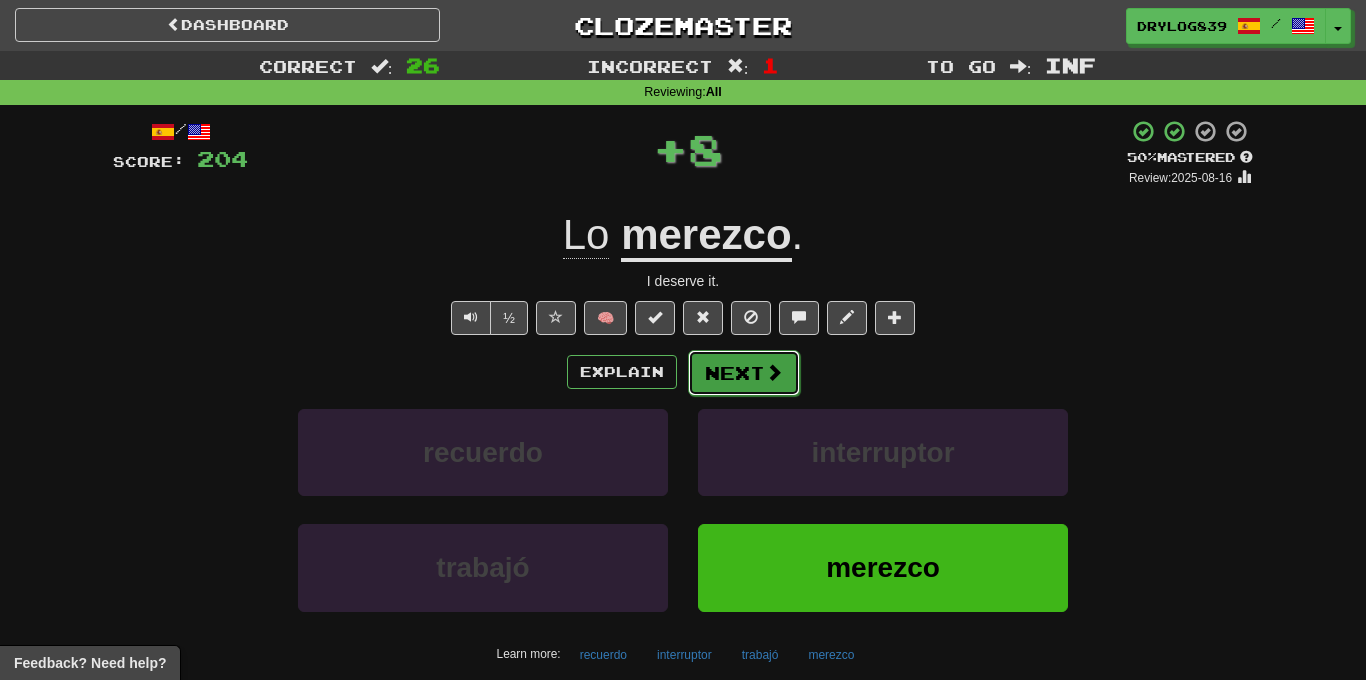 click on "Next" at bounding box center [744, 373] 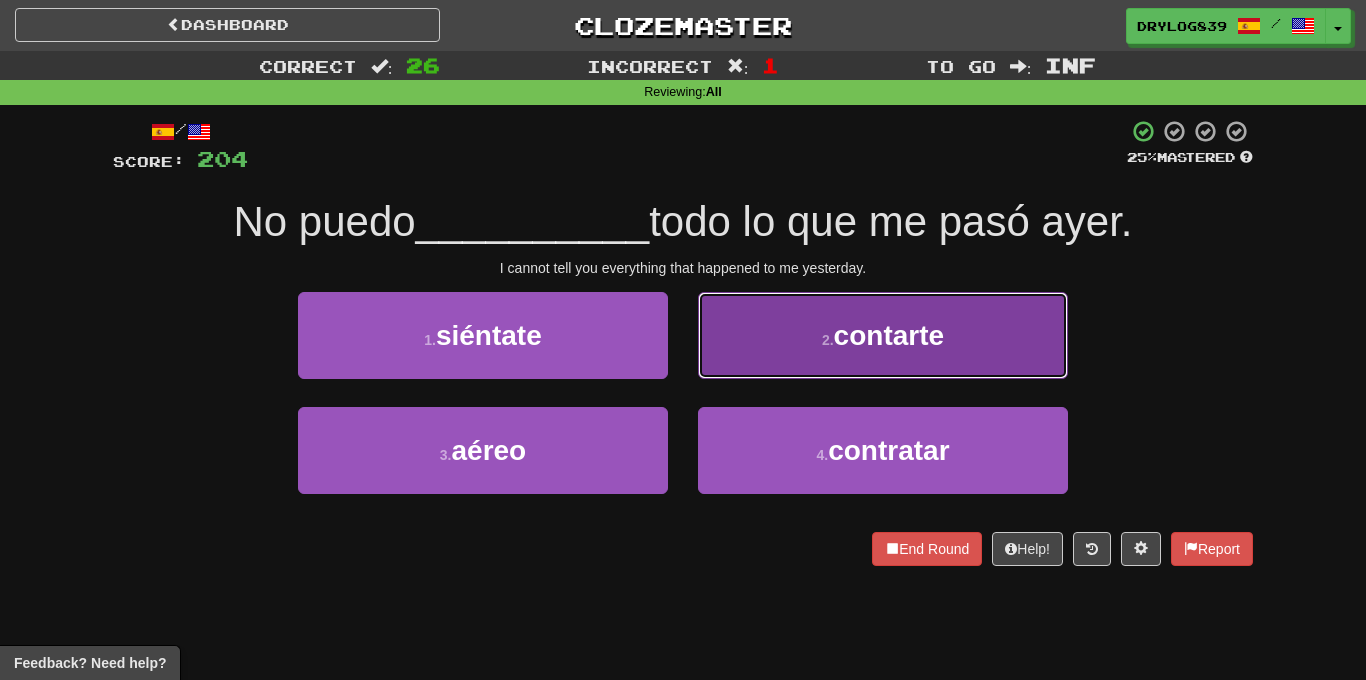 click on "2 .  contarte" at bounding box center (883, 335) 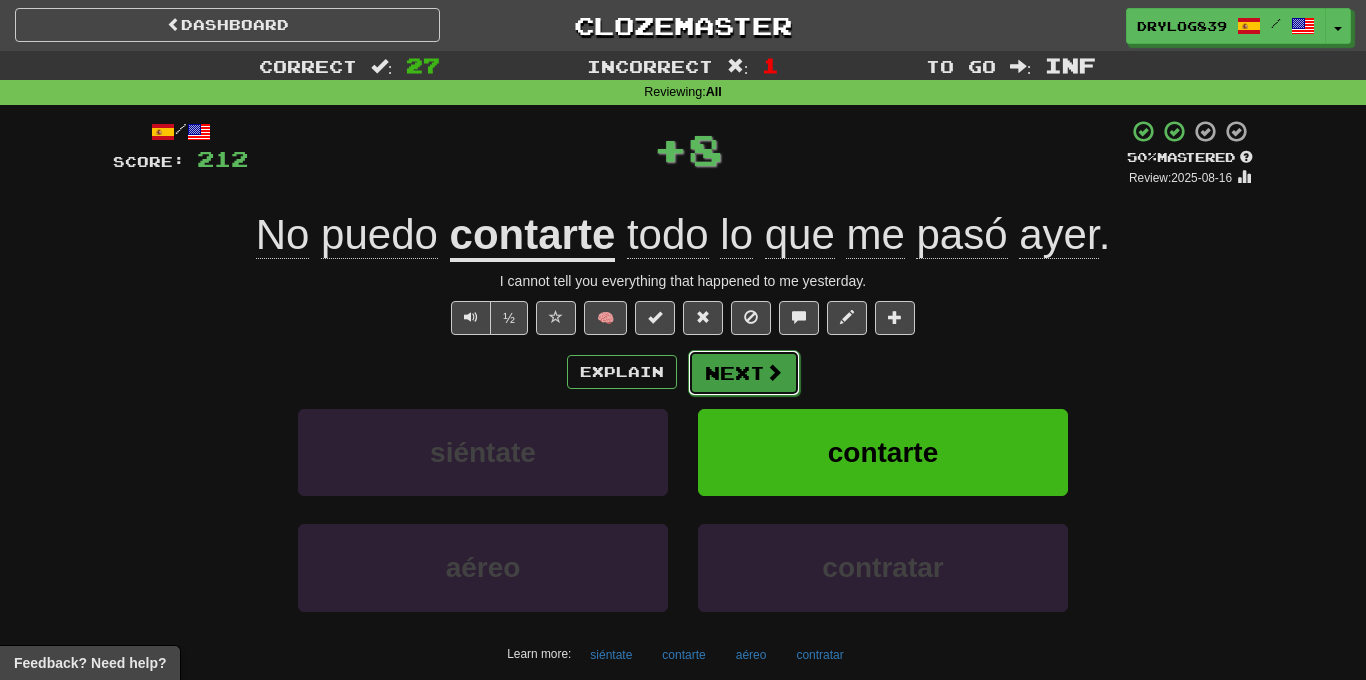 click on "Next" at bounding box center [744, 373] 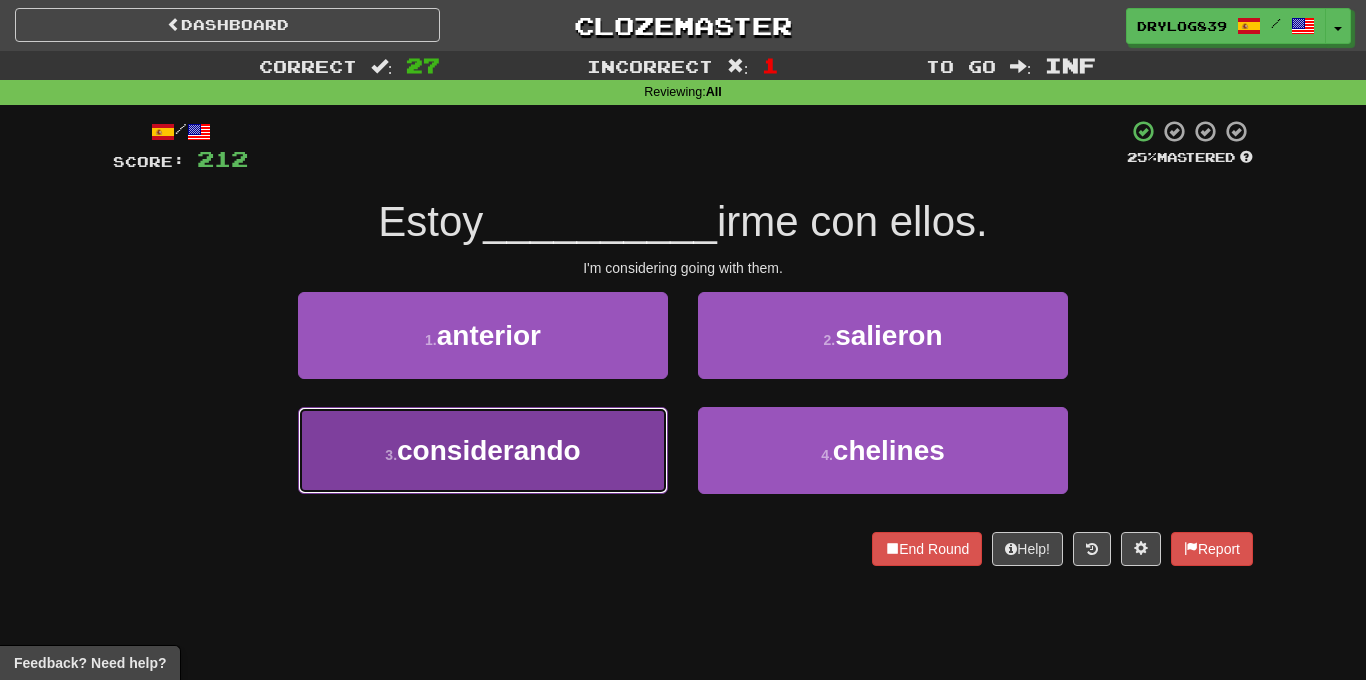 click on "3 .  considerando" at bounding box center (483, 450) 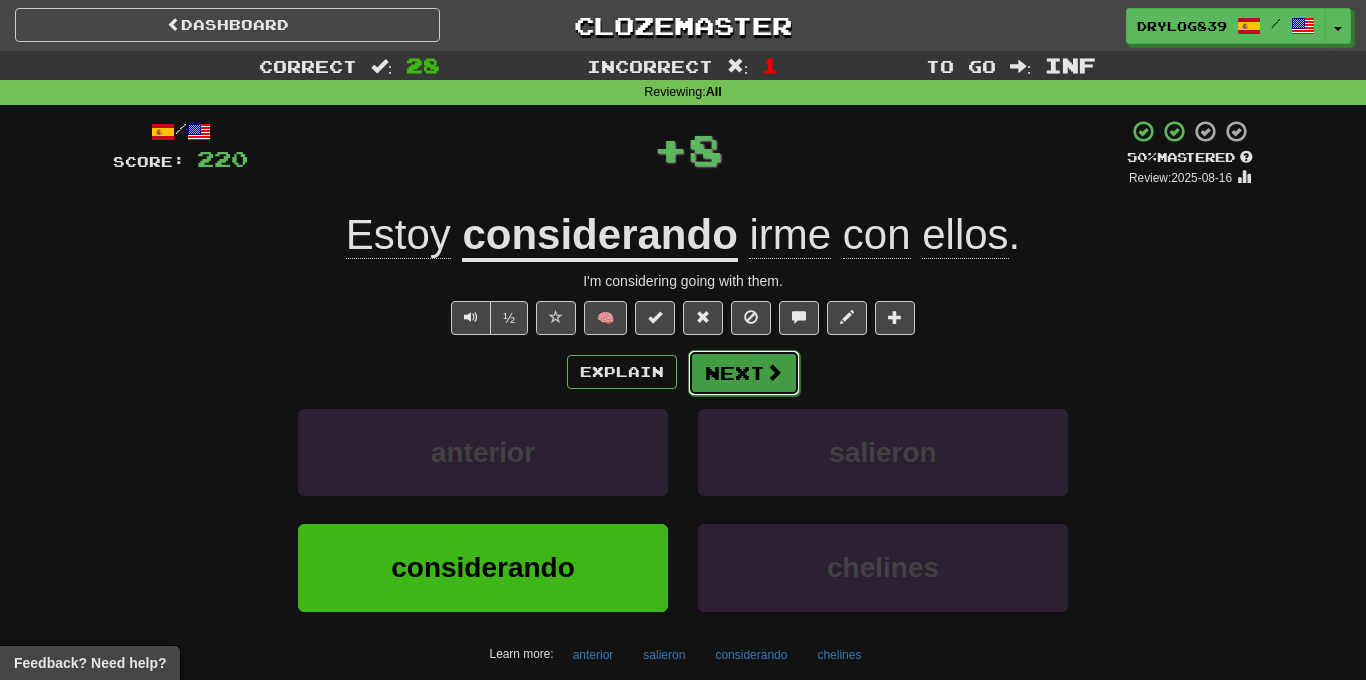 click on "Next" at bounding box center [744, 373] 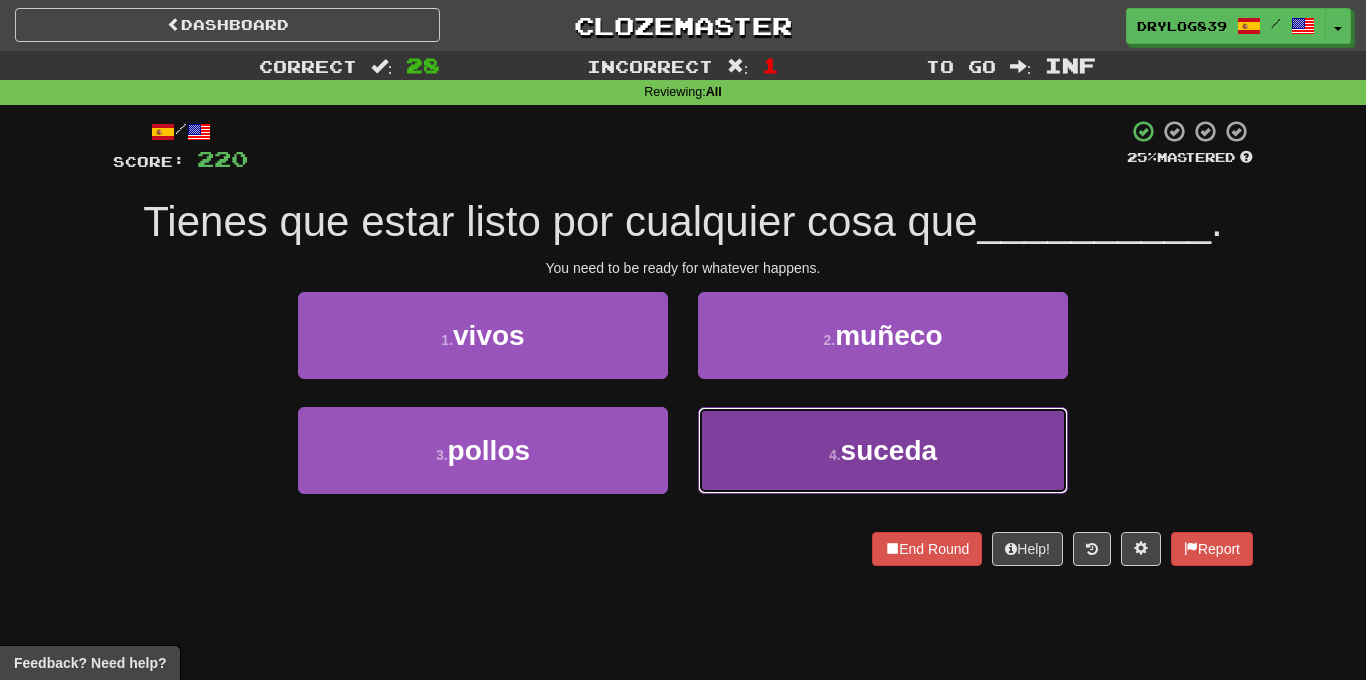 click on "4 ." at bounding box center (835, 455) 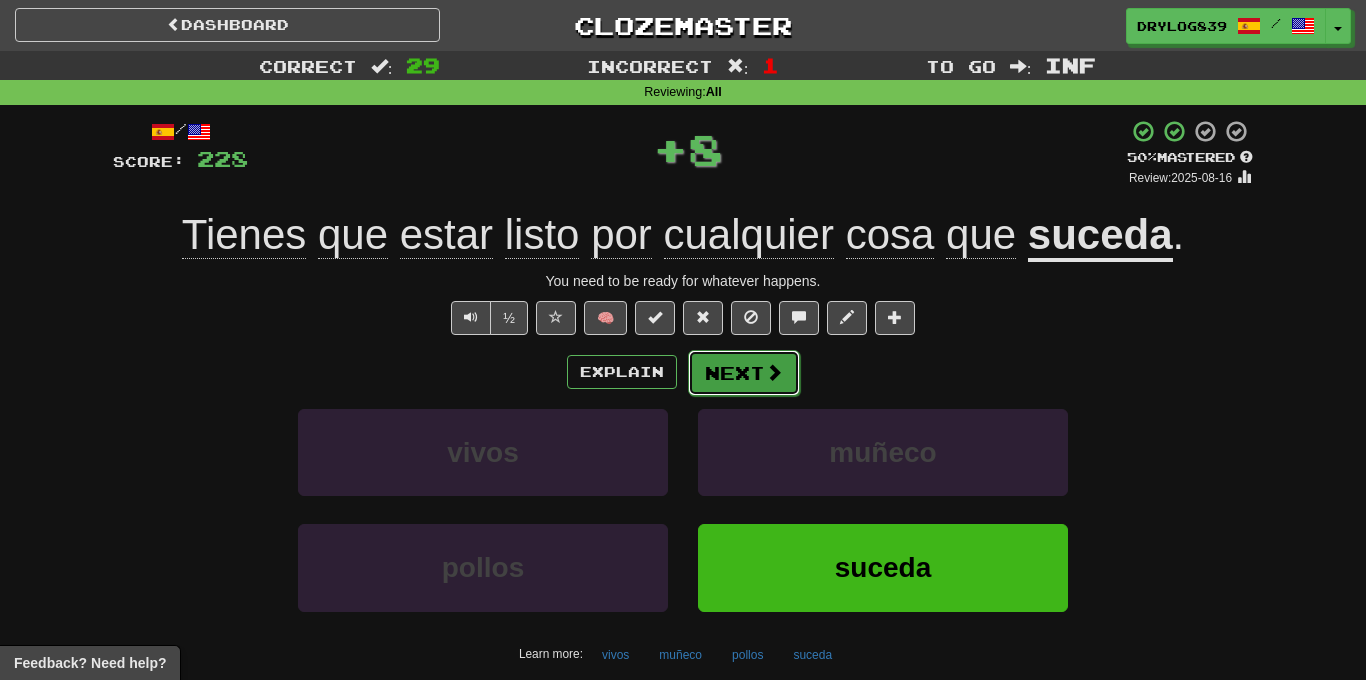 click on "Next" at bounding box center [744, 373] 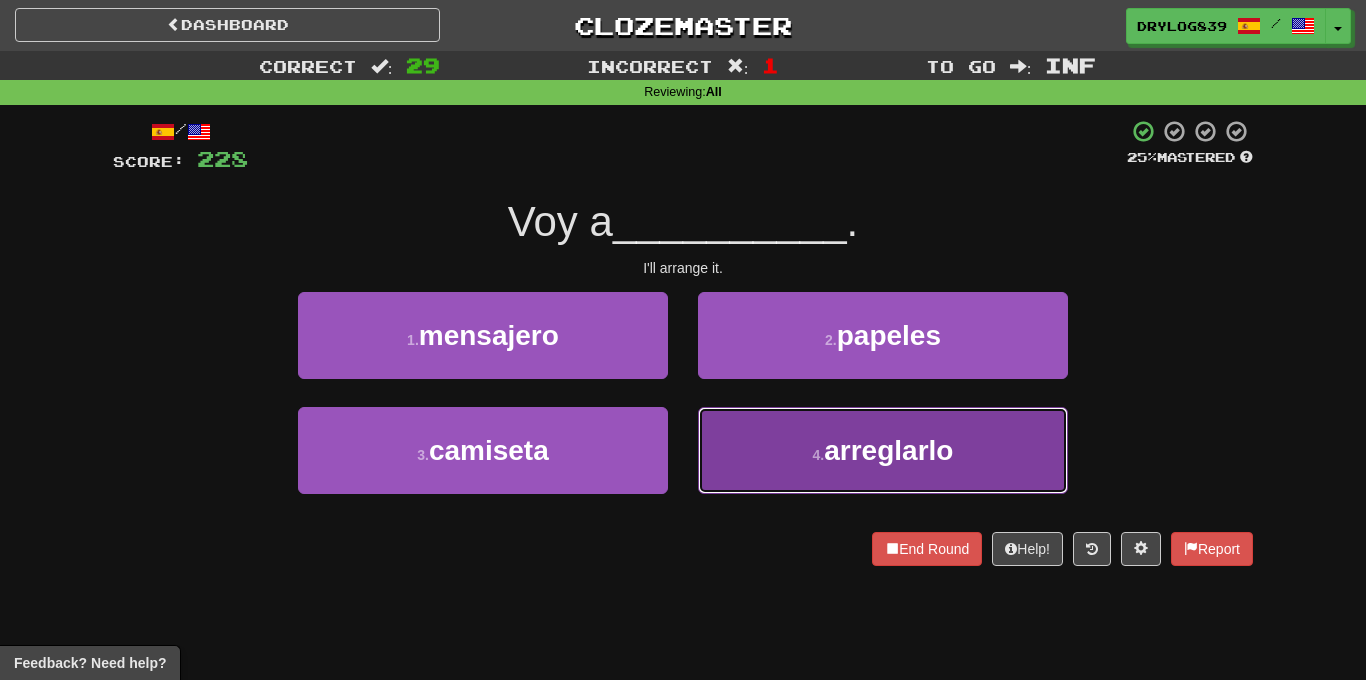 click on "4 .  arreglarlo" at bounding box center [883, 450] 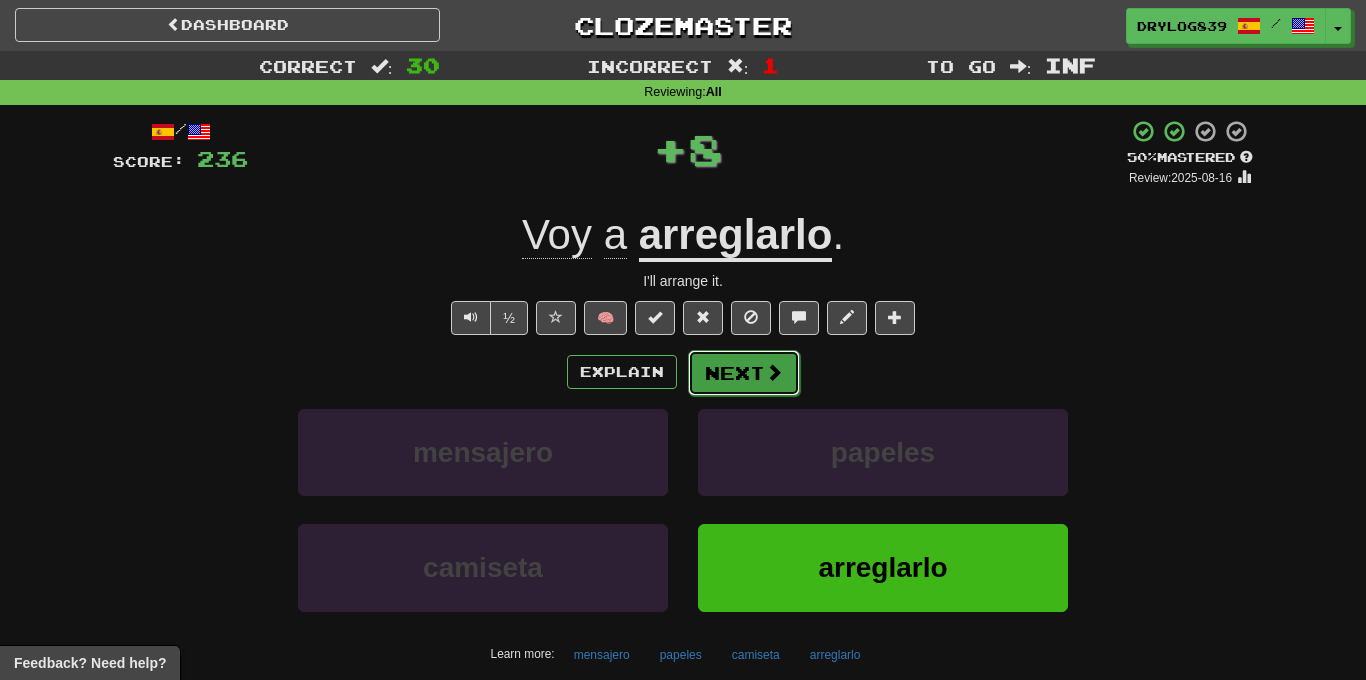 click on "Next" at bounding box center [744, 373] 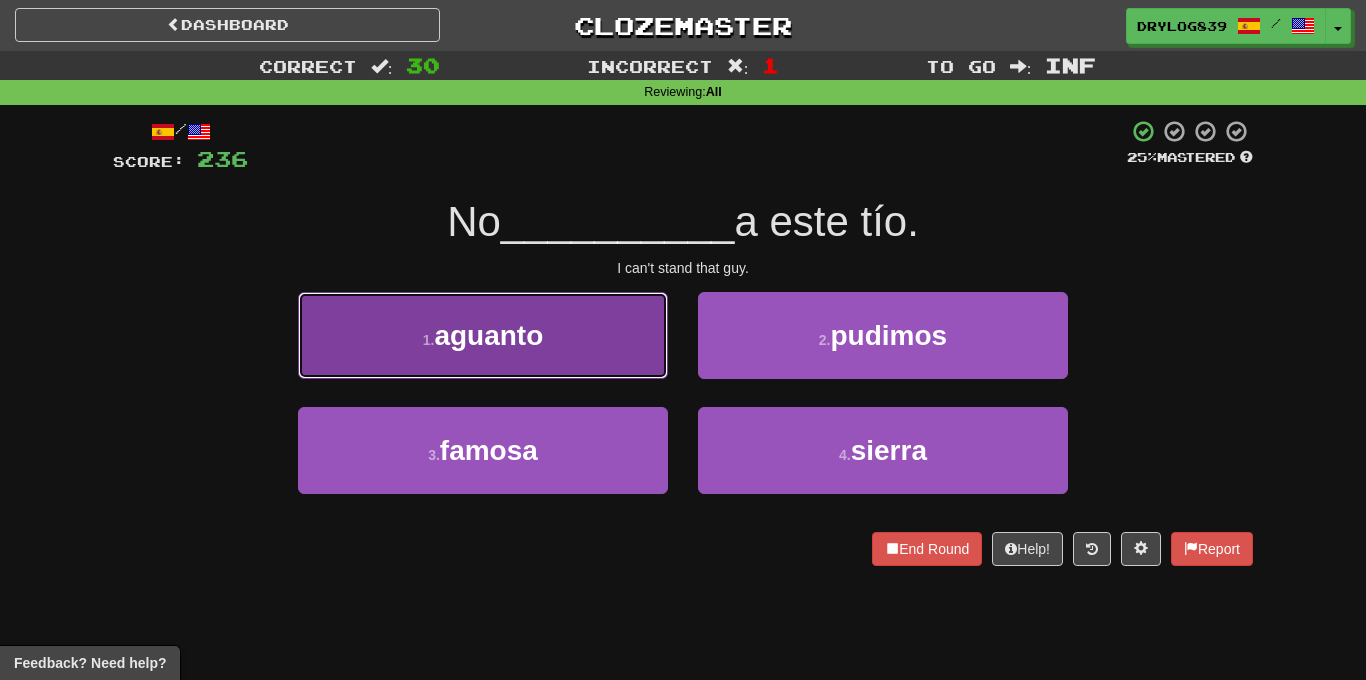 click on "1 .  aguanto" at bounding box center [483, 335] 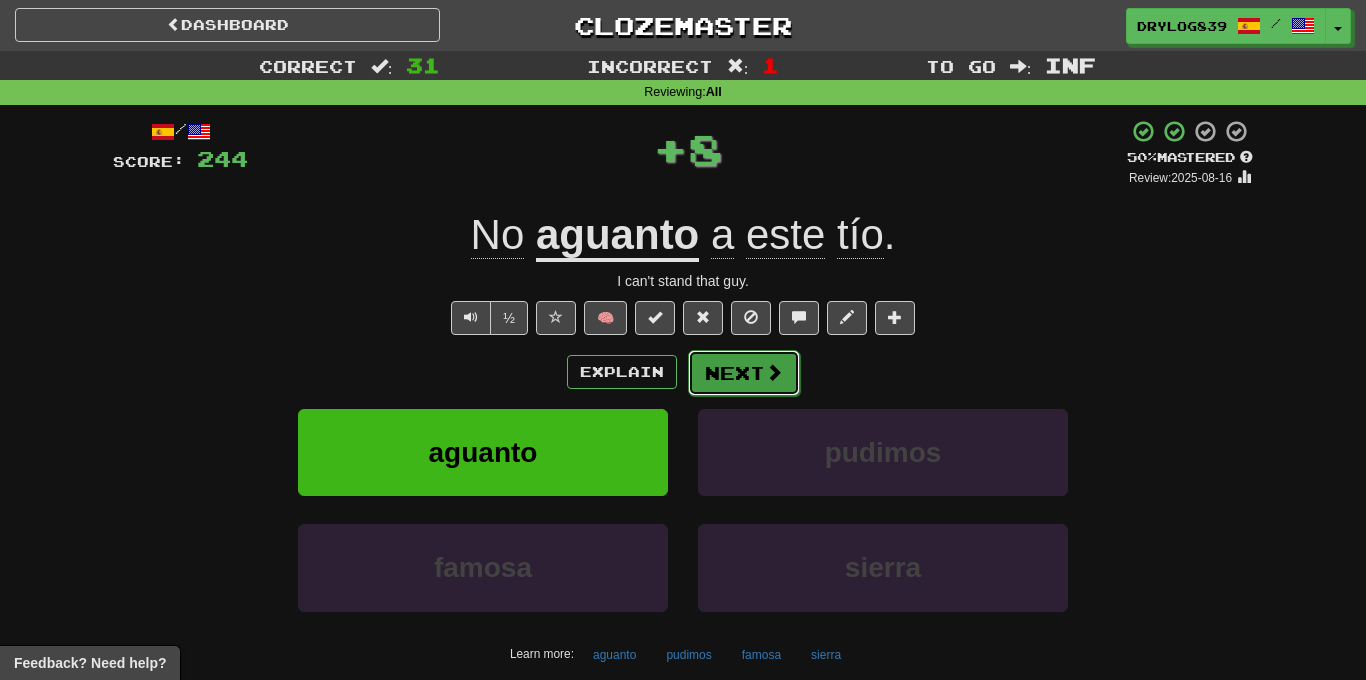 click on "Next" at bounding box center [744, 373] 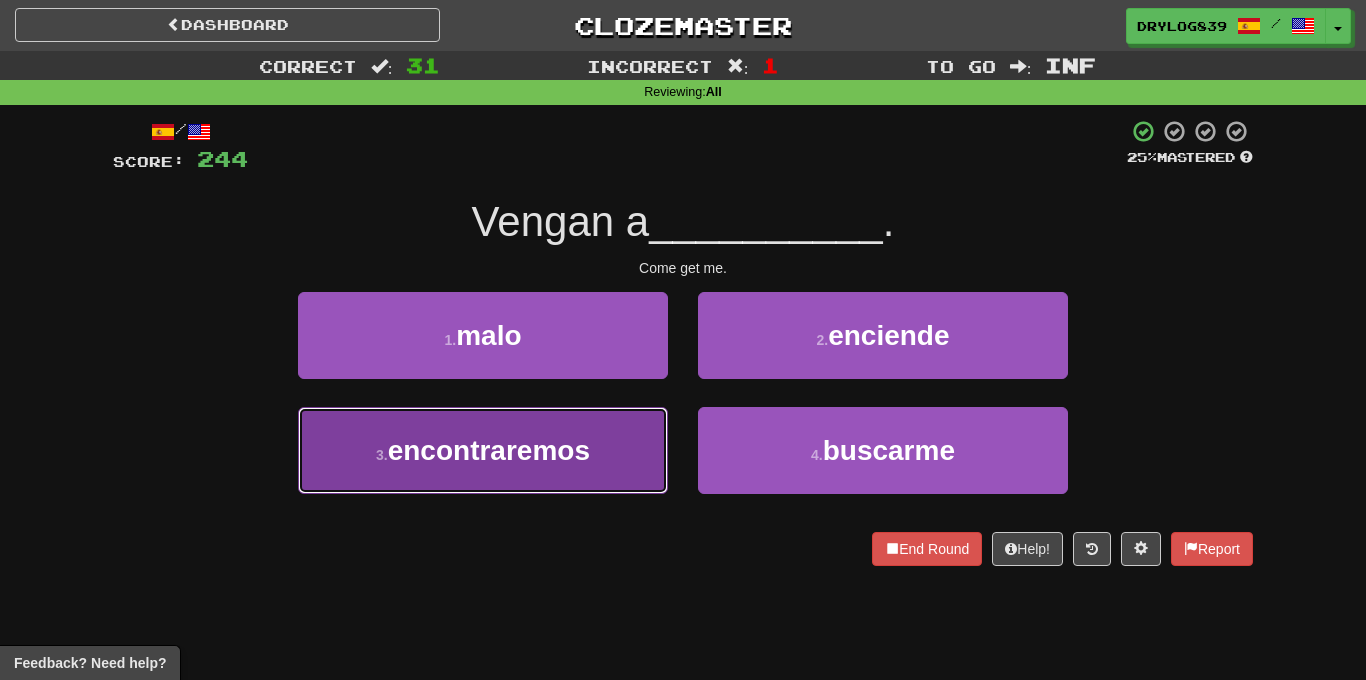 click on "3 .  encontraremos" at bounding box center (483, 450) 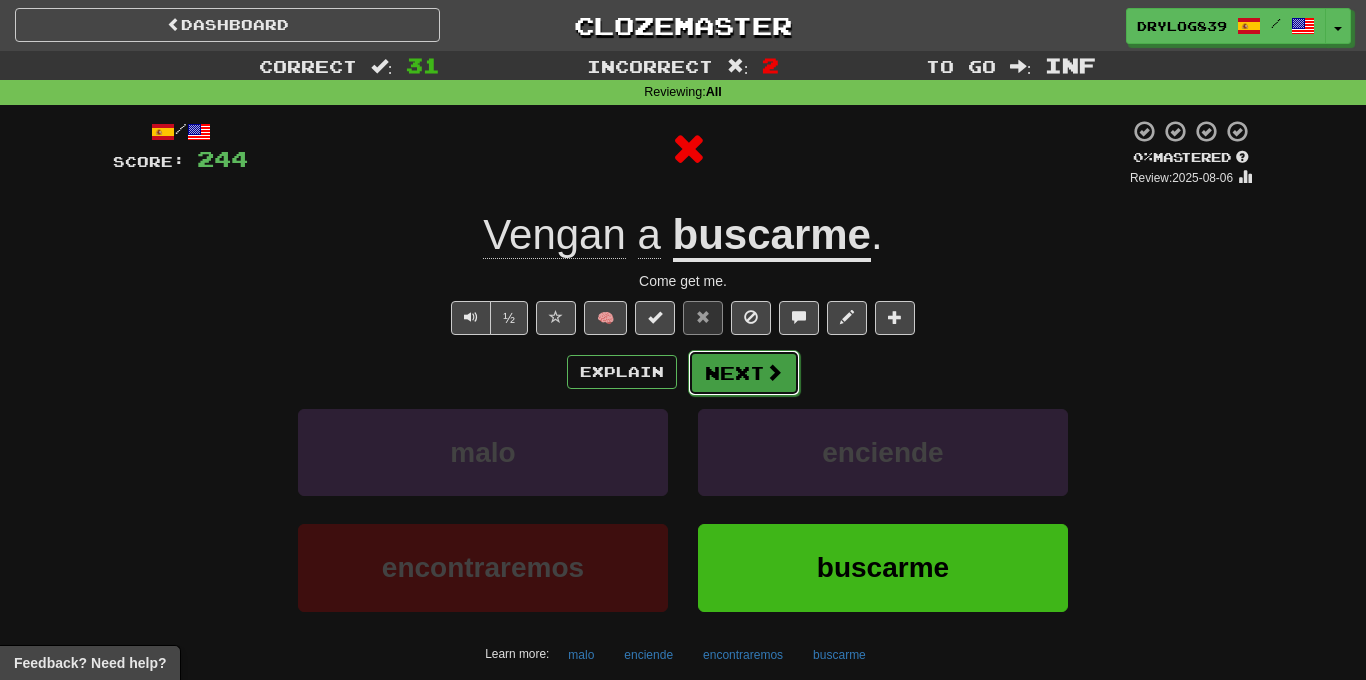click on "Next" at bounding box center (744, 373) 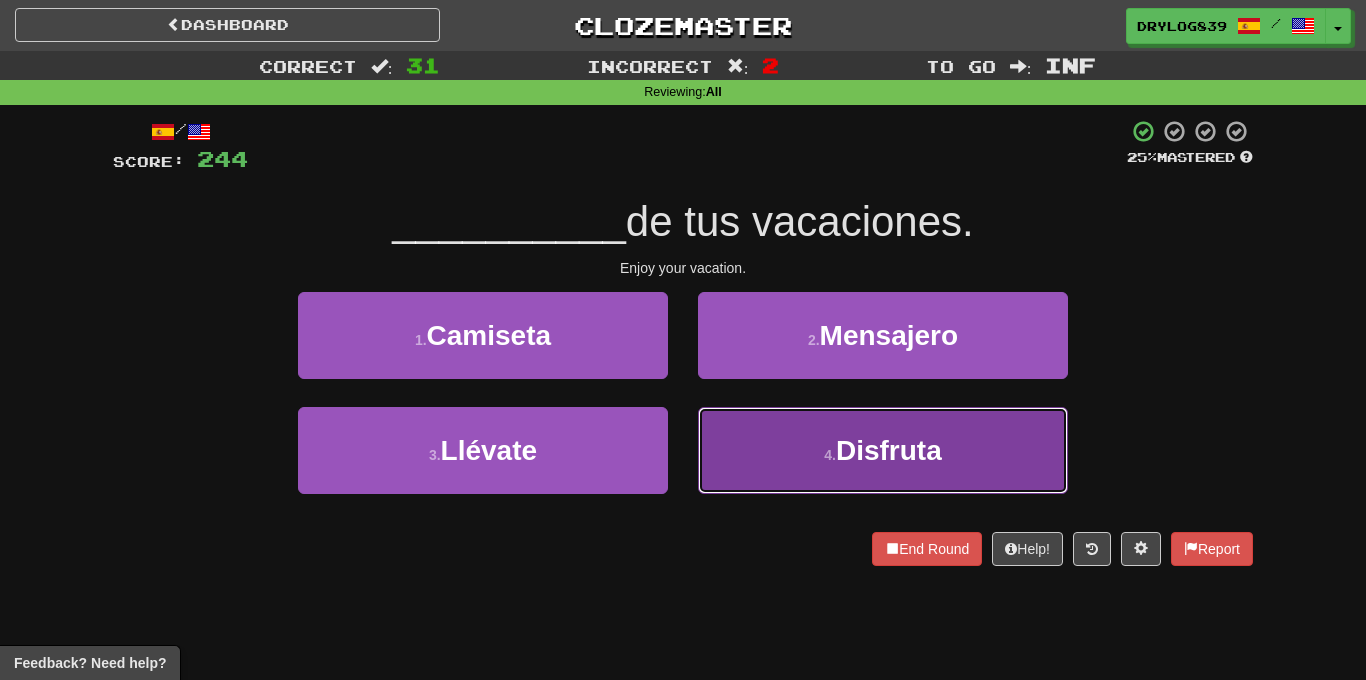 click on "4 .  Disfruta" at bounding box center (883, 450) 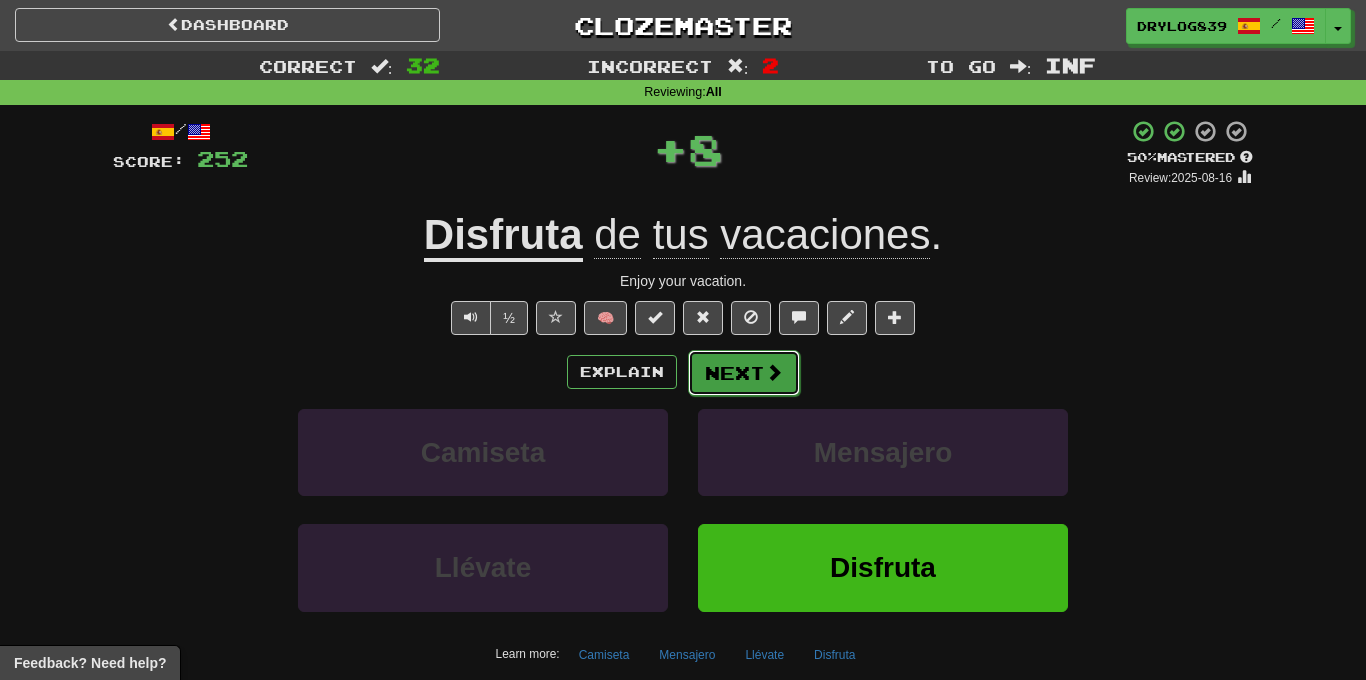 click on "Next" at bounding box center (744, 373) 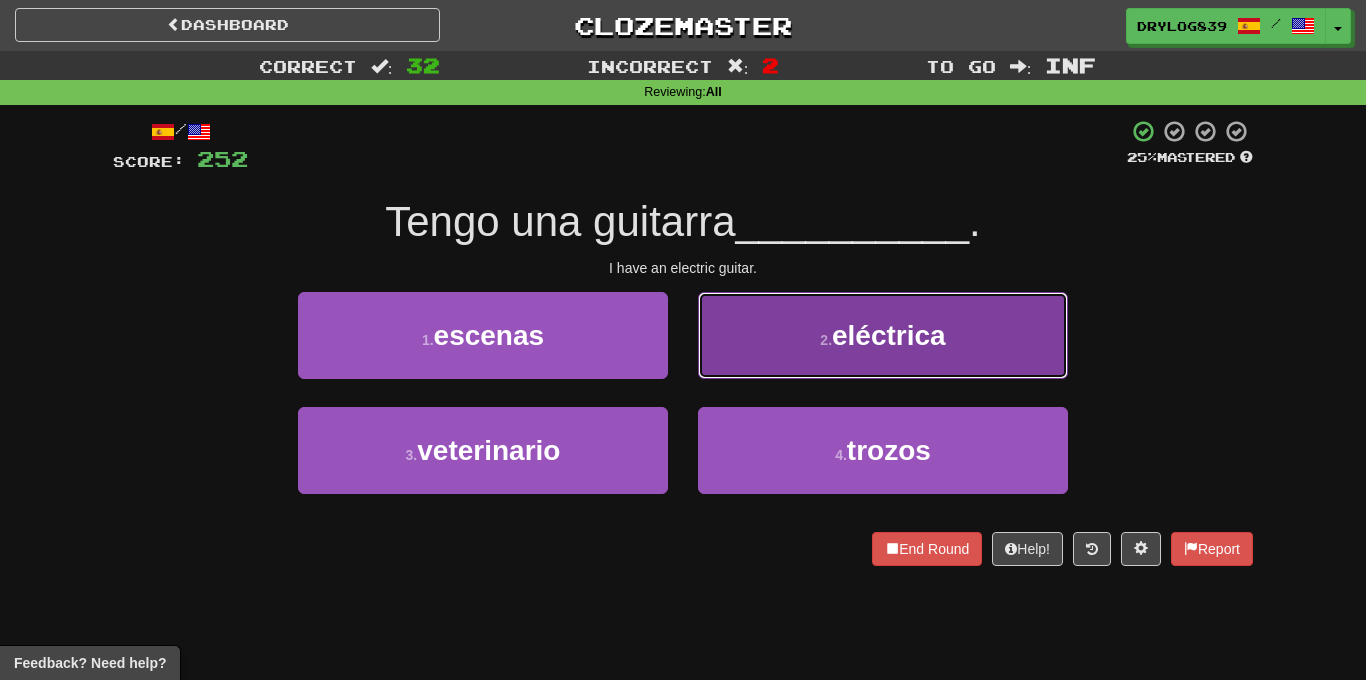 click on "2 .  eléctrica" at bounding box center (883, 335) 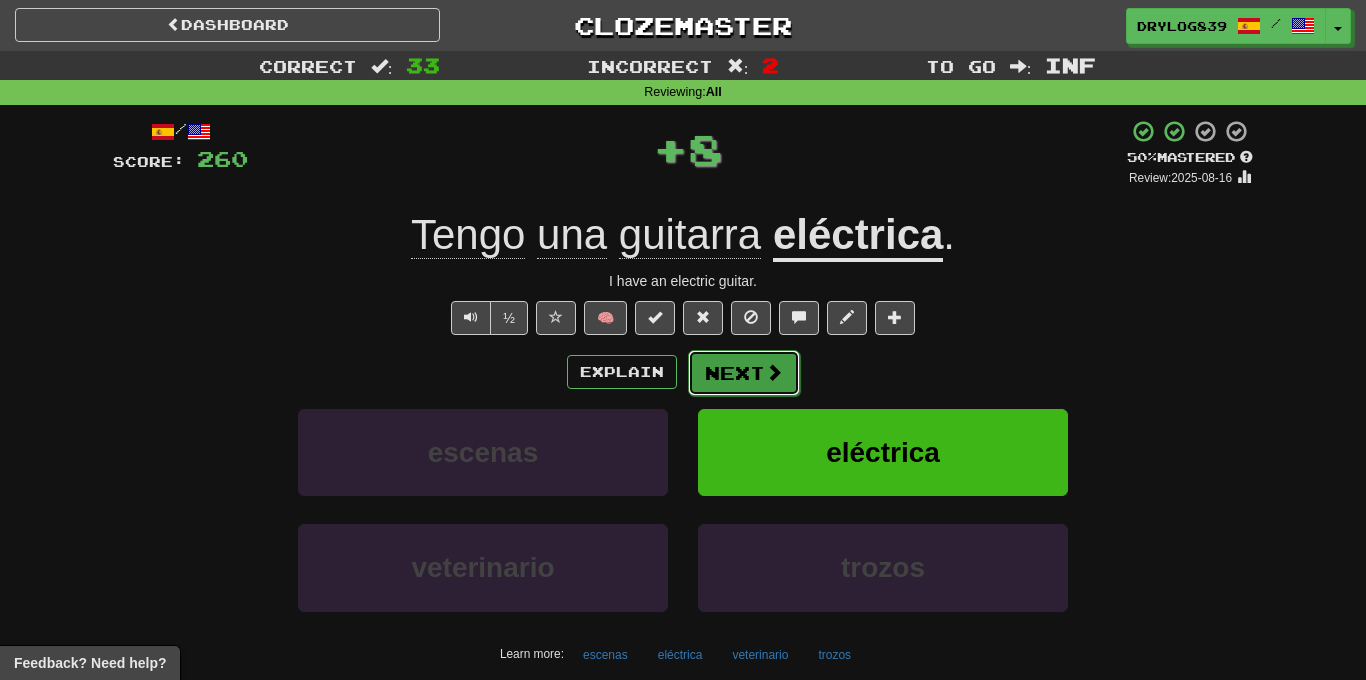 click at bounding box center [774, 372] 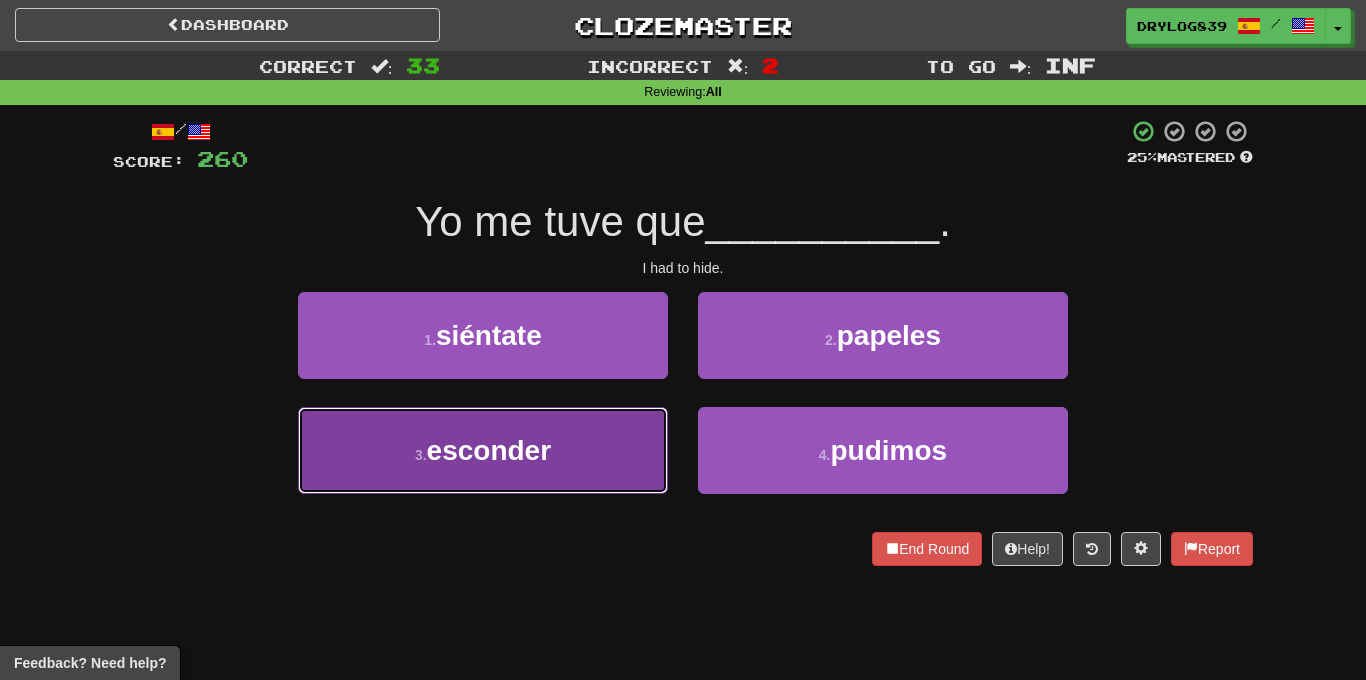 click on "3 .  esconder" at bounding box center [483, 450] 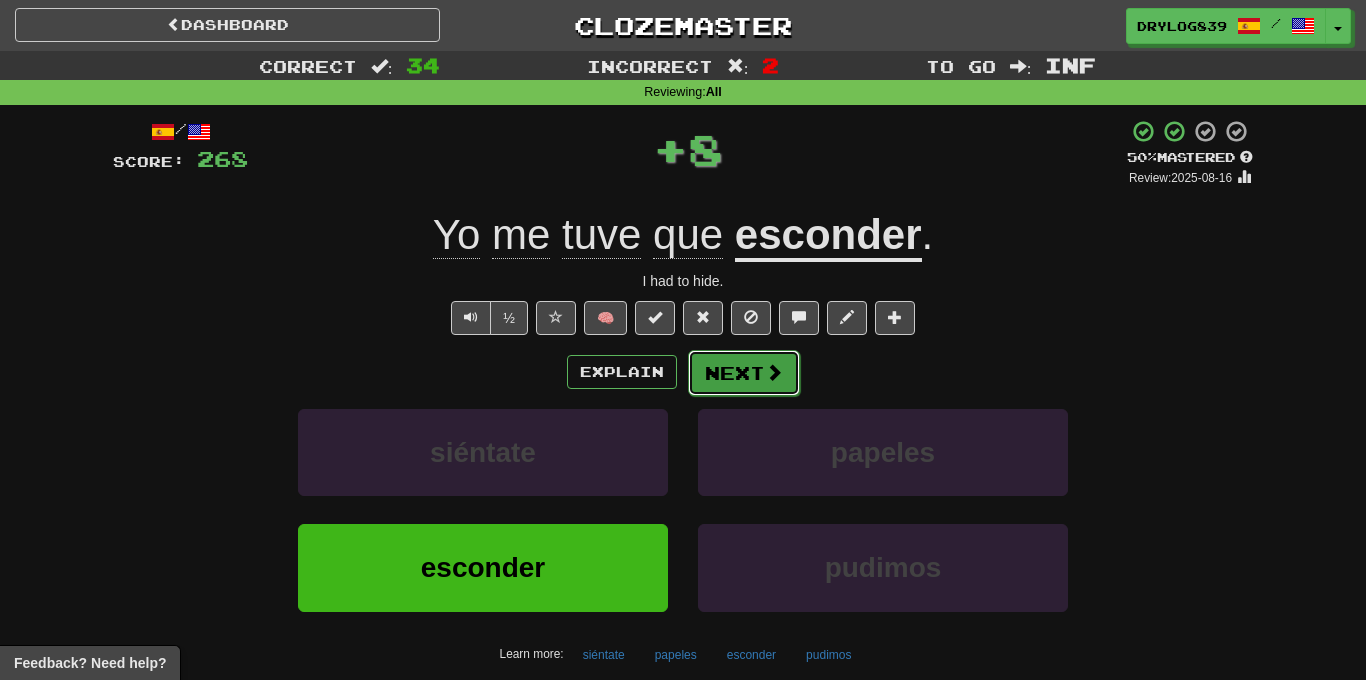 click on "Next" at bounding box center (744, 373) 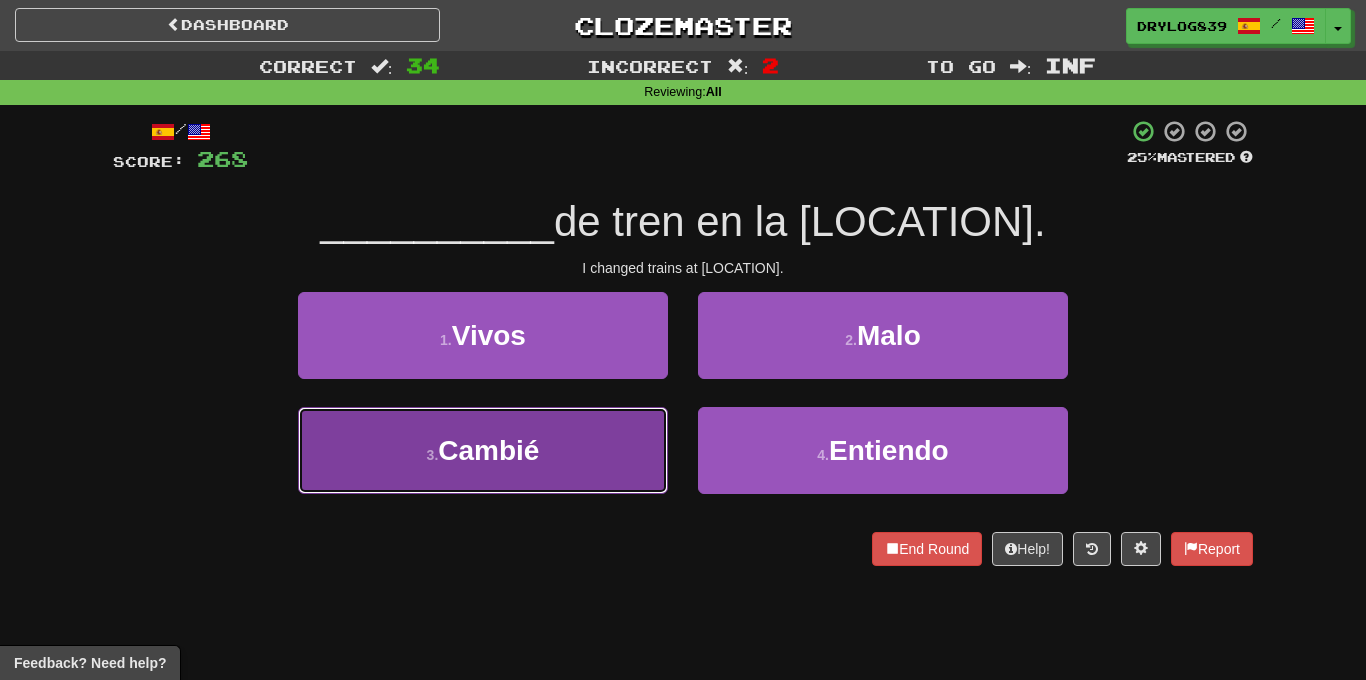 click on "3 .  Cambié" at bounding box center (483, 450) 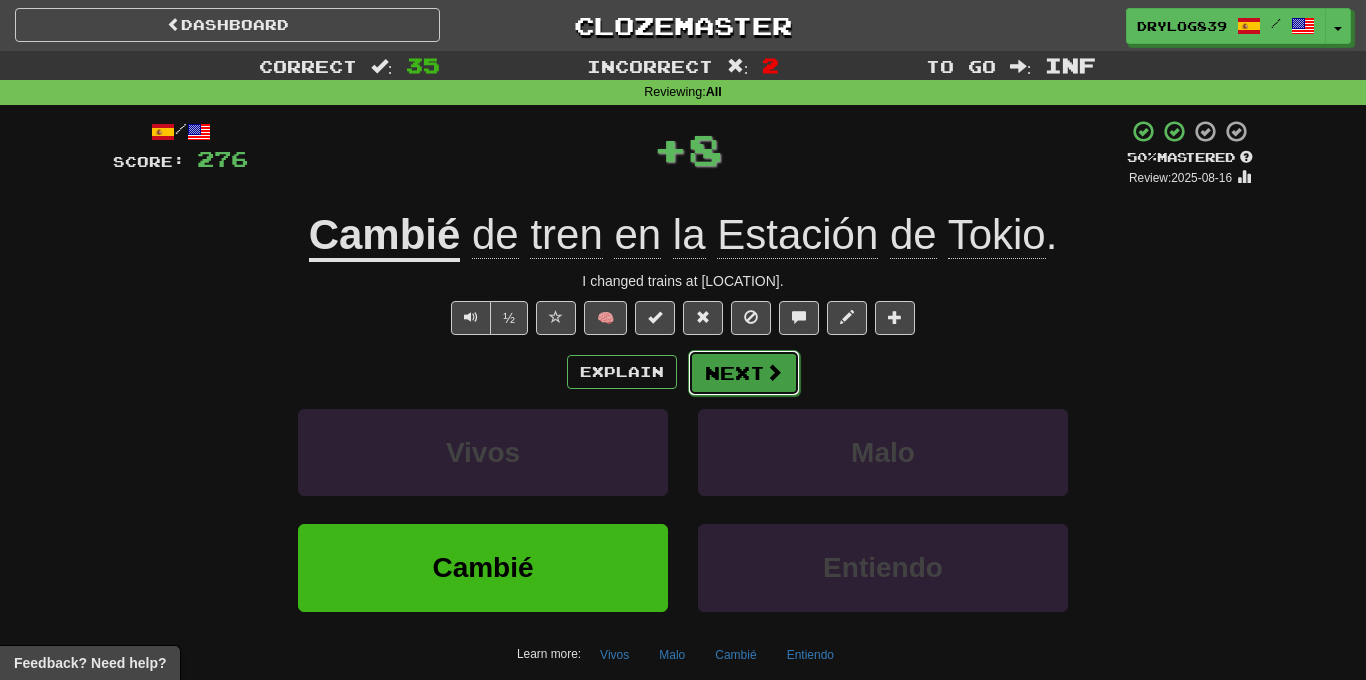 click on "Next" at bounding box center [744, 373] 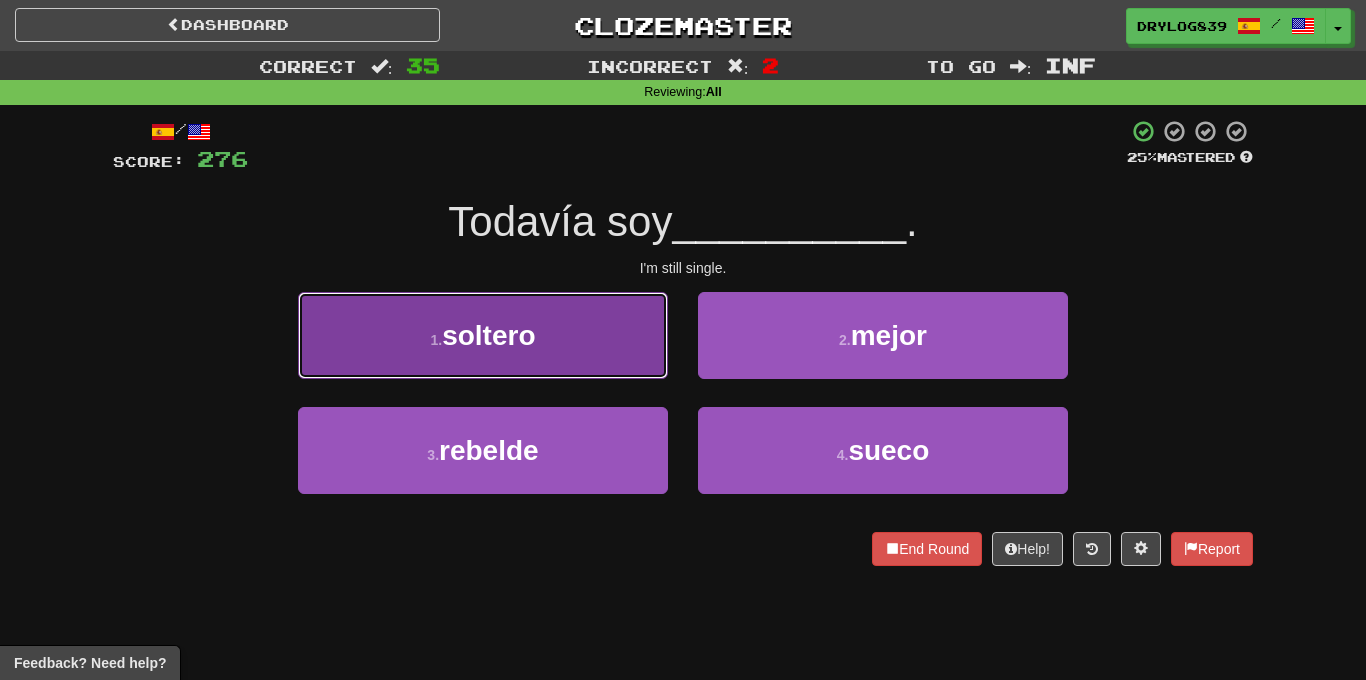 click on "1 .  soltero" at bounding box center (483, 335) 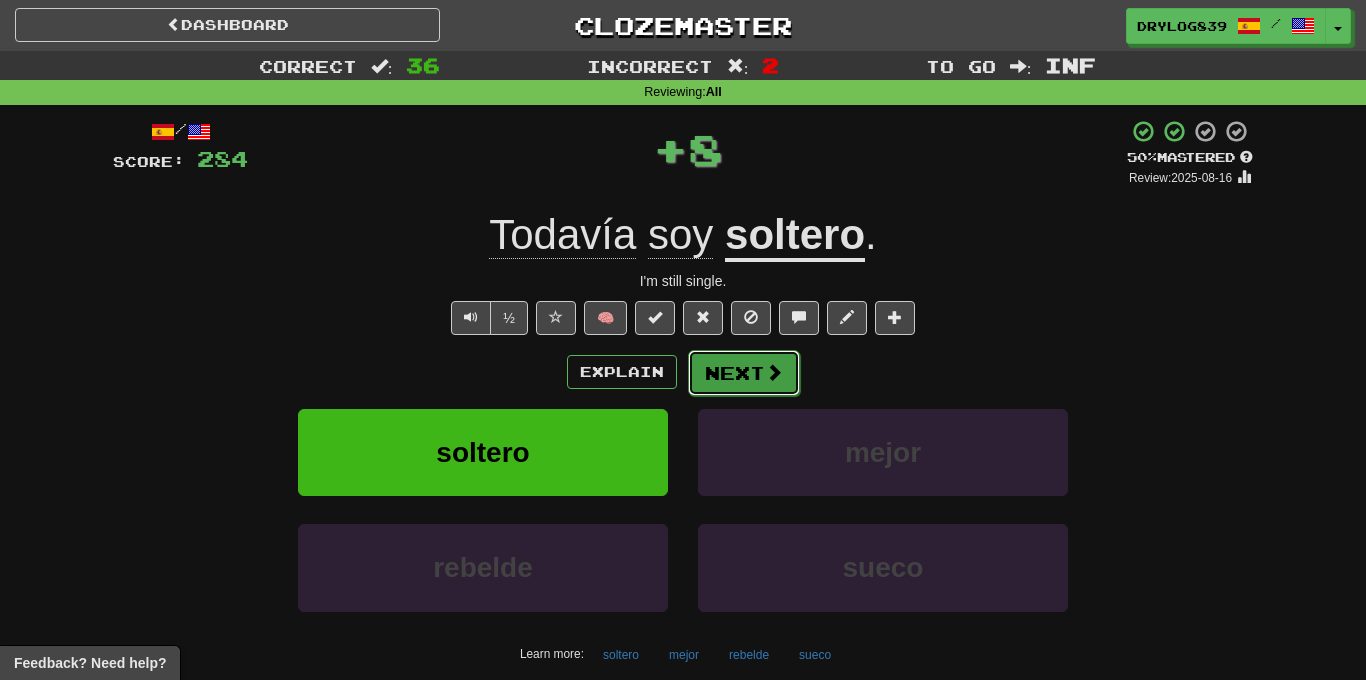 click on "Next" at bounding box center (744, 373) 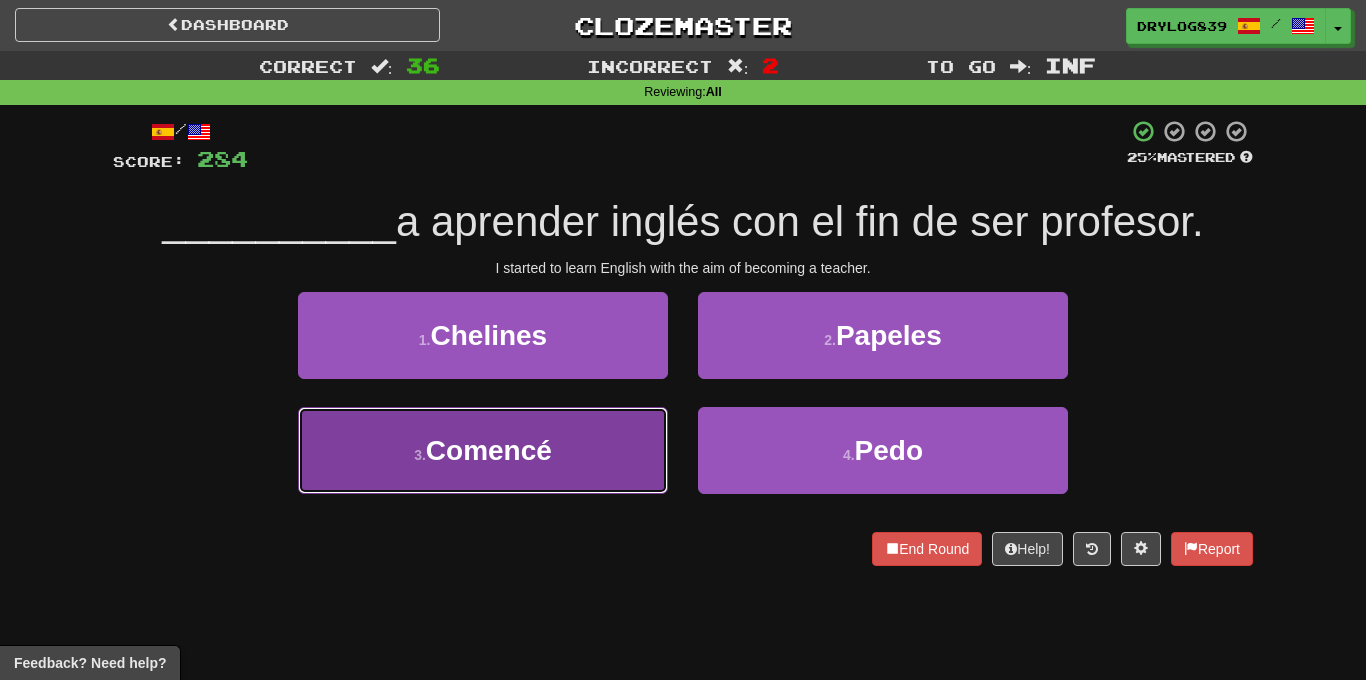 click on "3 .  Comencé" at bounding box center (483, 450) 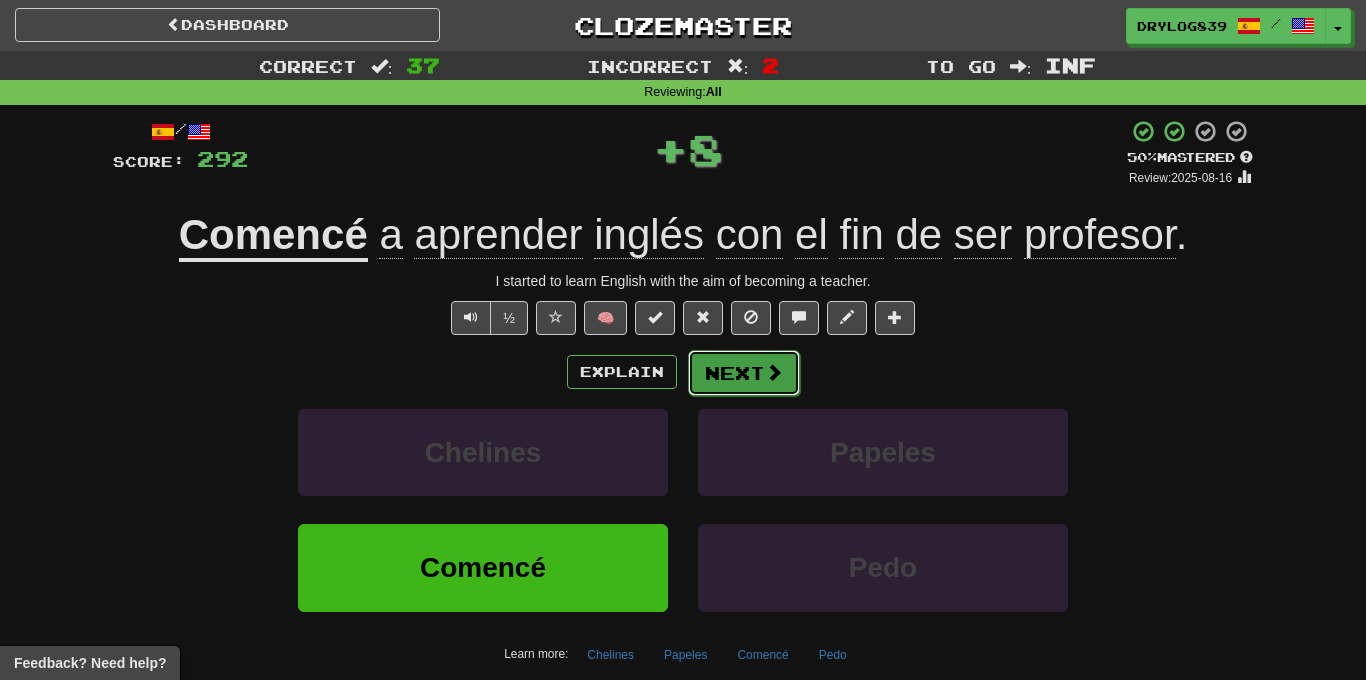 click on "Next" at bounding box center [744, 373] 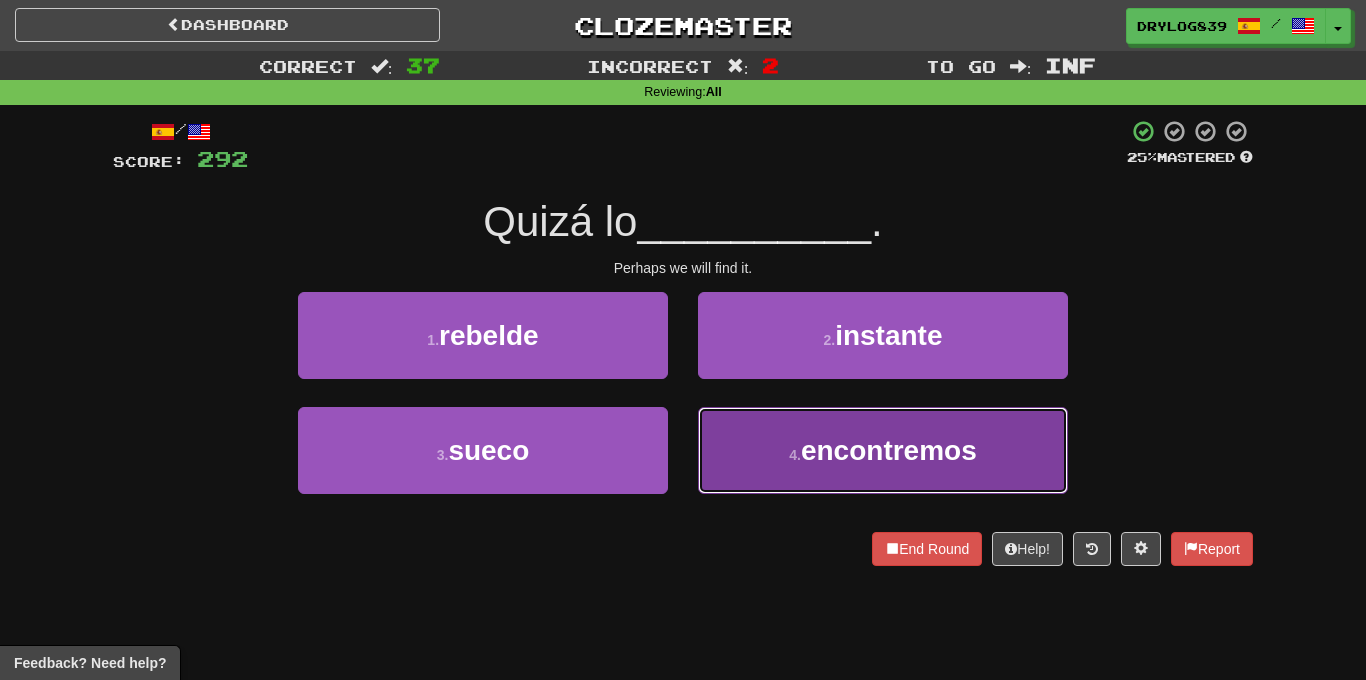 click on "4 .  encontremos" at bounding box center [883, 450] 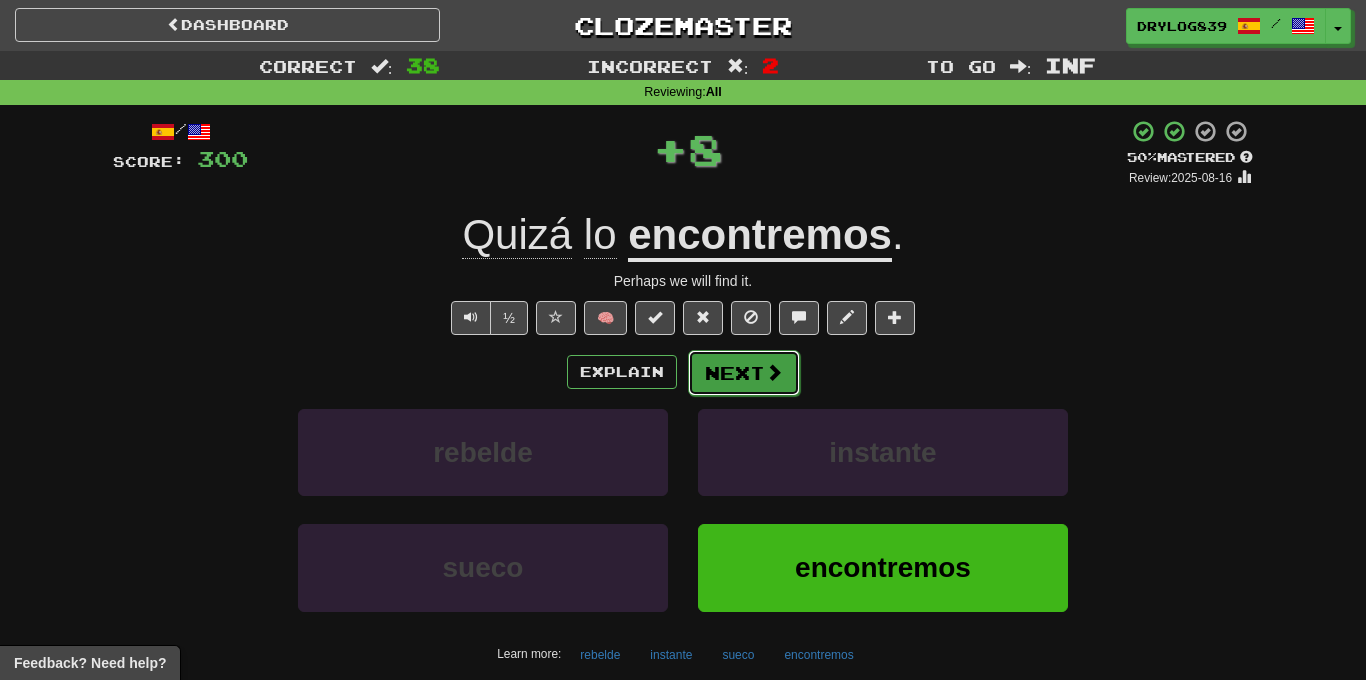 click on "Next" at bounding box center [744, 373] 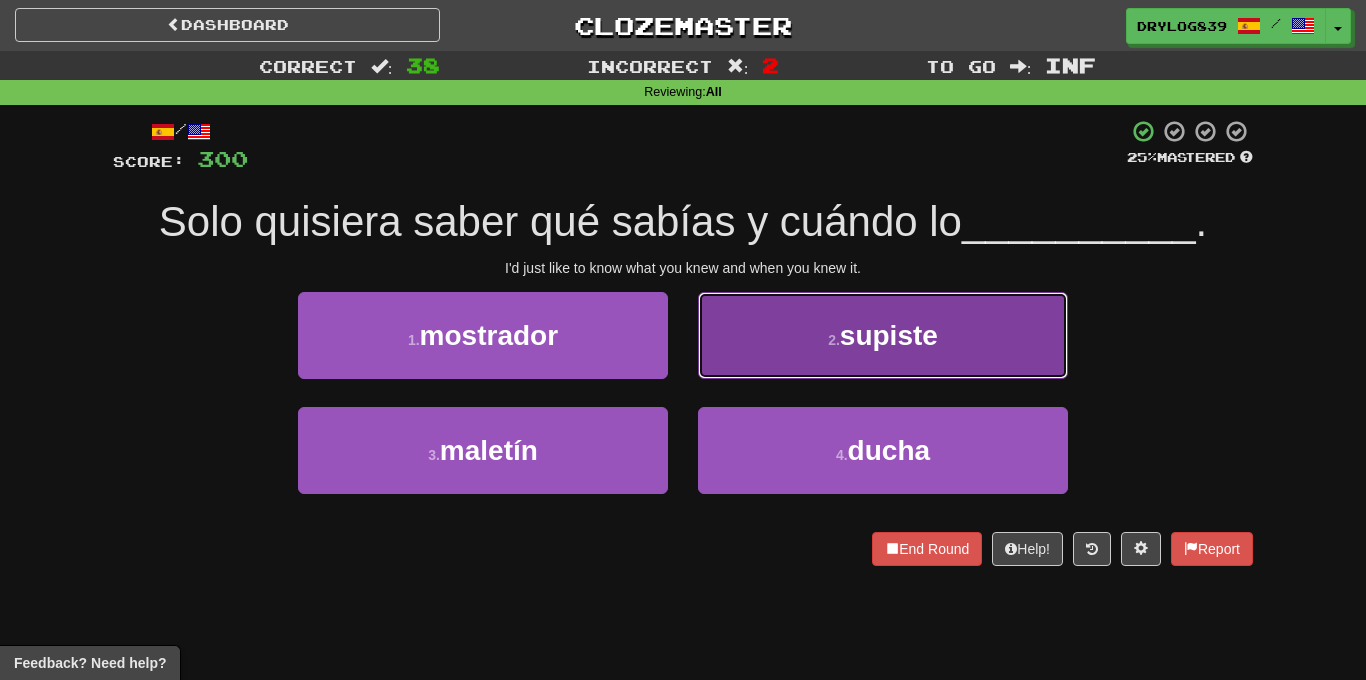click on "2 .  supiste" at bounding box center (883, 335) 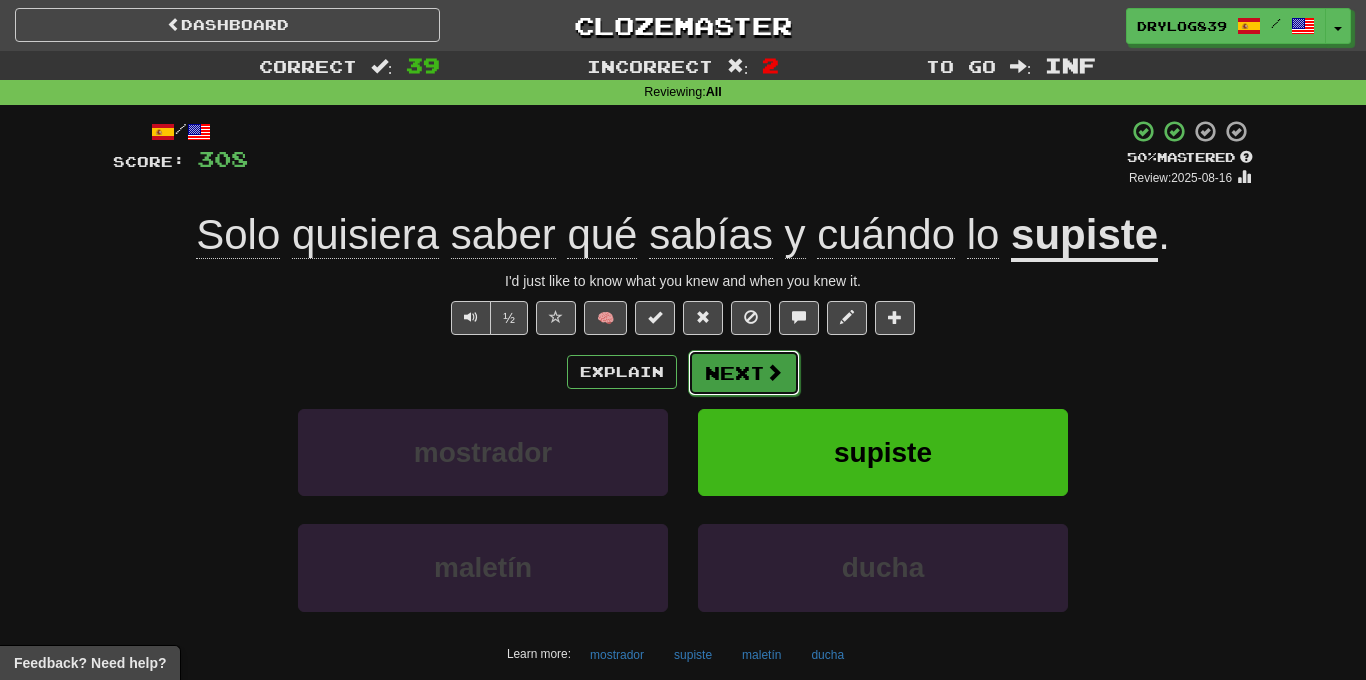 click on "Next" at bounding box center [744, 373] 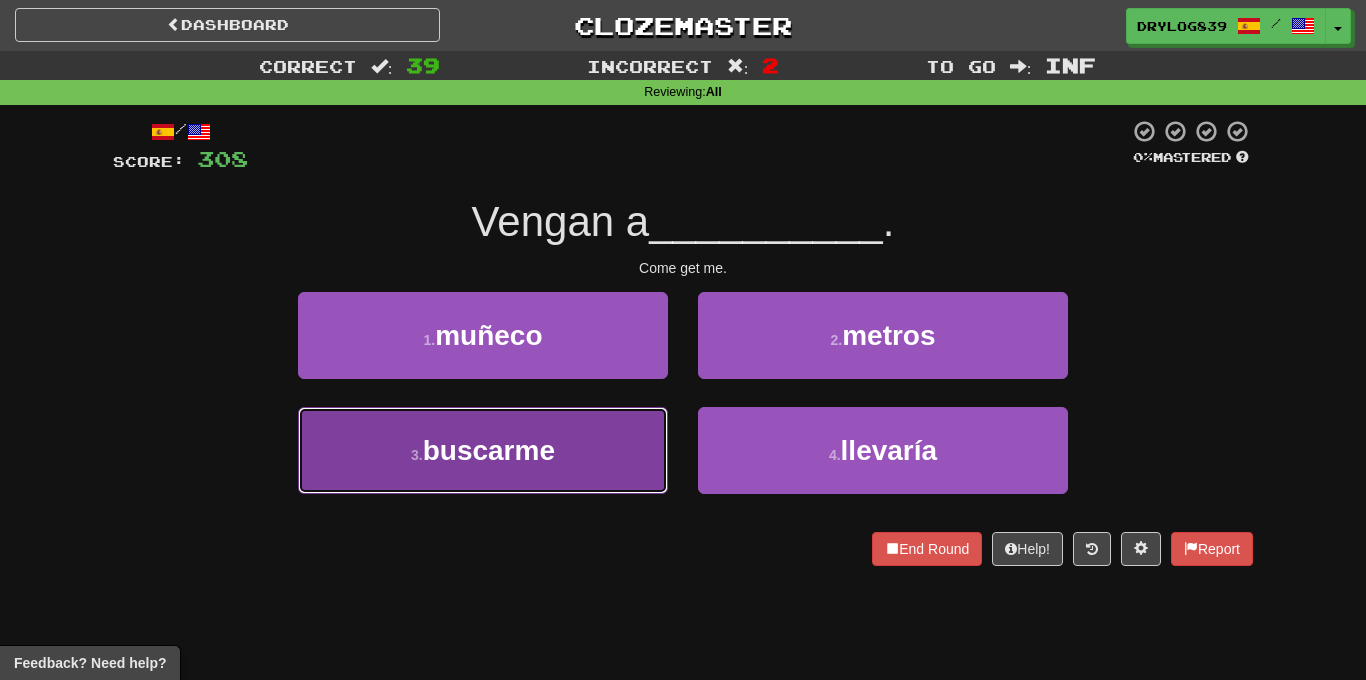 click on "3 .  buscarme" at bounding box center (483, 450) 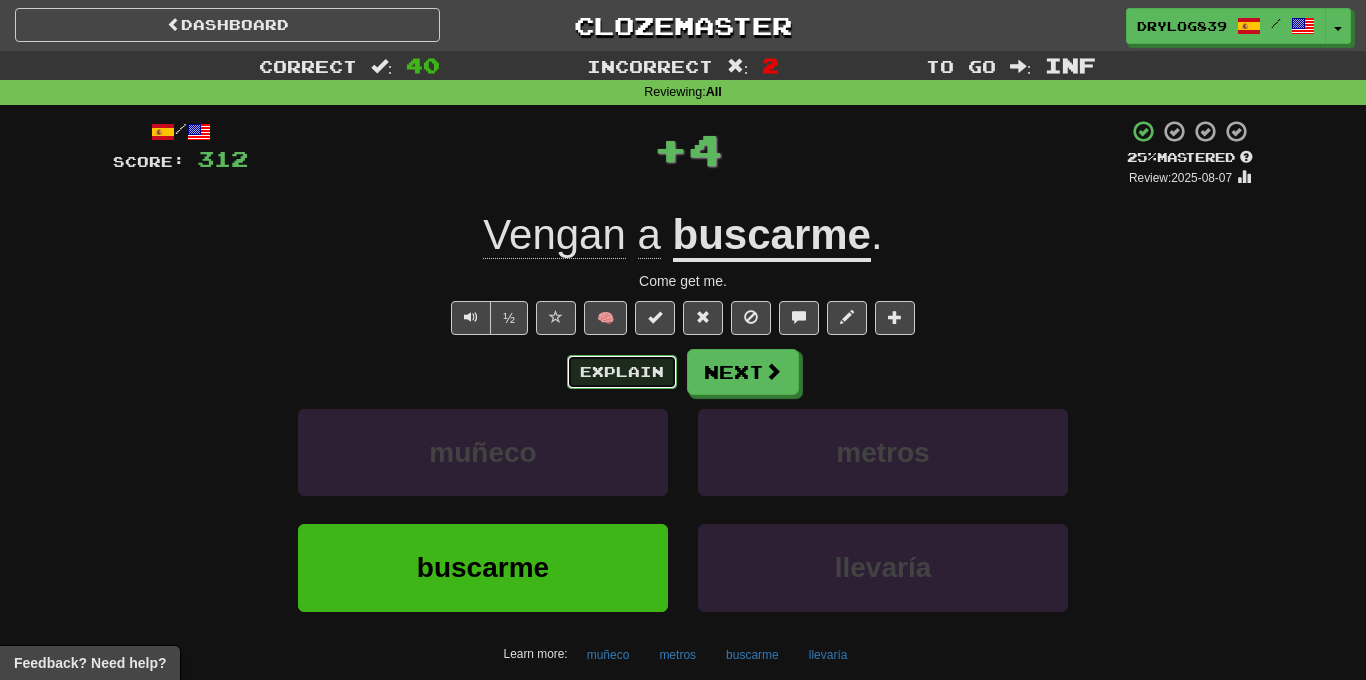 click on "Explain" at bounding box center (622, 372) 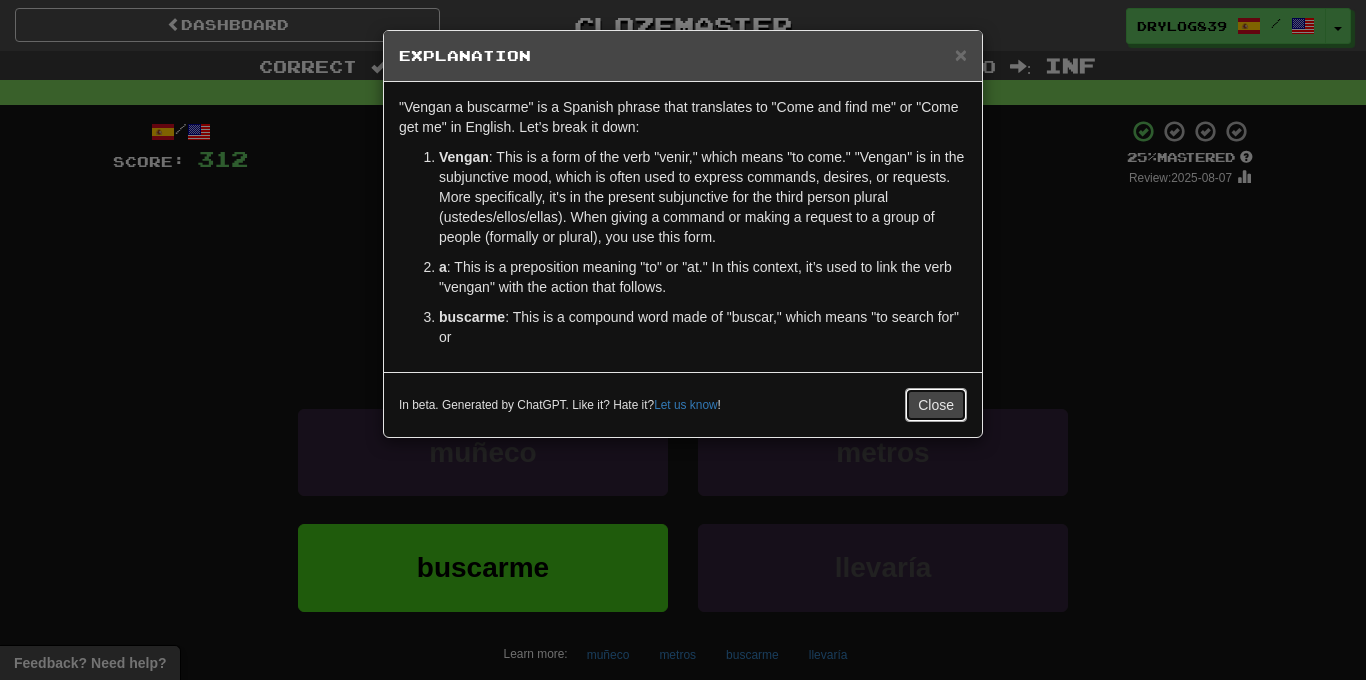 click on "Close" at bounding box center [936, 405] 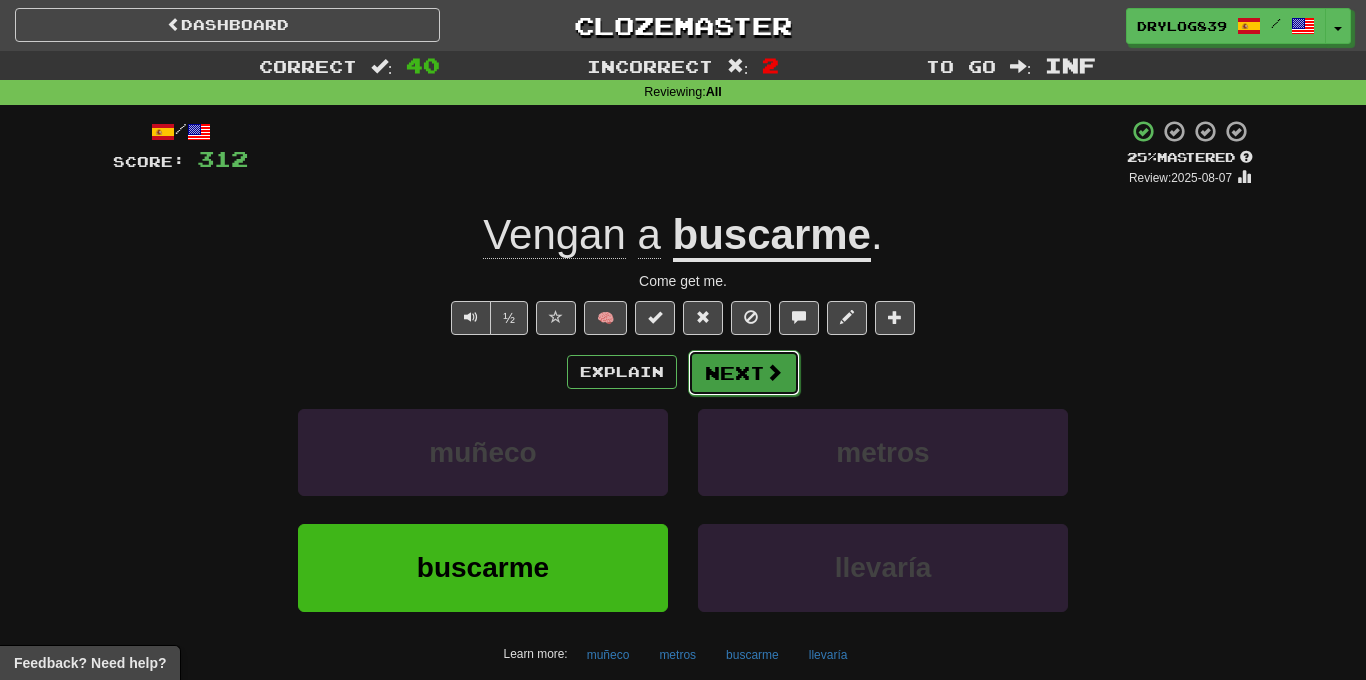 click on "Next" at bounding box center [744, 373] 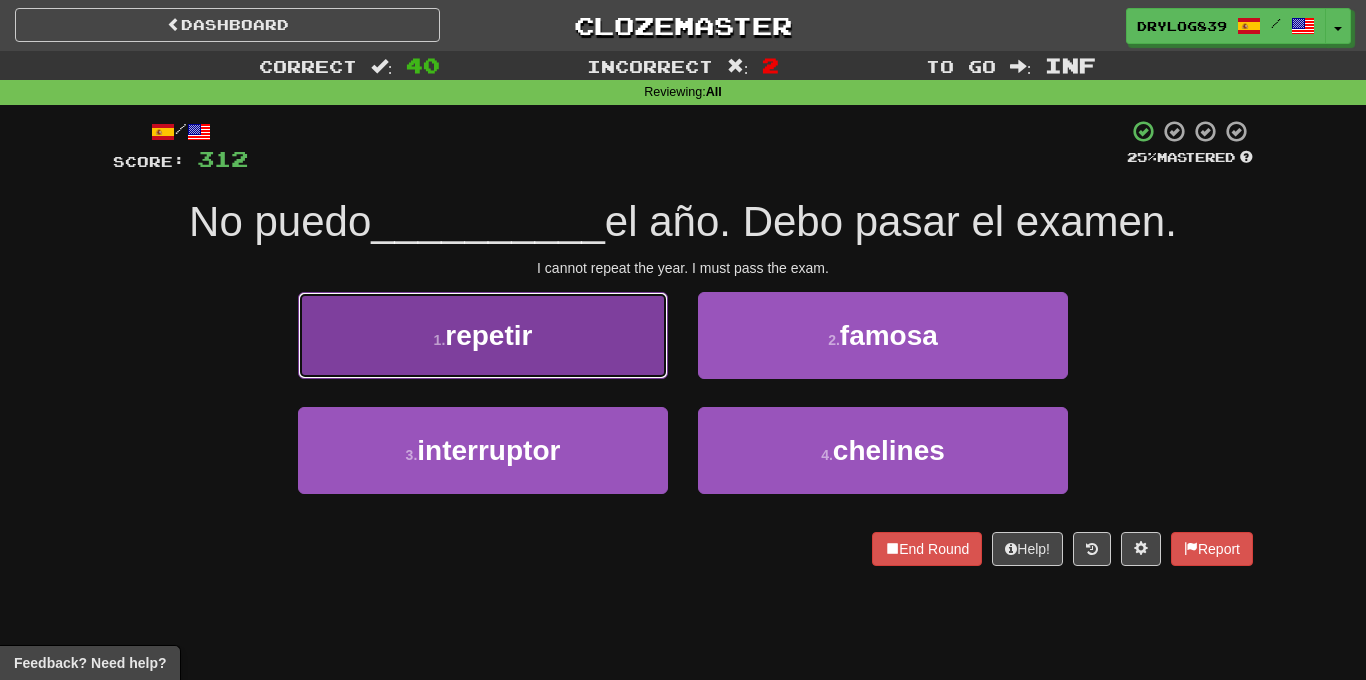 click on "1 .  repetir" at bounding box center [483, 335] 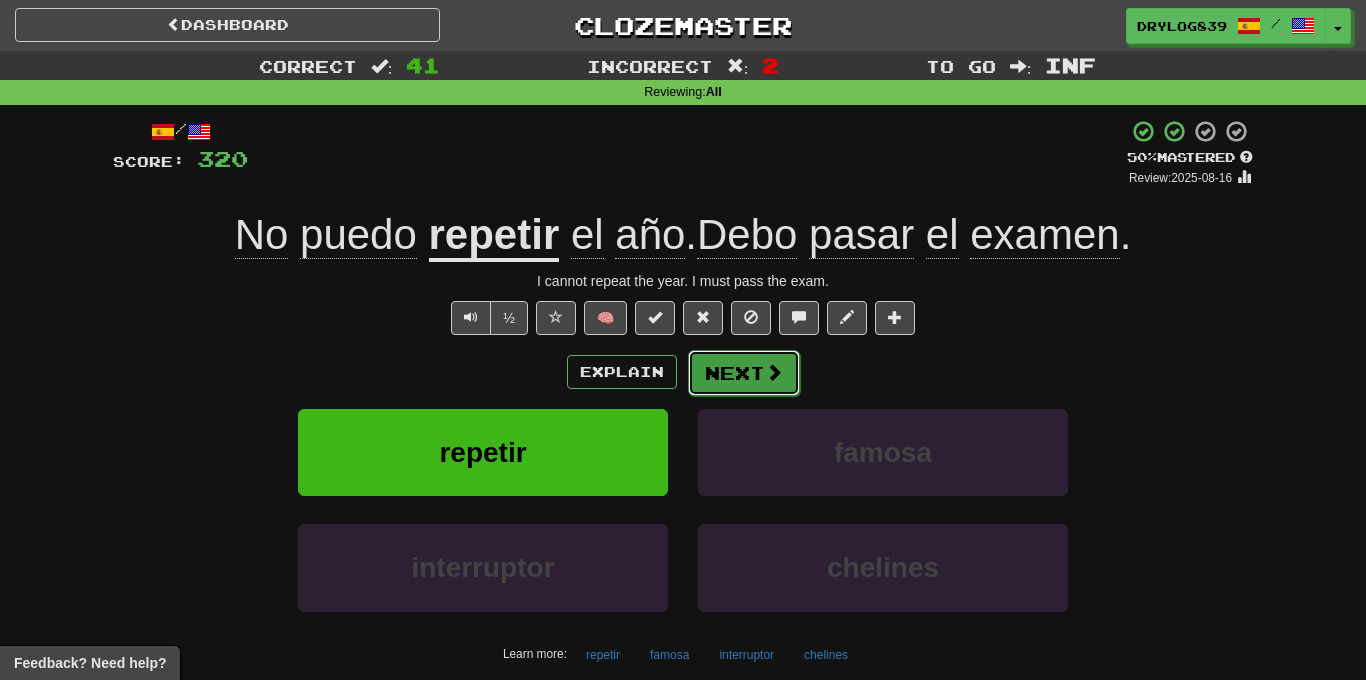 click at bounding box center (774, 372) 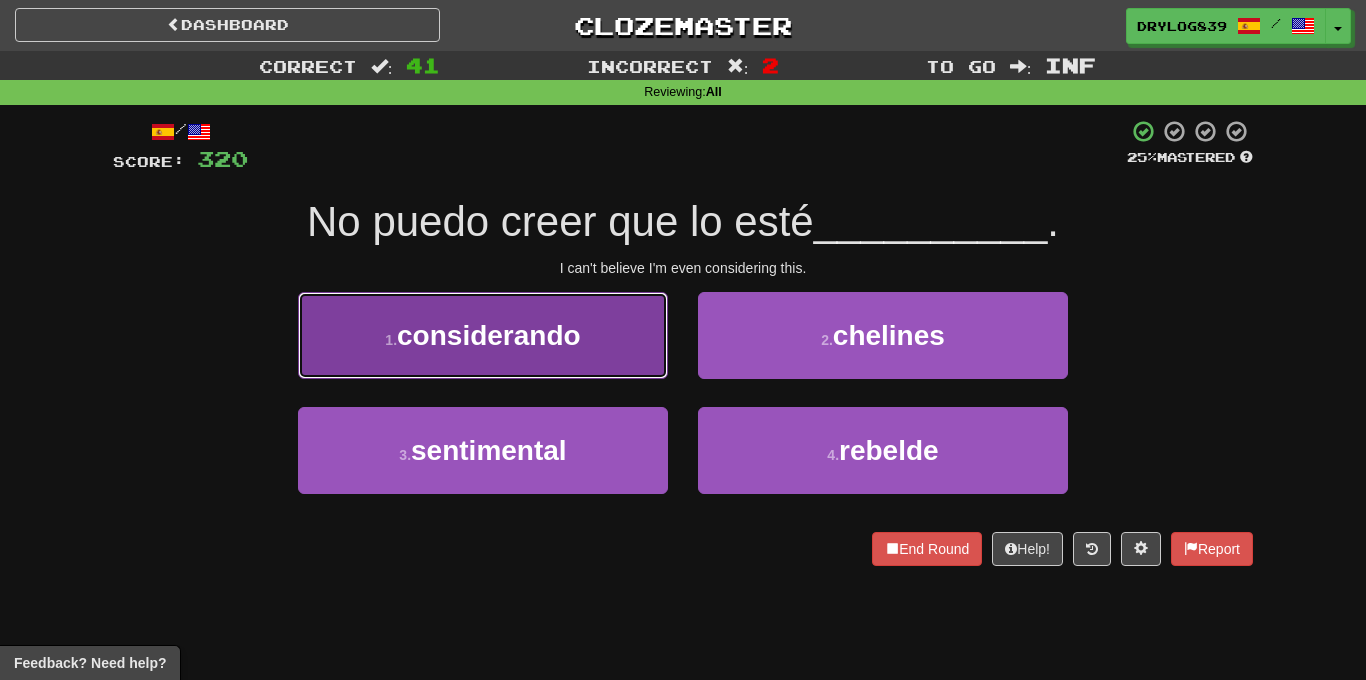 click on "1 .  considerando" at bounding box center (483, 335) 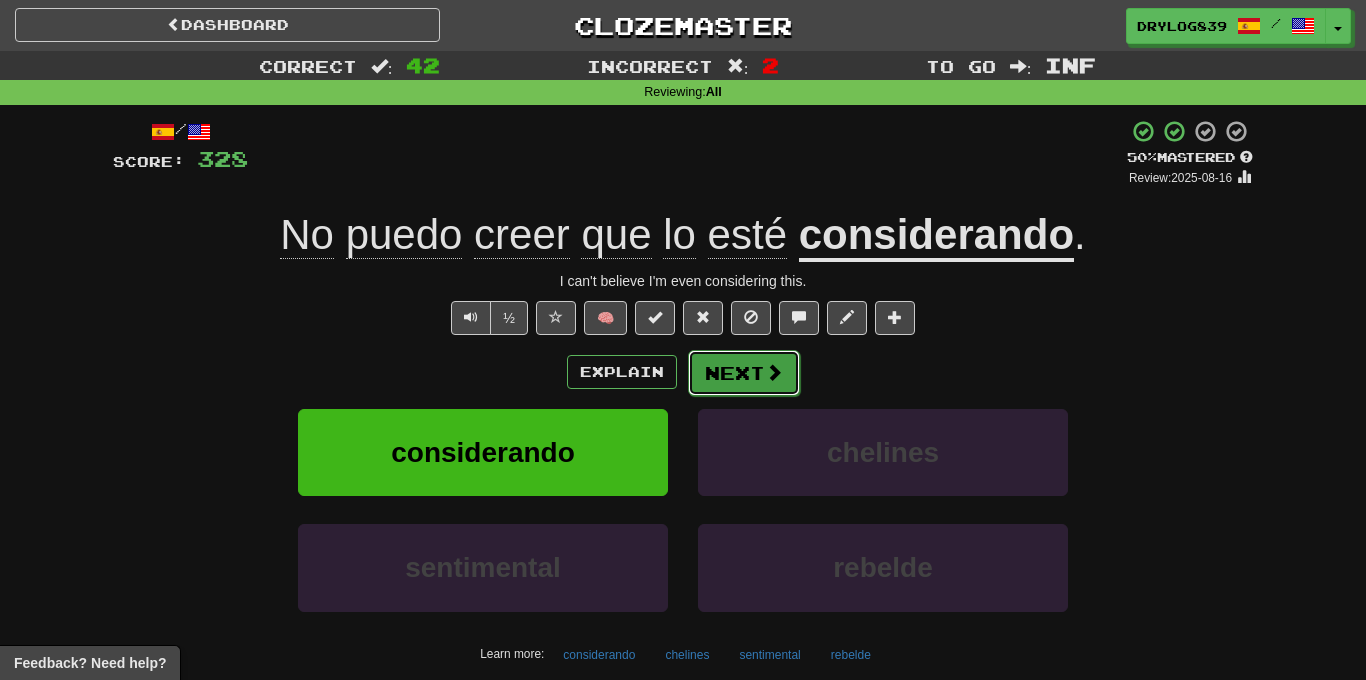 click on "Next" at bounding box center [744, 373] 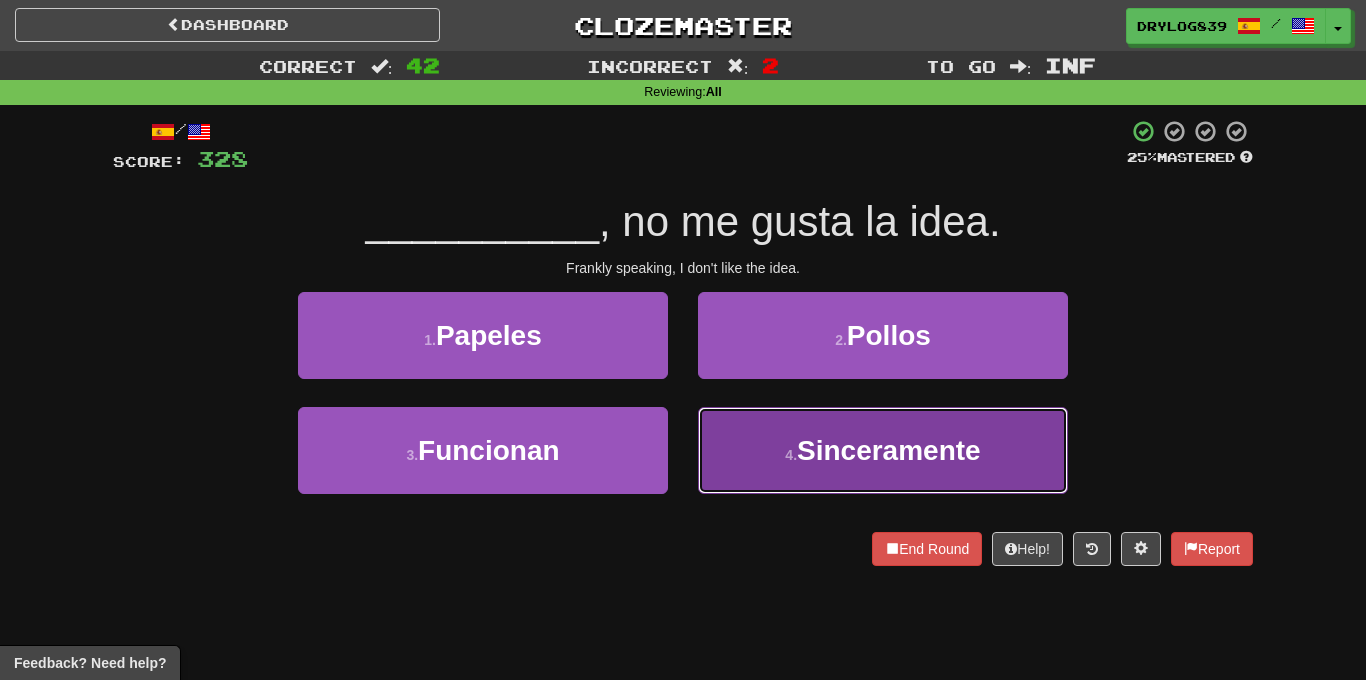 click on "4 .  Sinceramente" at bounding box center [883, 450] 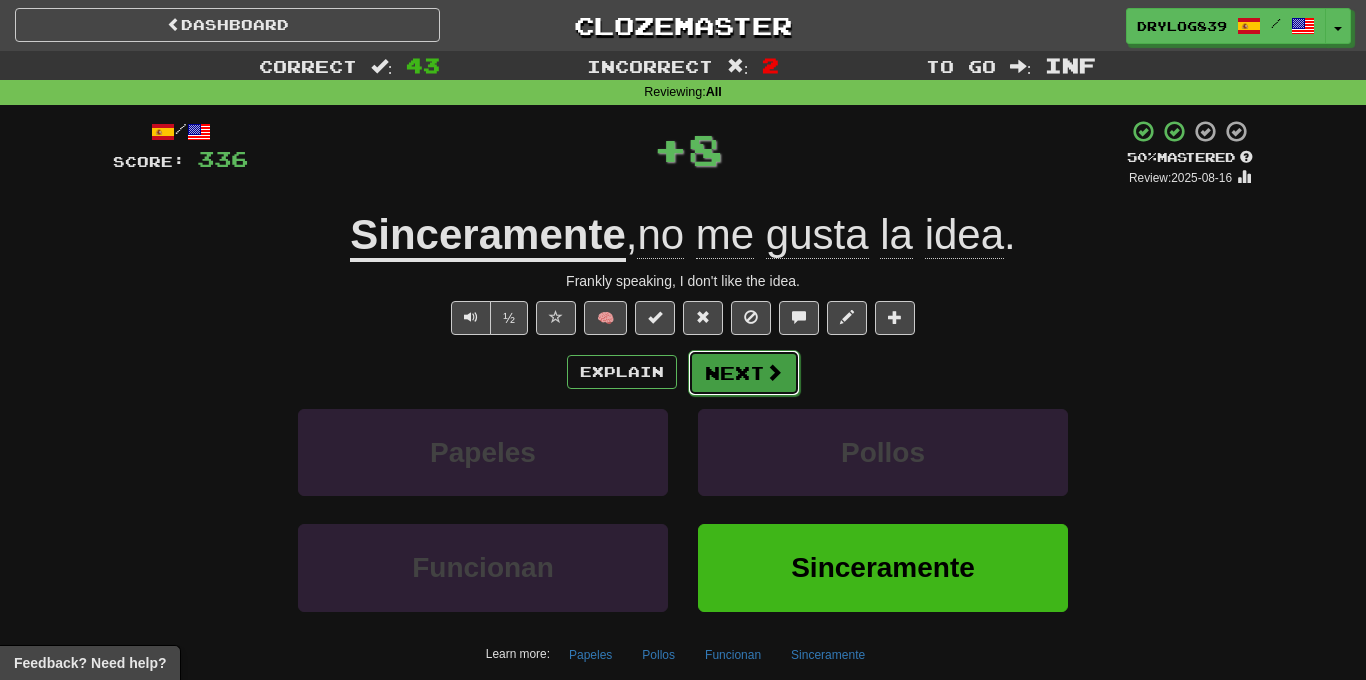 click on "Next" at bounding box center (744, 373) 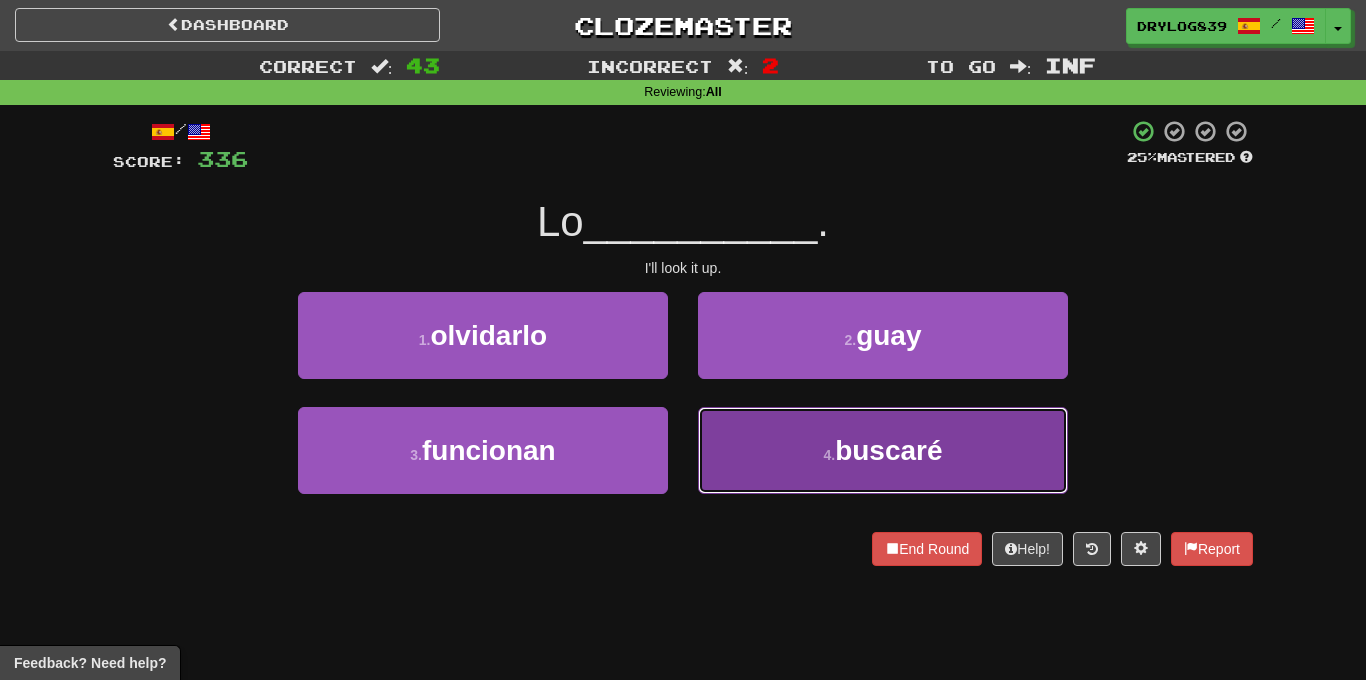 click on "4 .  buscaré" at bounding box center [883, 450] 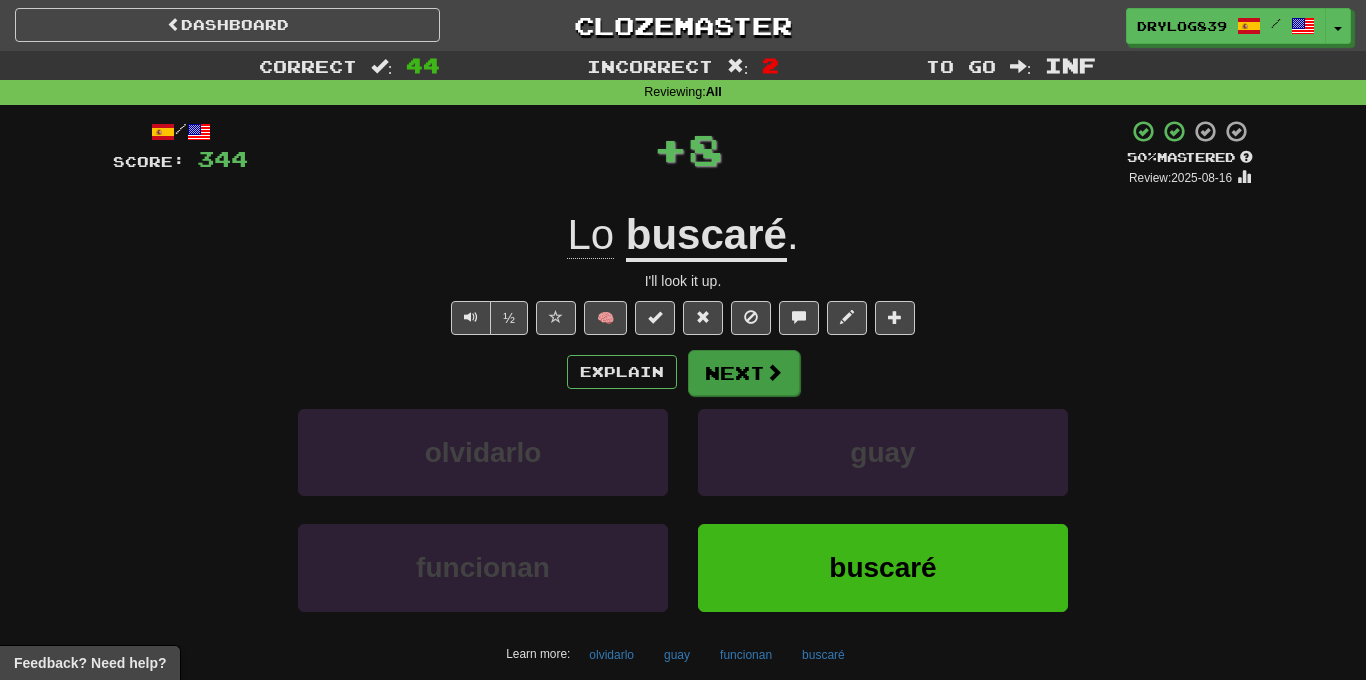 click on "Explain Next" at bounding box center (683, 372) 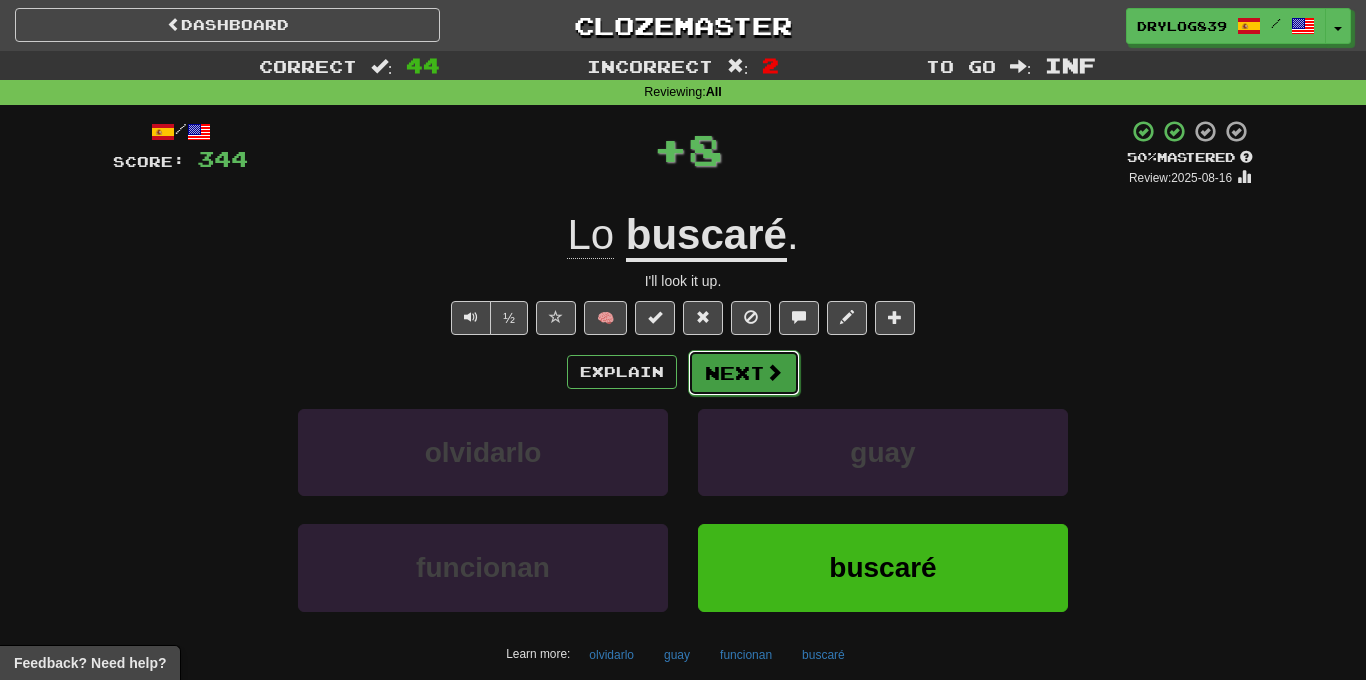 click on "Next" at bounding box center (744, 373) 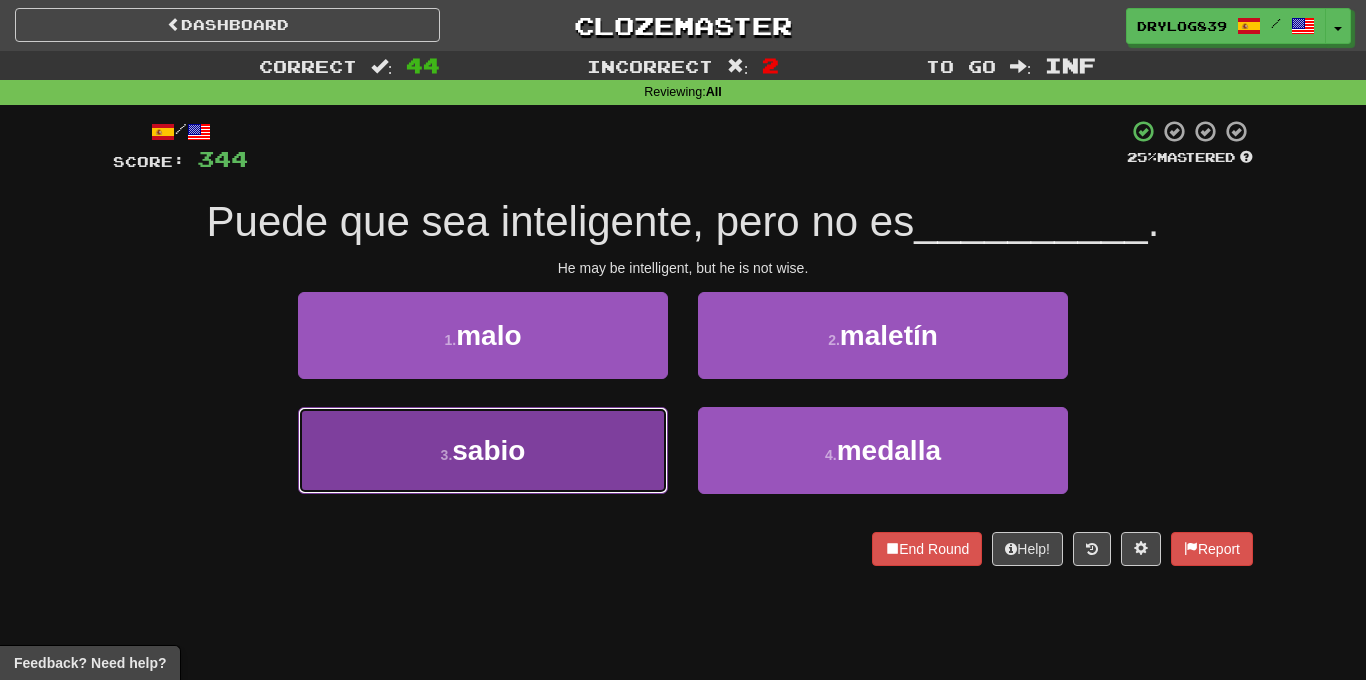 click on "3 .  sabio" at bounding box center (483, 450) 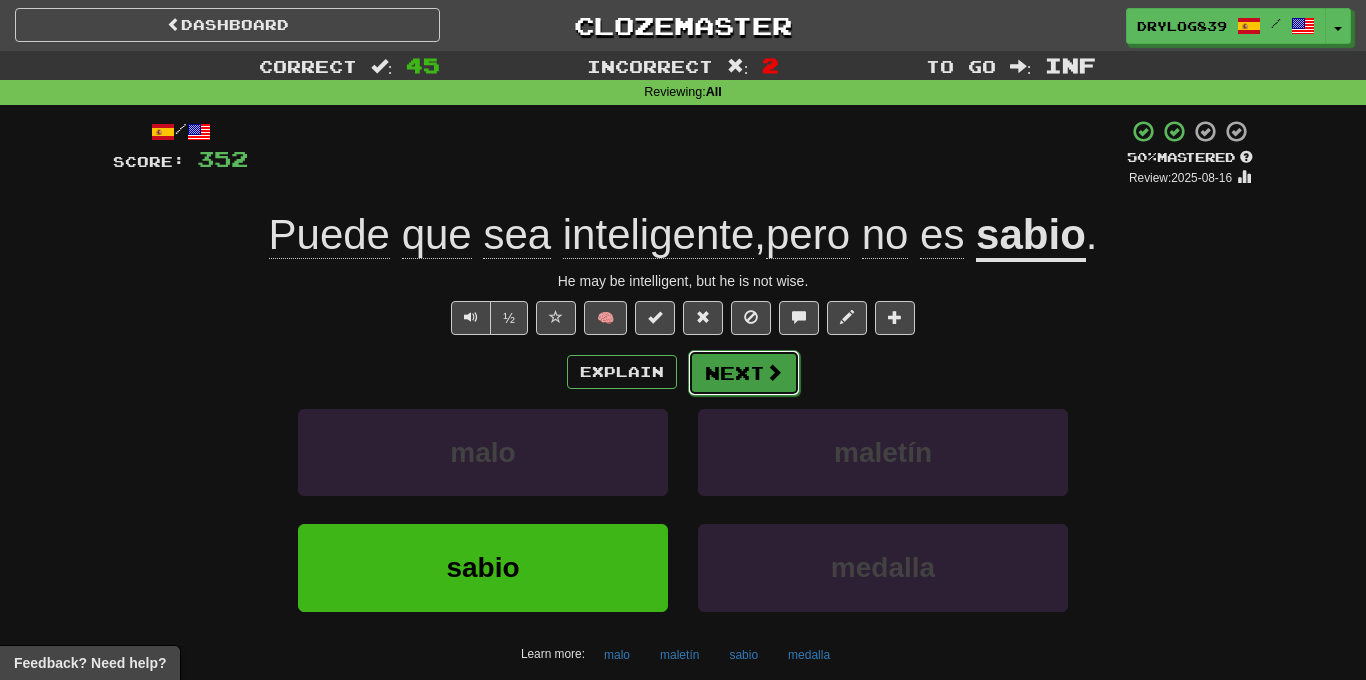 click on "Next" at bounding box center [744, 373] 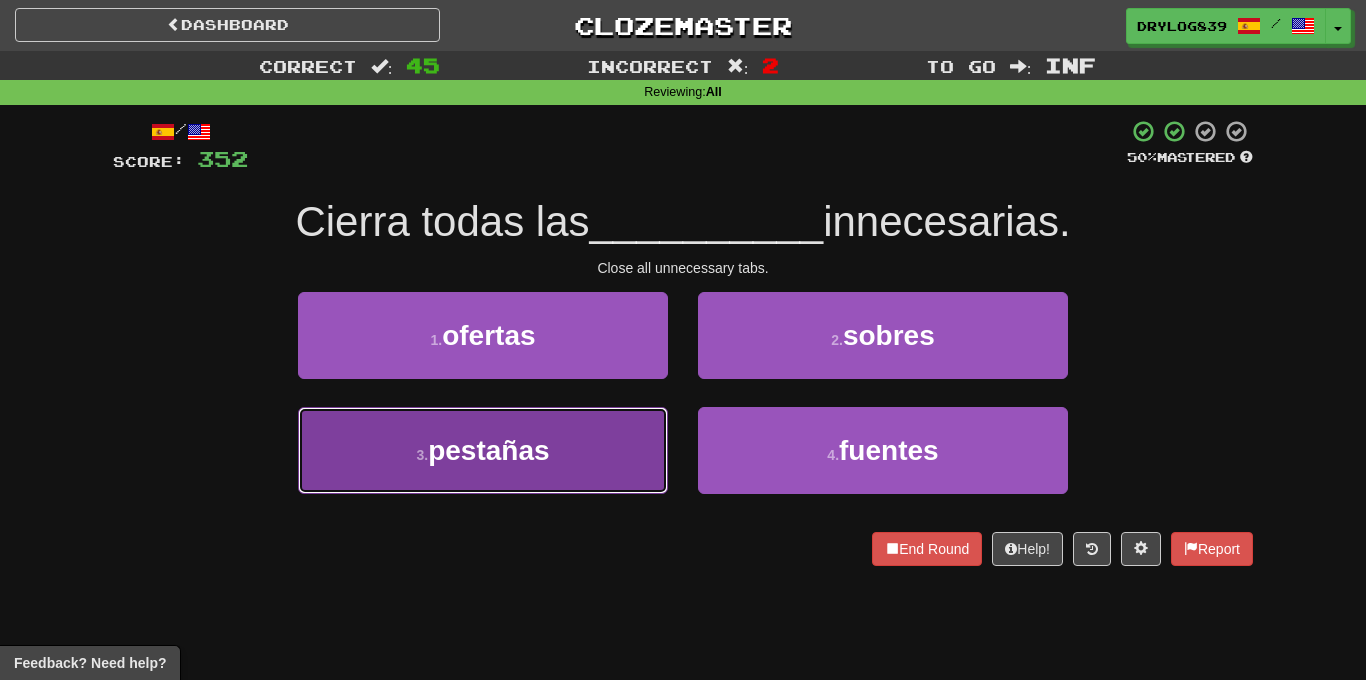 click on "3 .  pestañas" at bounding box center (483, 450) 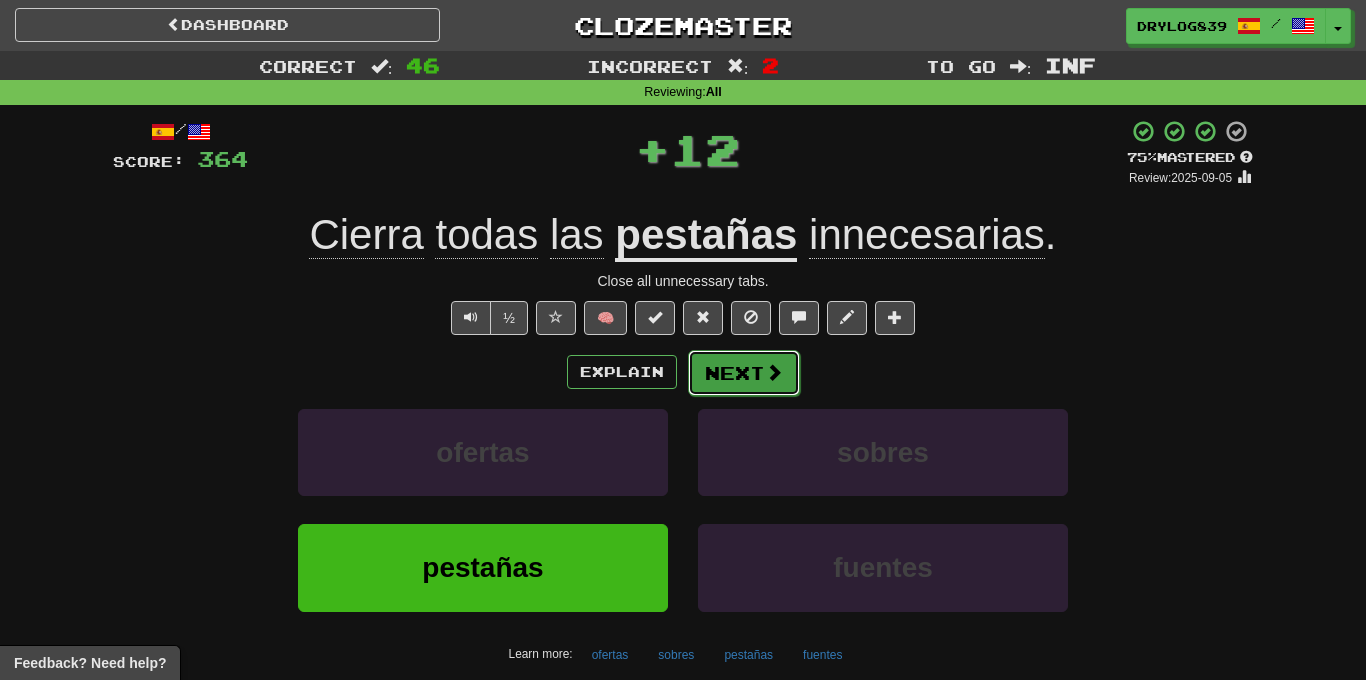 click on "Next" at bounding box center (744, 373) 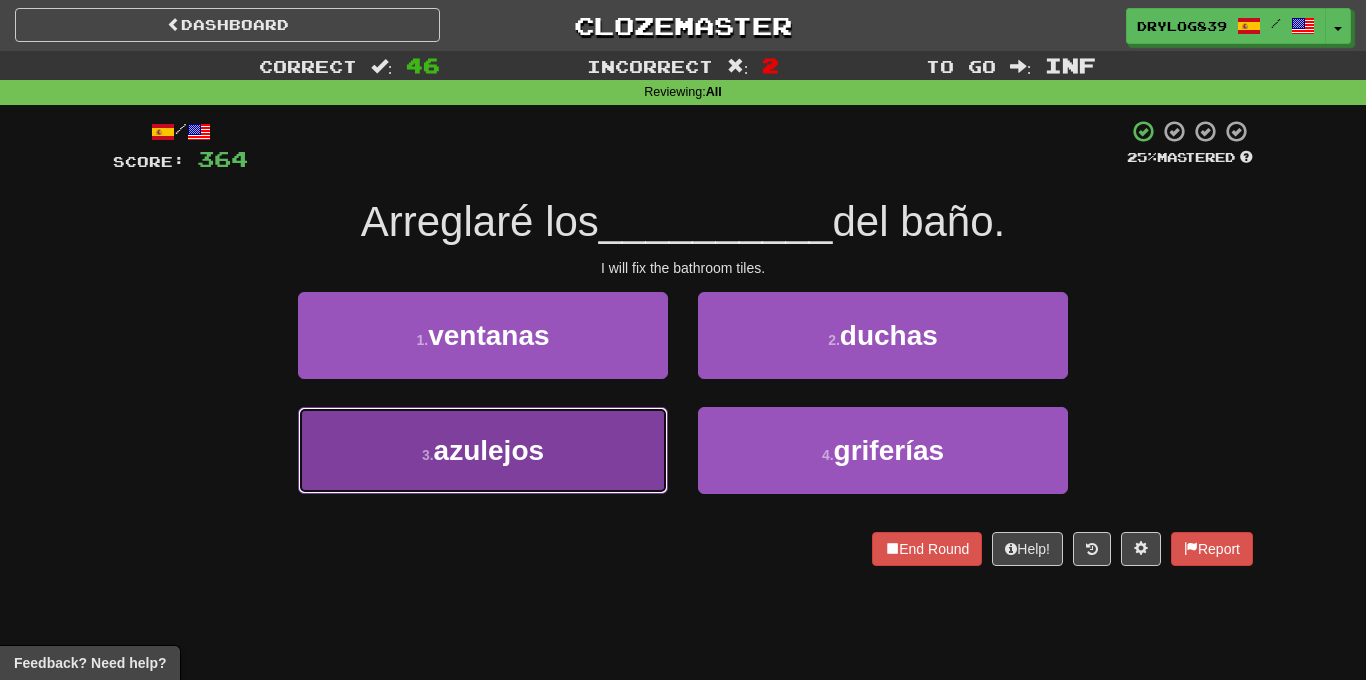 click on "3 .  azulejos" at bounding box center (483, 450) 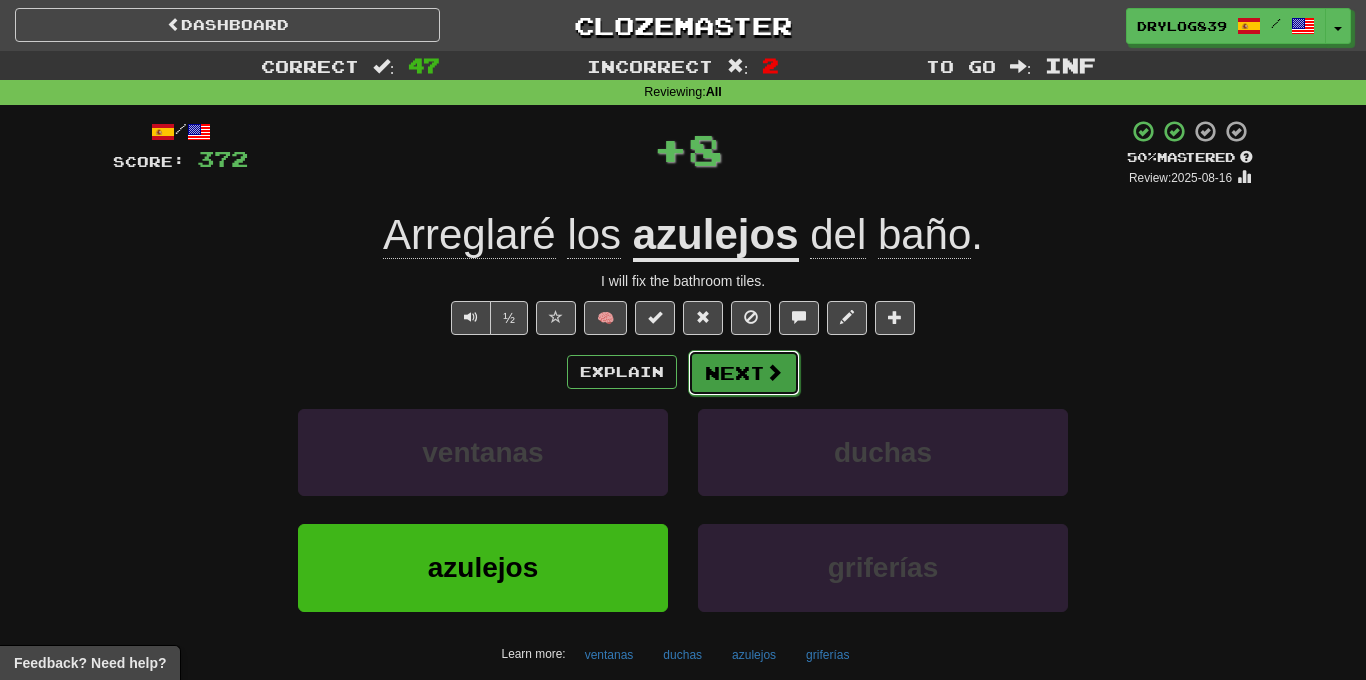 click on "Next" at bounding box center [744, 373] 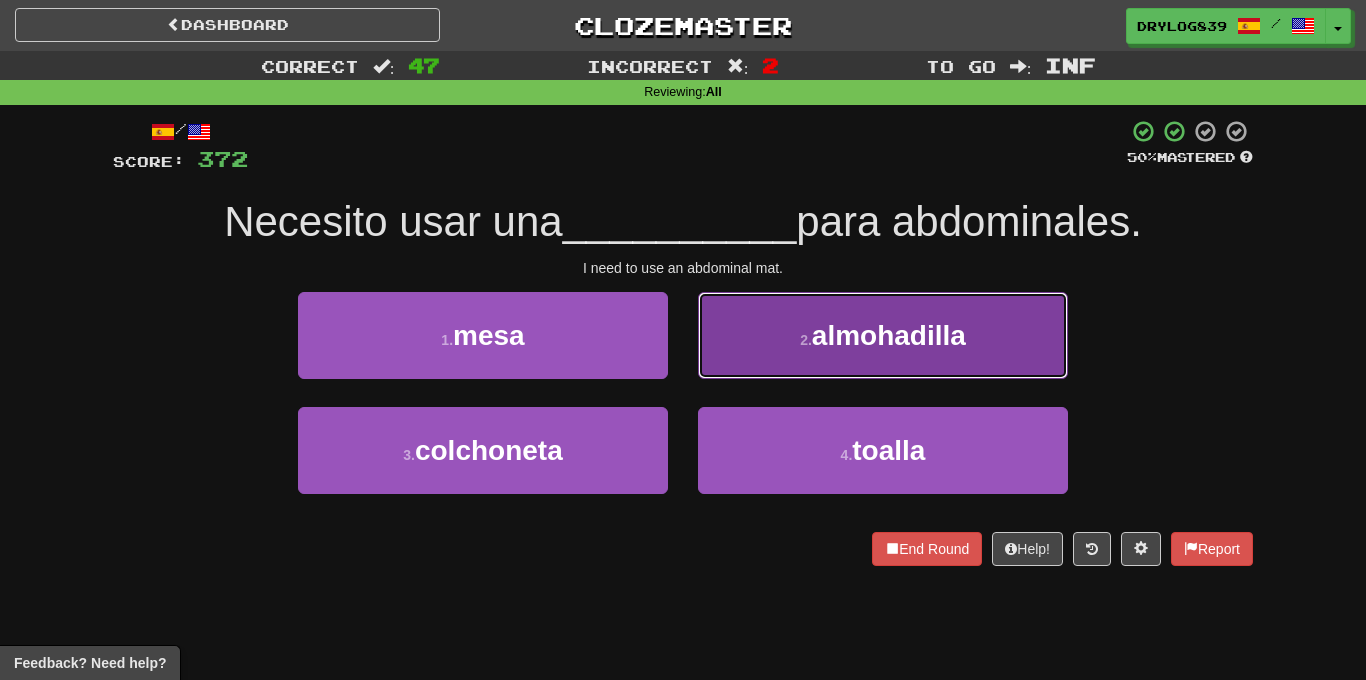 click on "2 .  almohadilla" at bounding box center [883, 335] 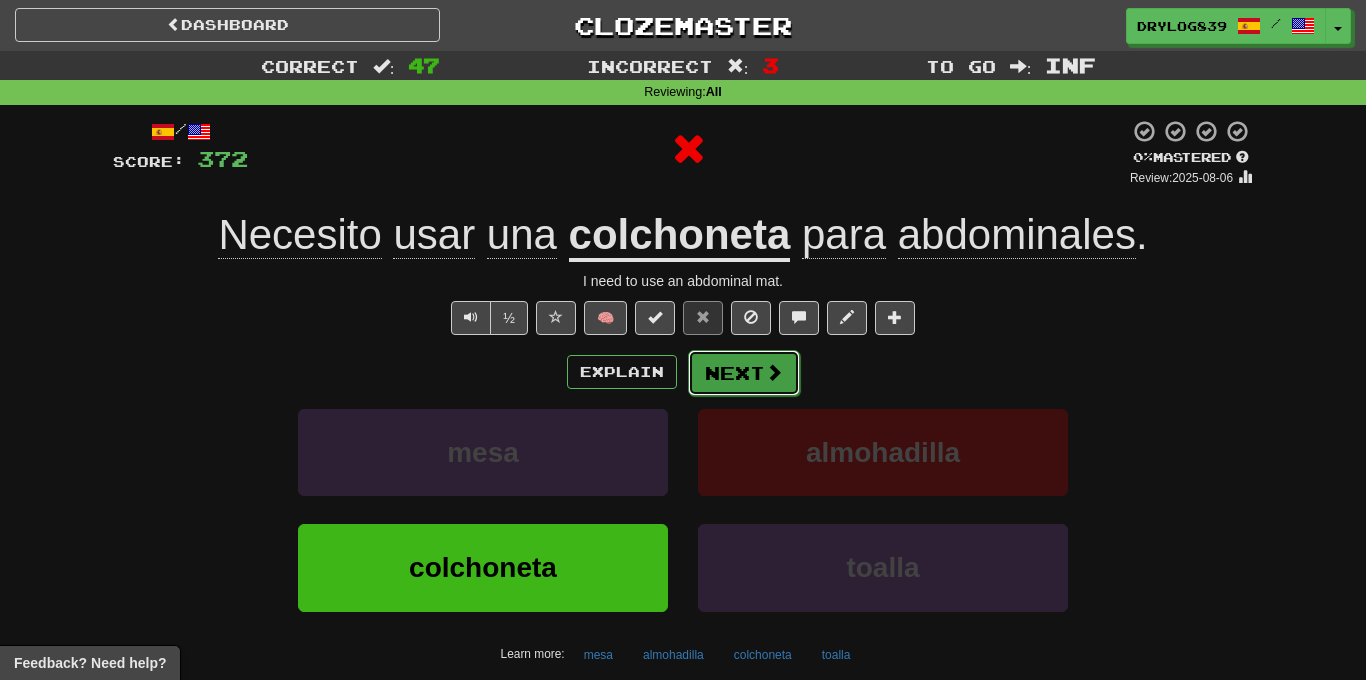click on "Next" at bounding box center (744, 373) 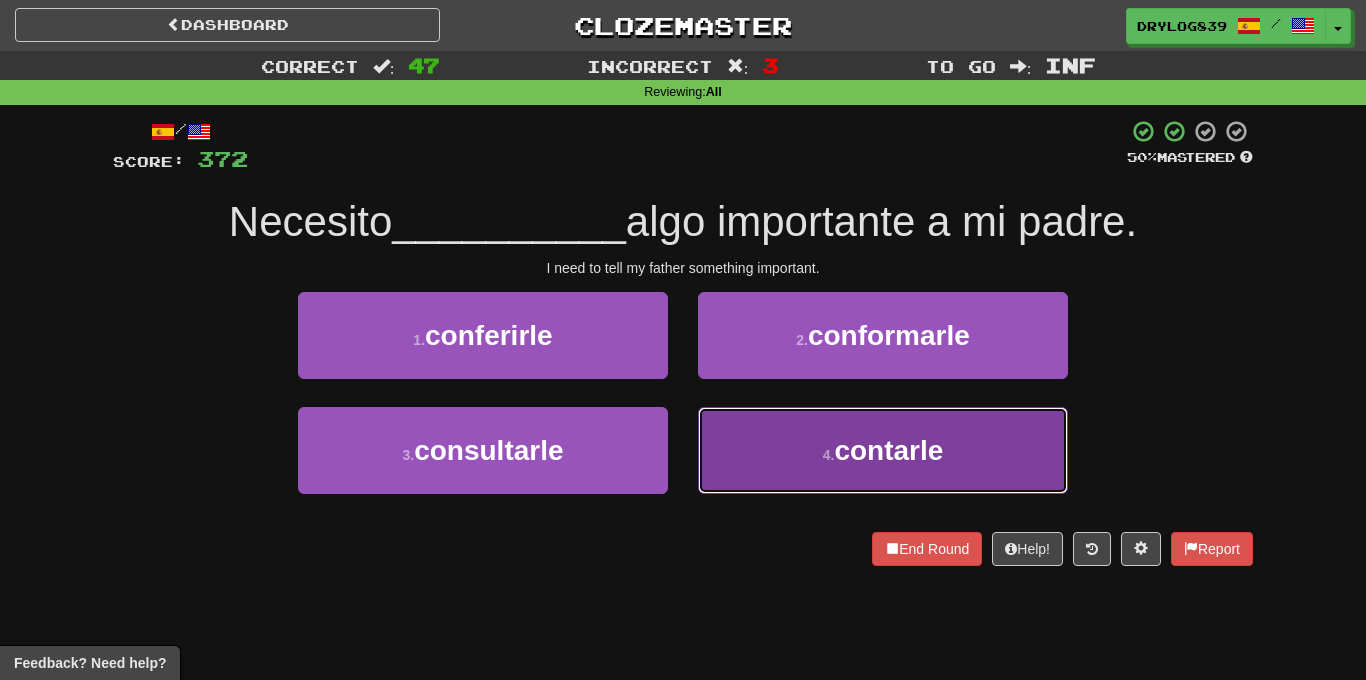 click on "4 .  contarle" at bounding box center [883, 450] 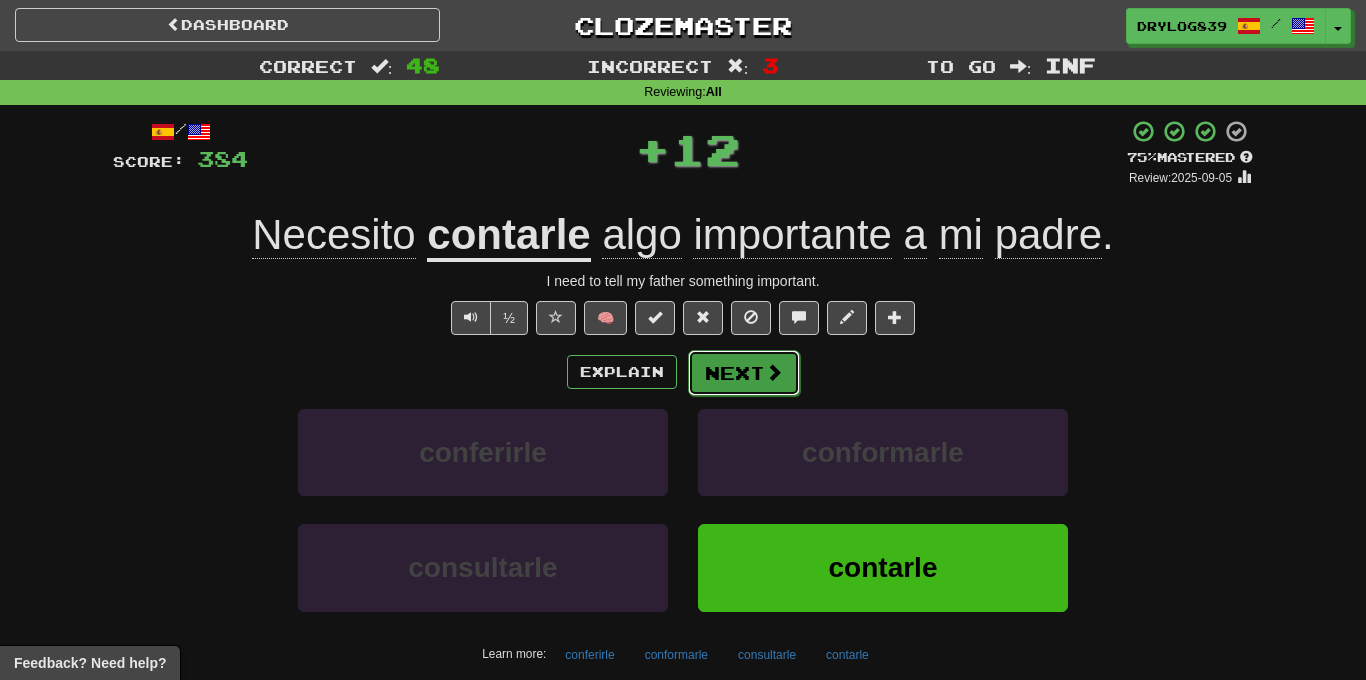 click on "Next" at bounding box center [744, 373] 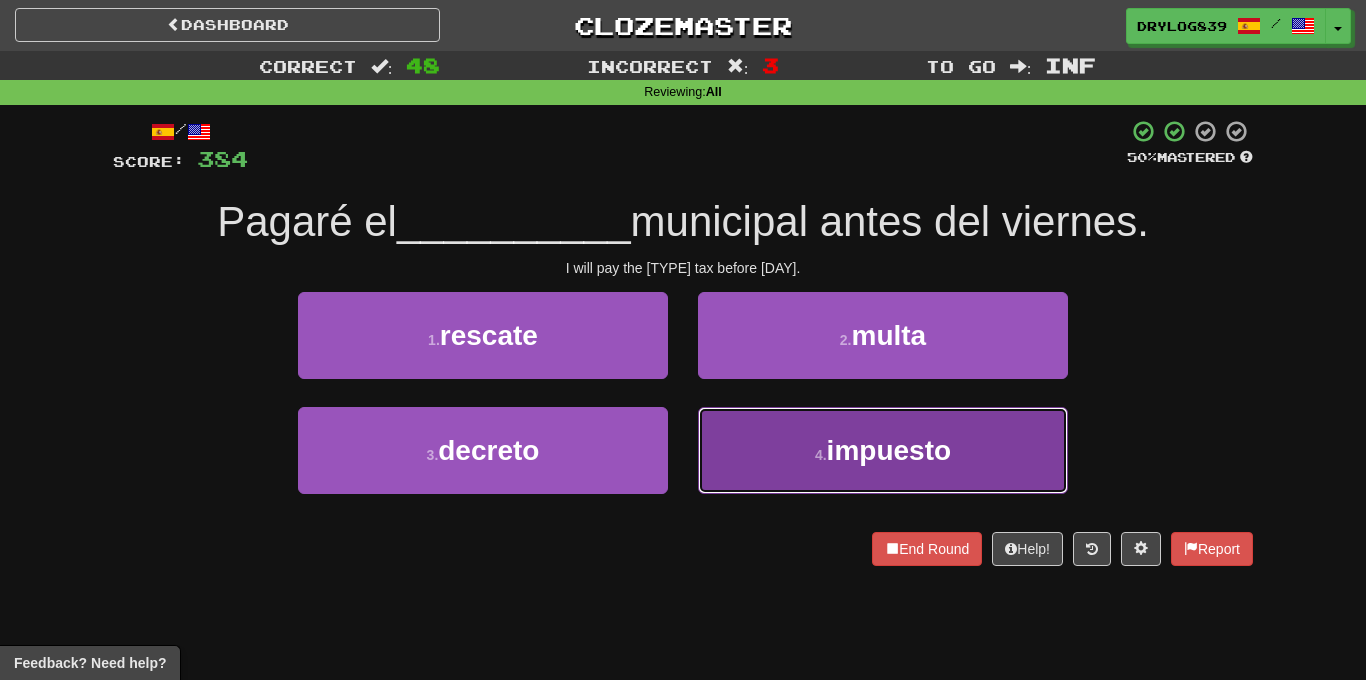 click on "4 .  impuesto" at bounding box center [883, 450] 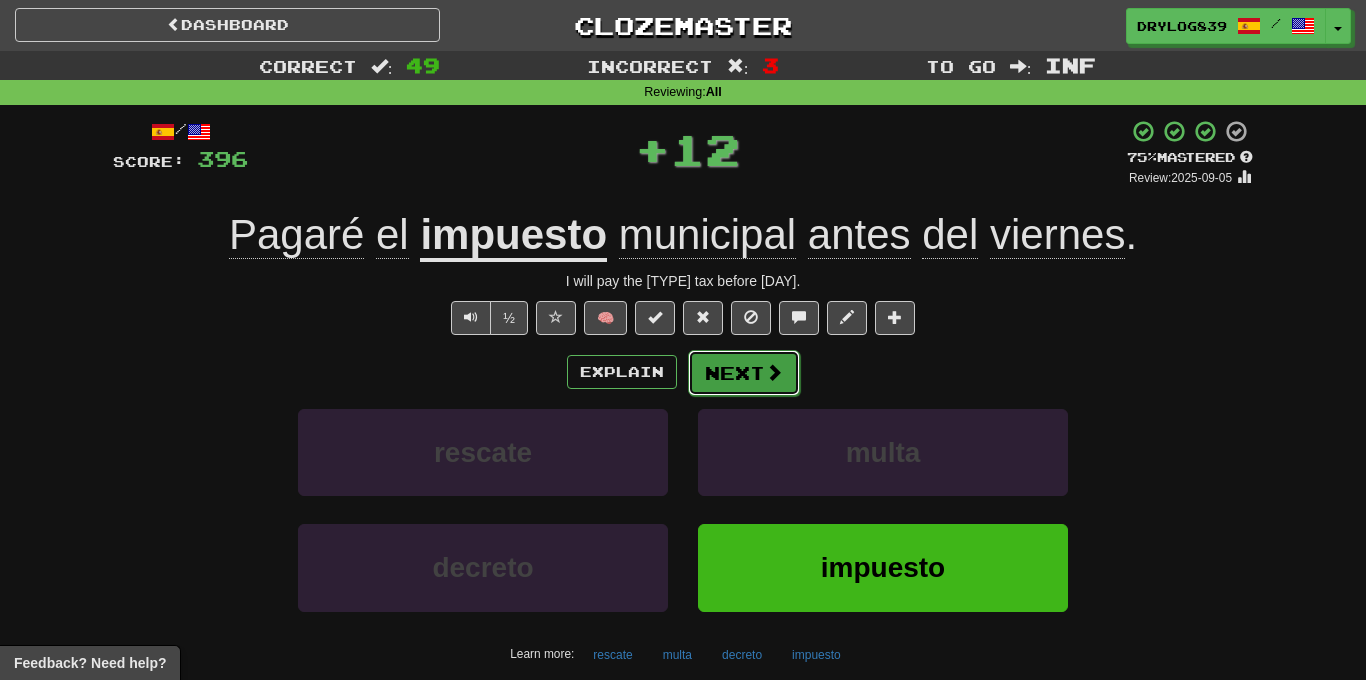 click on "Next" at bounding box center (744, 373) 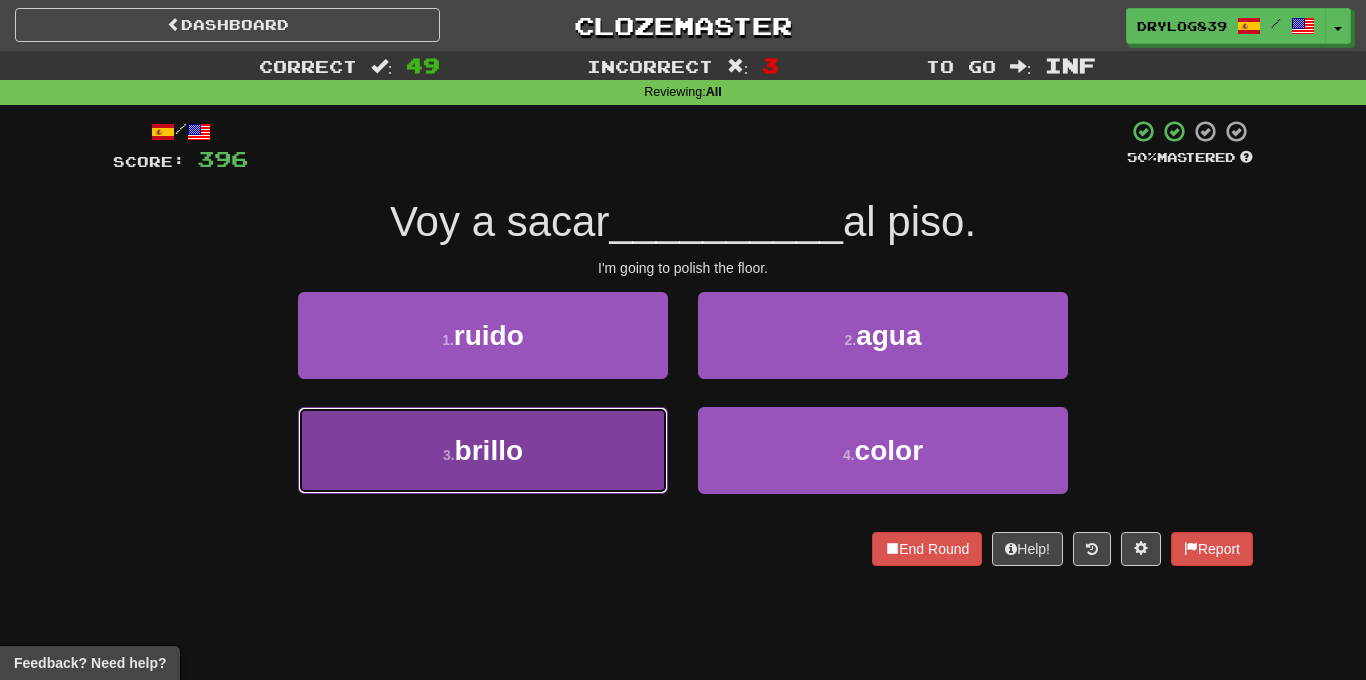 click on "3 .  brillo" at bounding box center [483, 450] 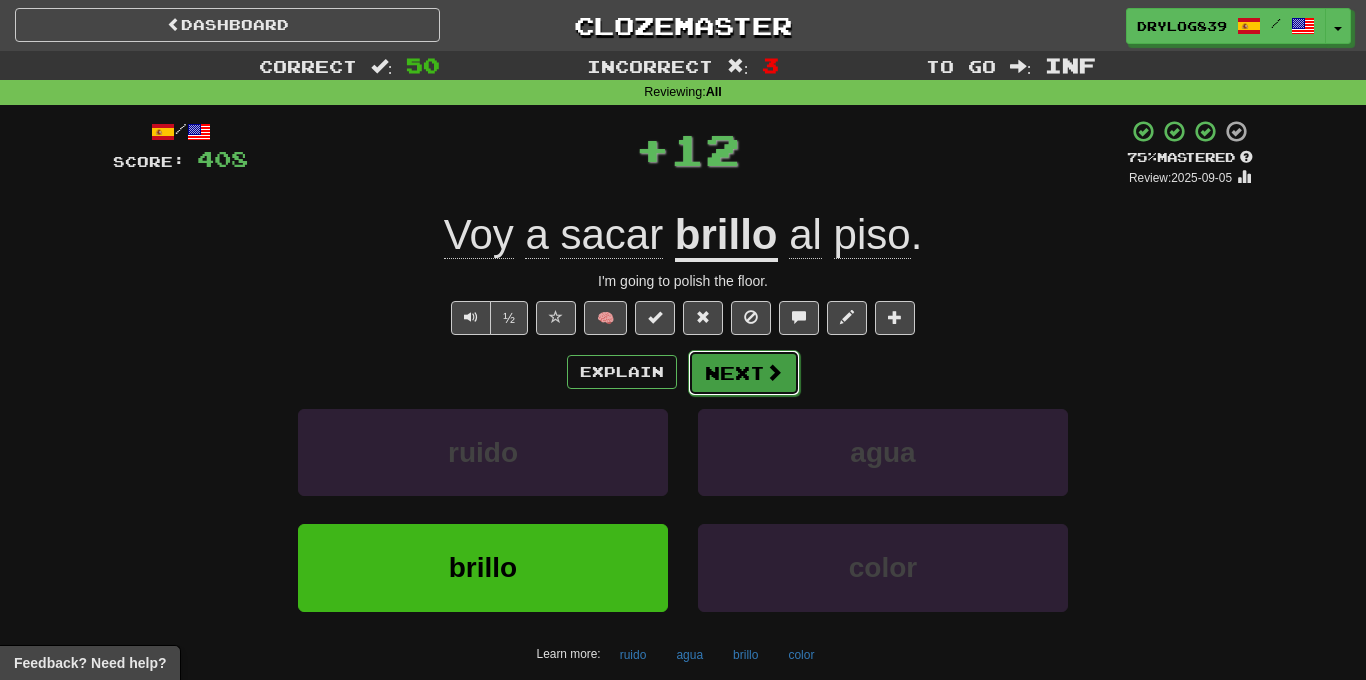 click on "Next" at bounding box center (744, 373) 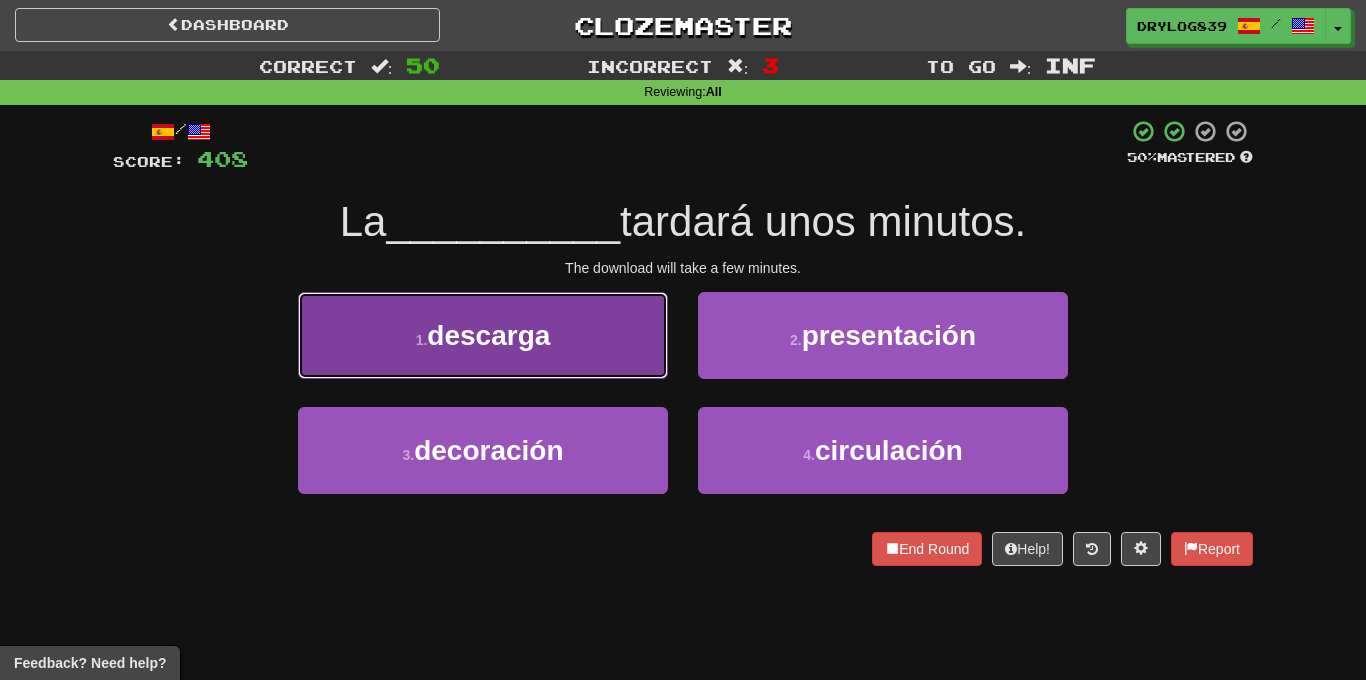 click on "1 .  descarga" at bounding box center (483, 335) 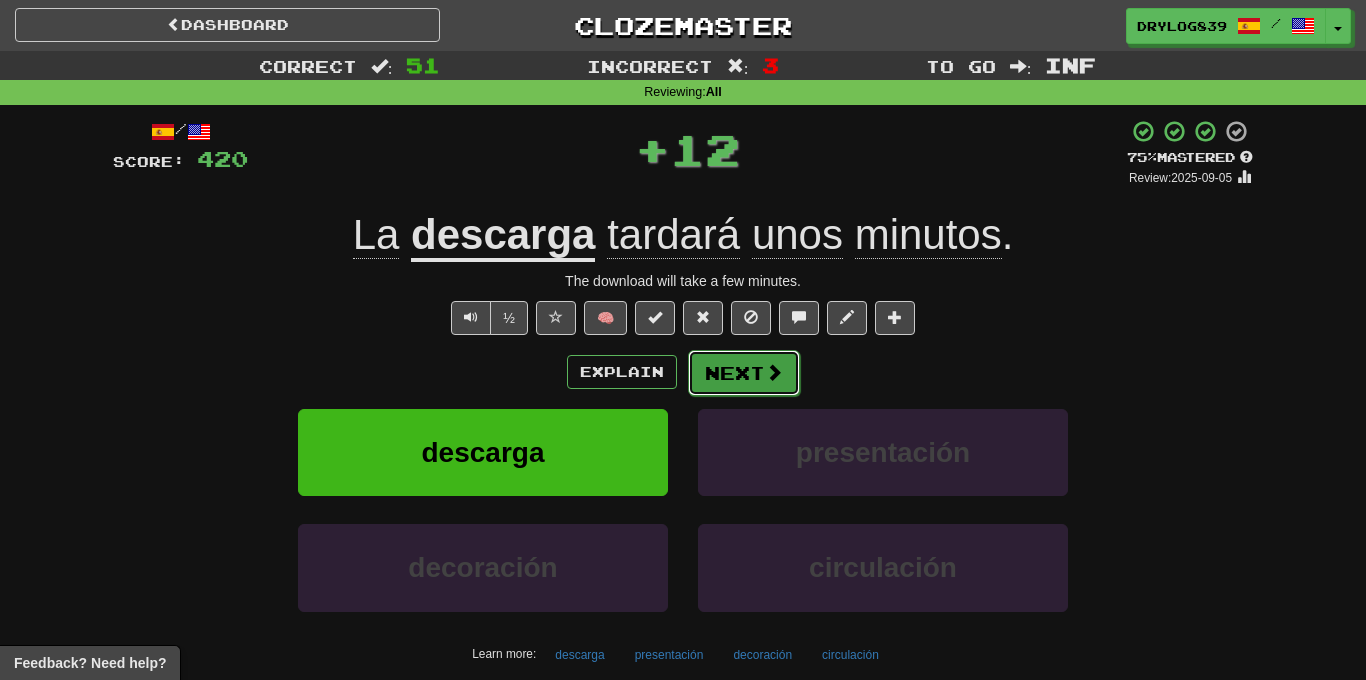click on "Next" at bounding box center [744, 373] 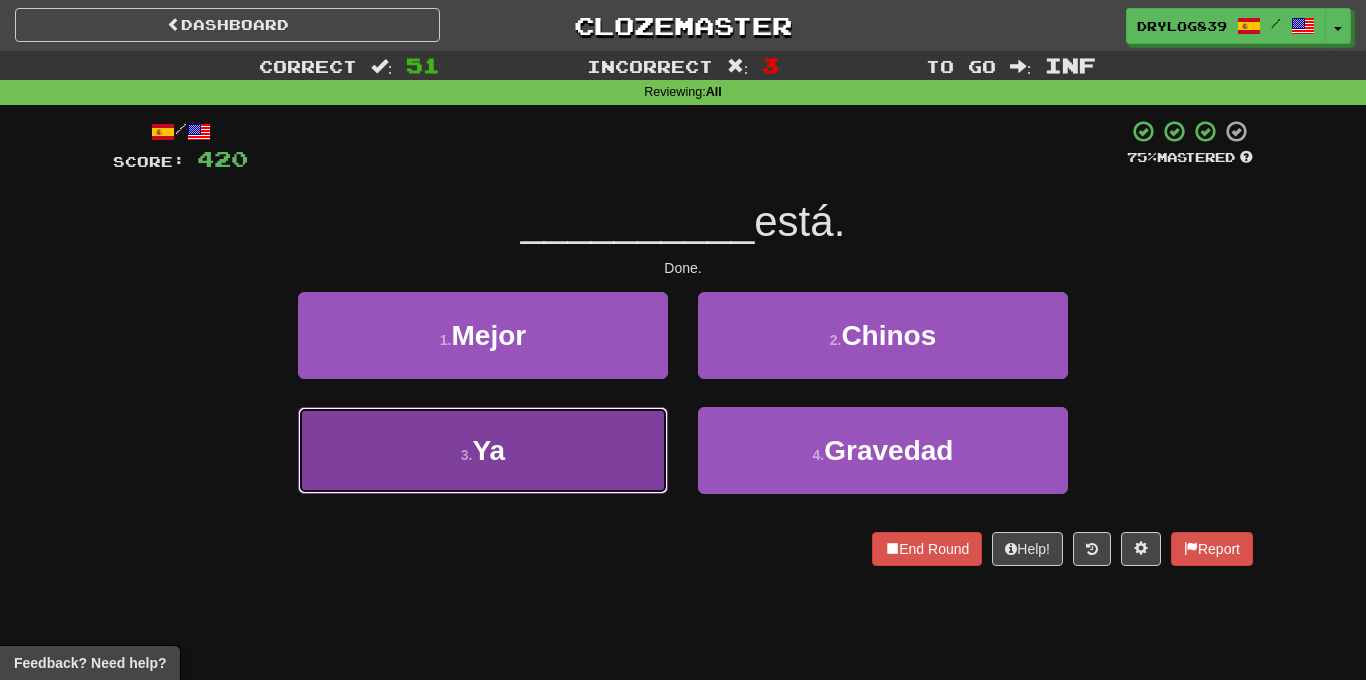 click on "3 .  Ya" at bounding box center (483, 450) 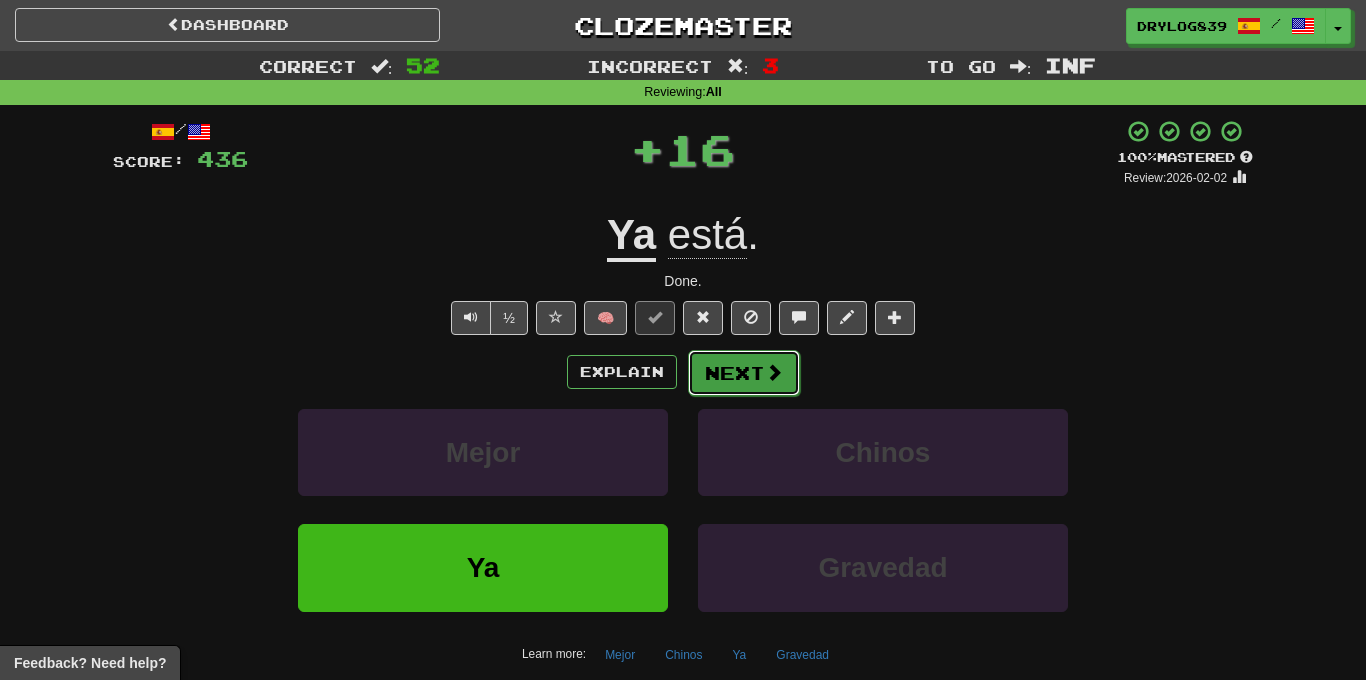 click on "Next" at bounding box center [744, 373] 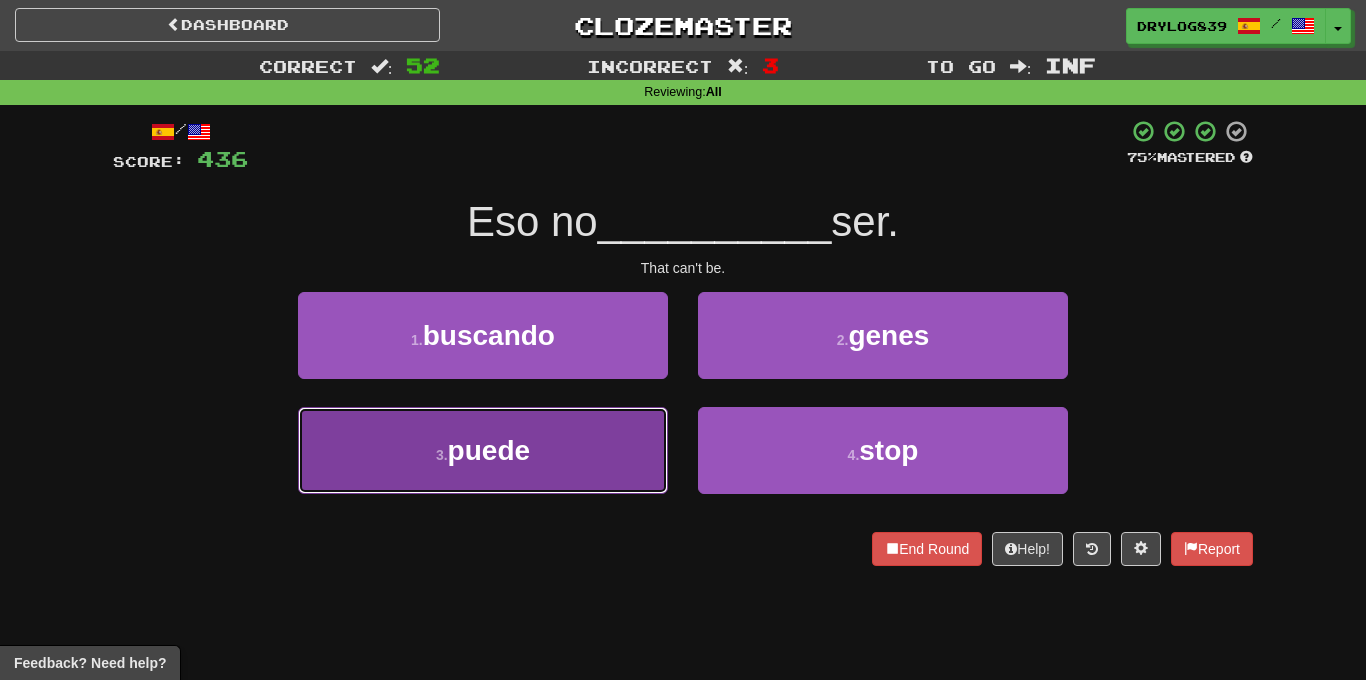 click on "3 .  puede" at bounding box center (483, 450) 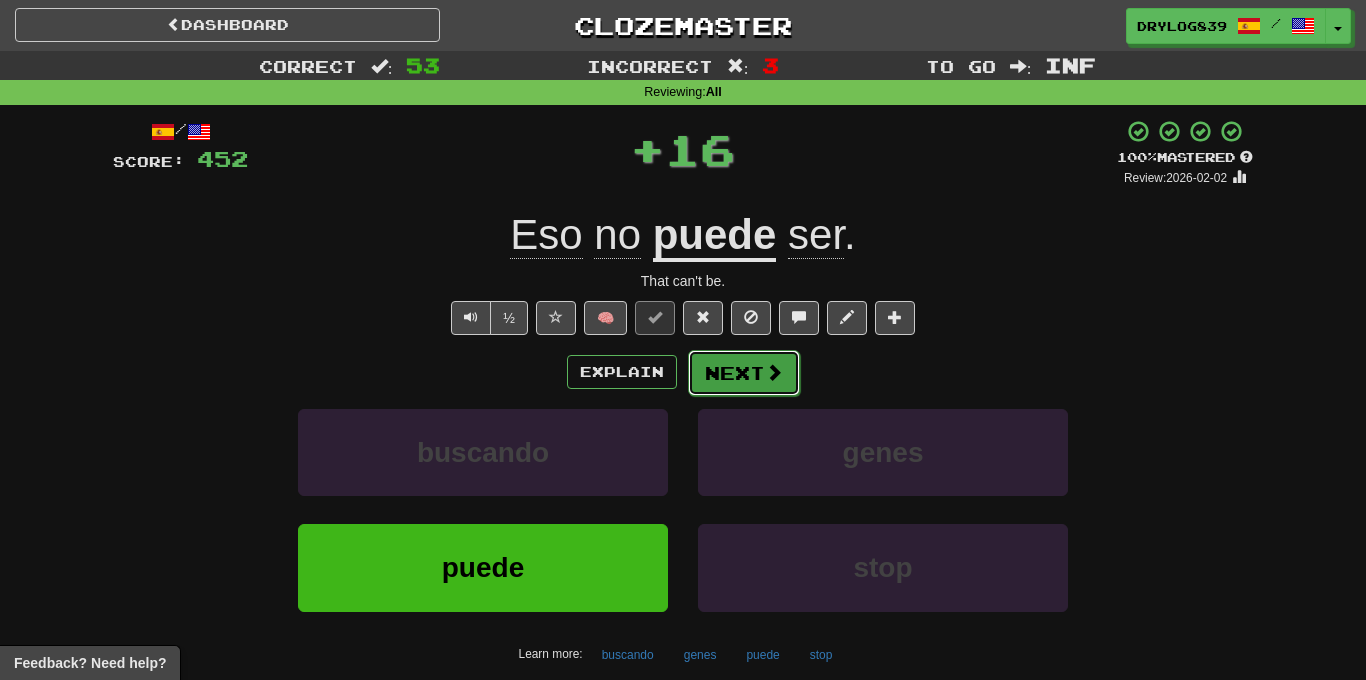 click on "Next" at bounding box center [744, 373] 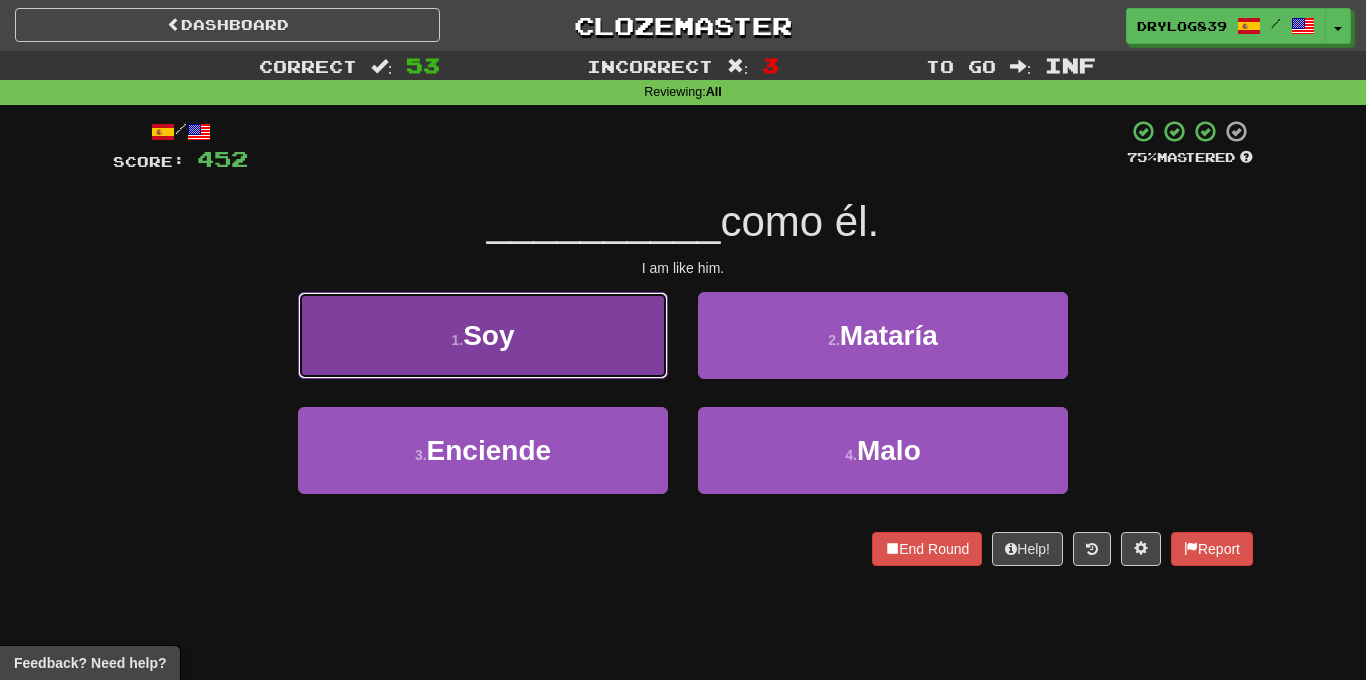click on "1 .  Soy" at bounding box center [483, 335] 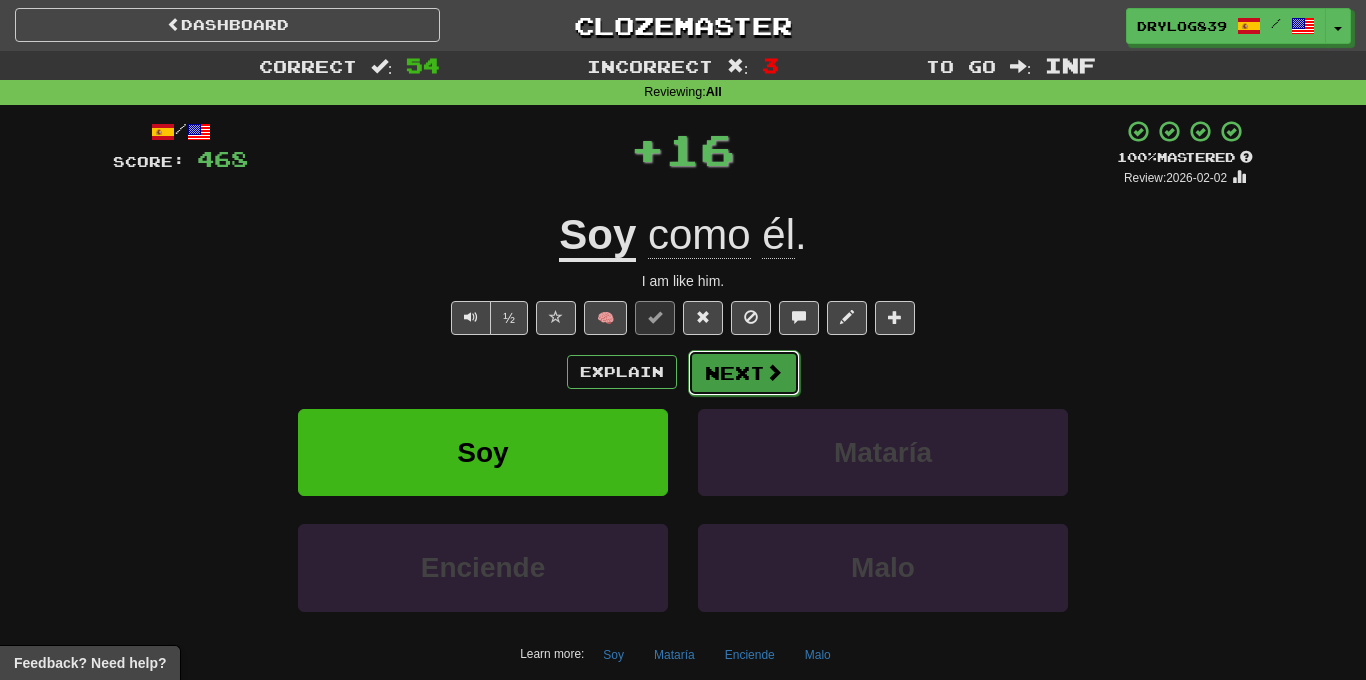 click on "Next" at bounding box center (744, 373) 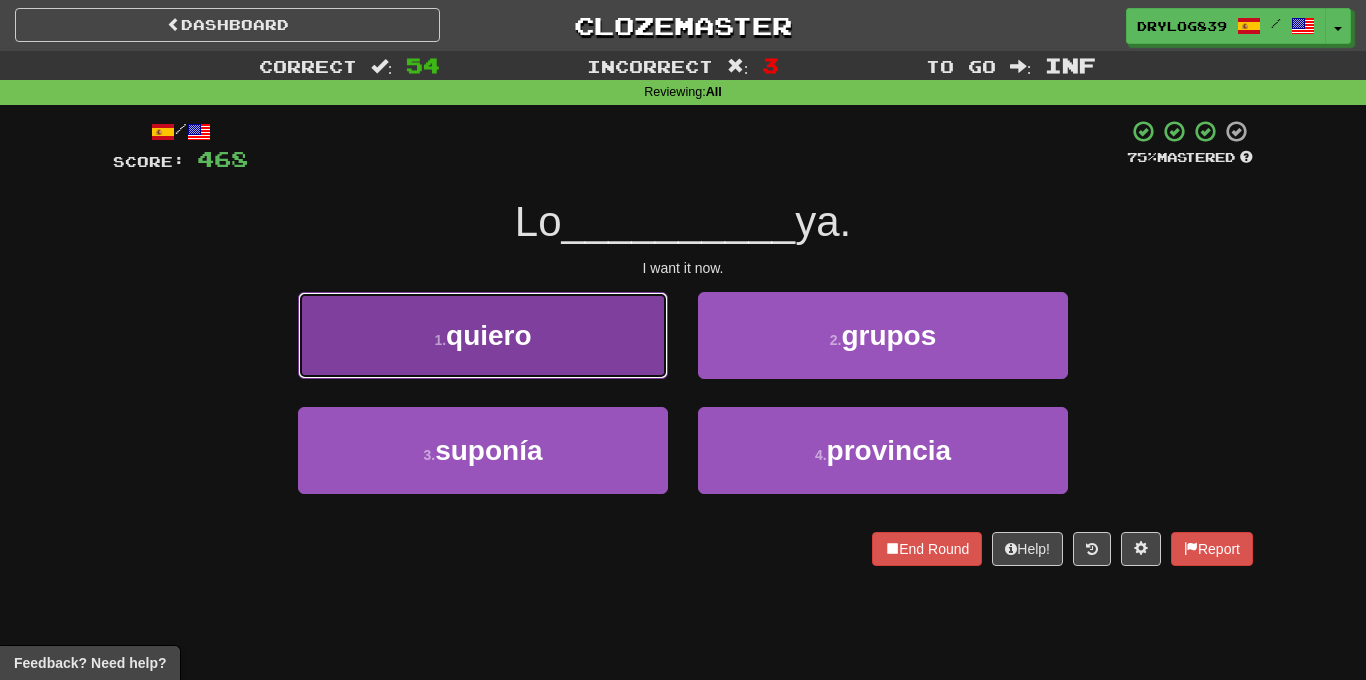 click on "1 .  quiero" at bounding box center (483, 335) 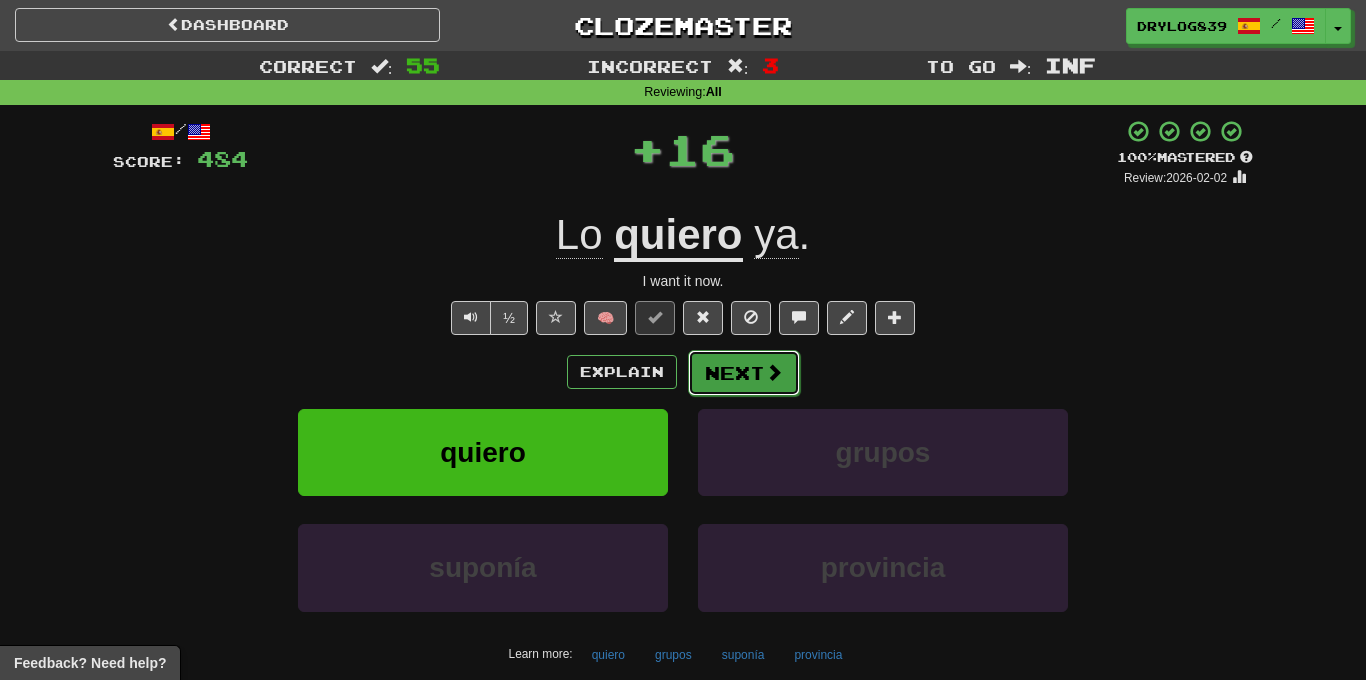 click on "Next" at bounding box center (744, 373) 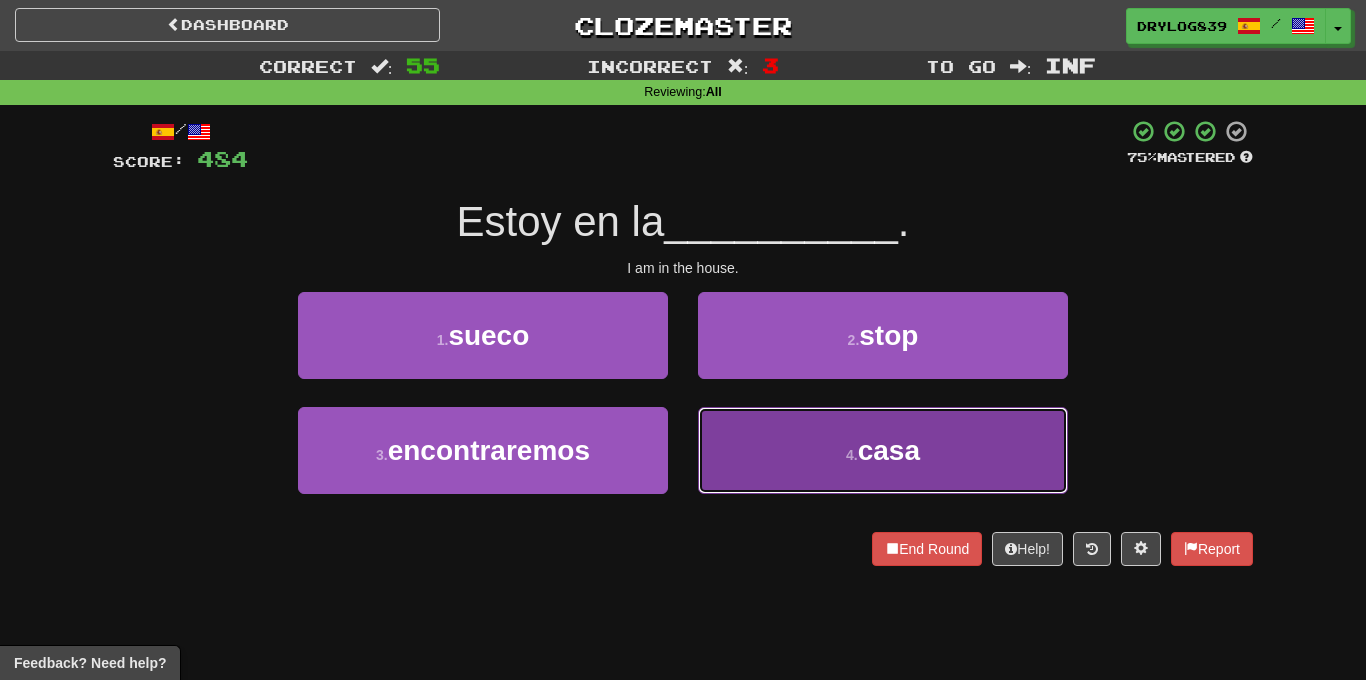 click on "4 .  casa" at bounding box center (883, 450) 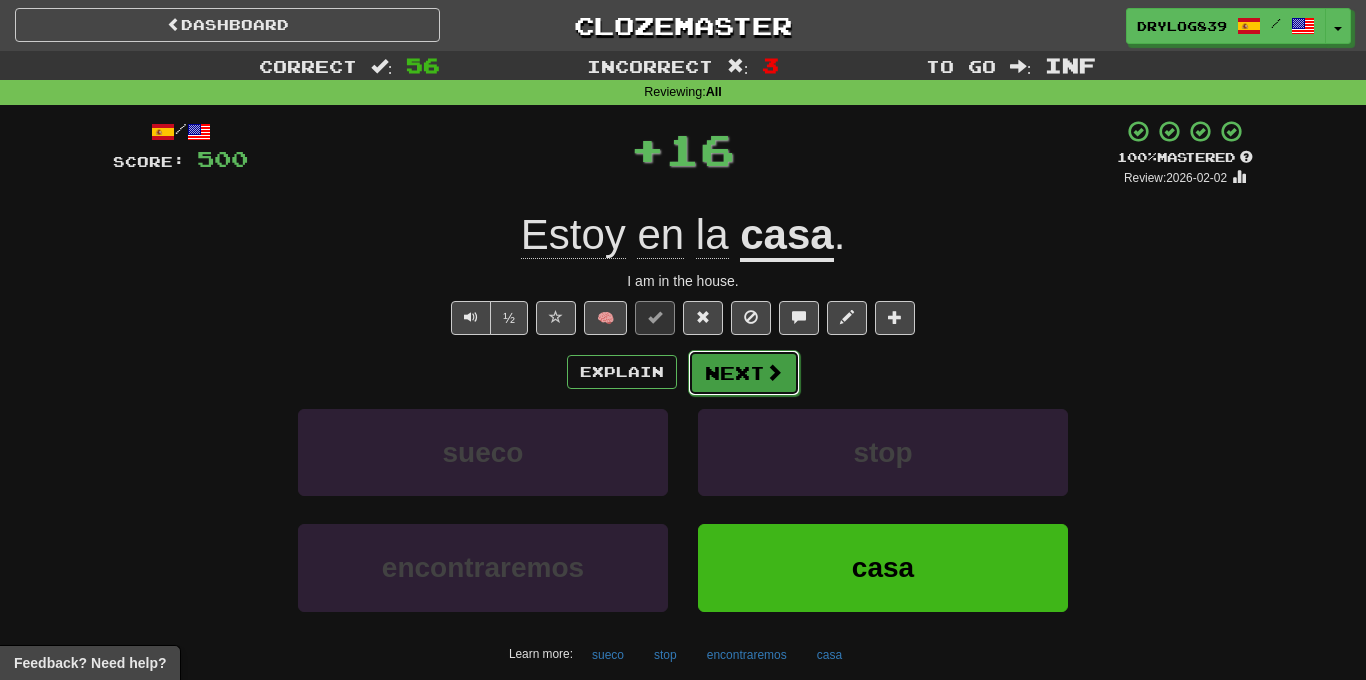 click on "Next" at bounding box center [744, 373] 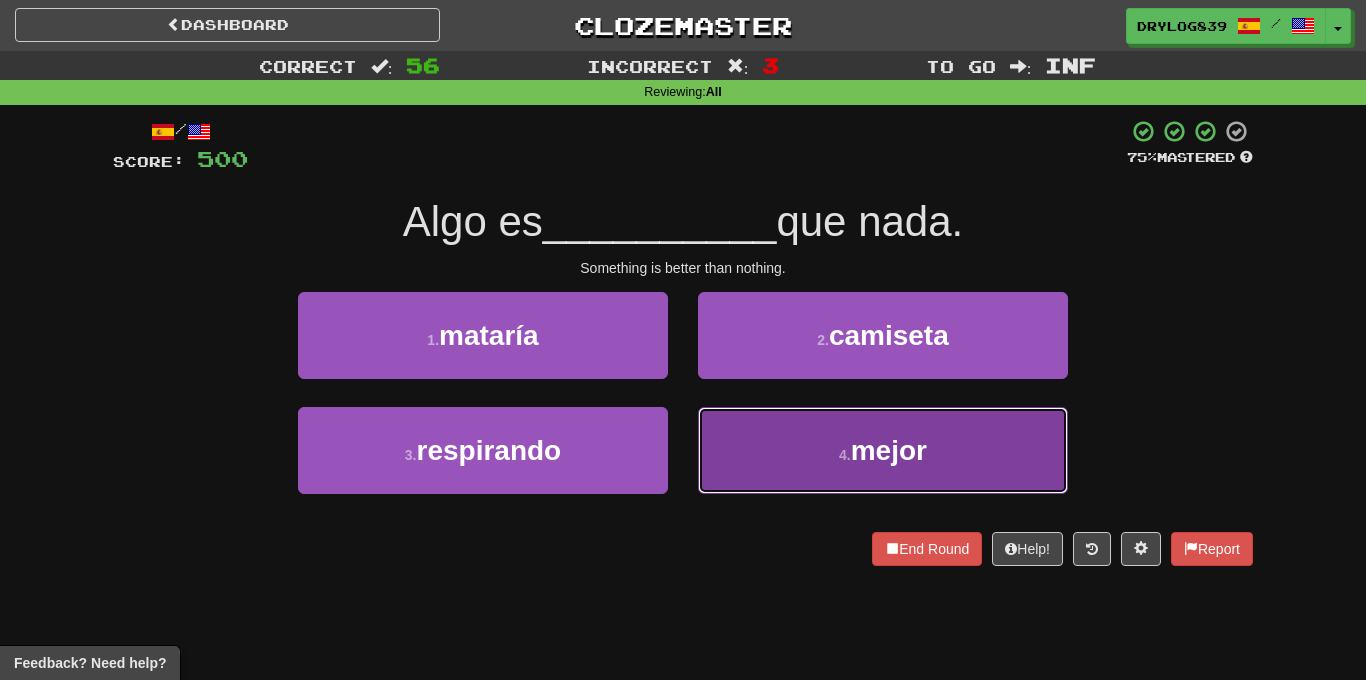 click on "4 .  mejor" at bounding box center [883, 450] 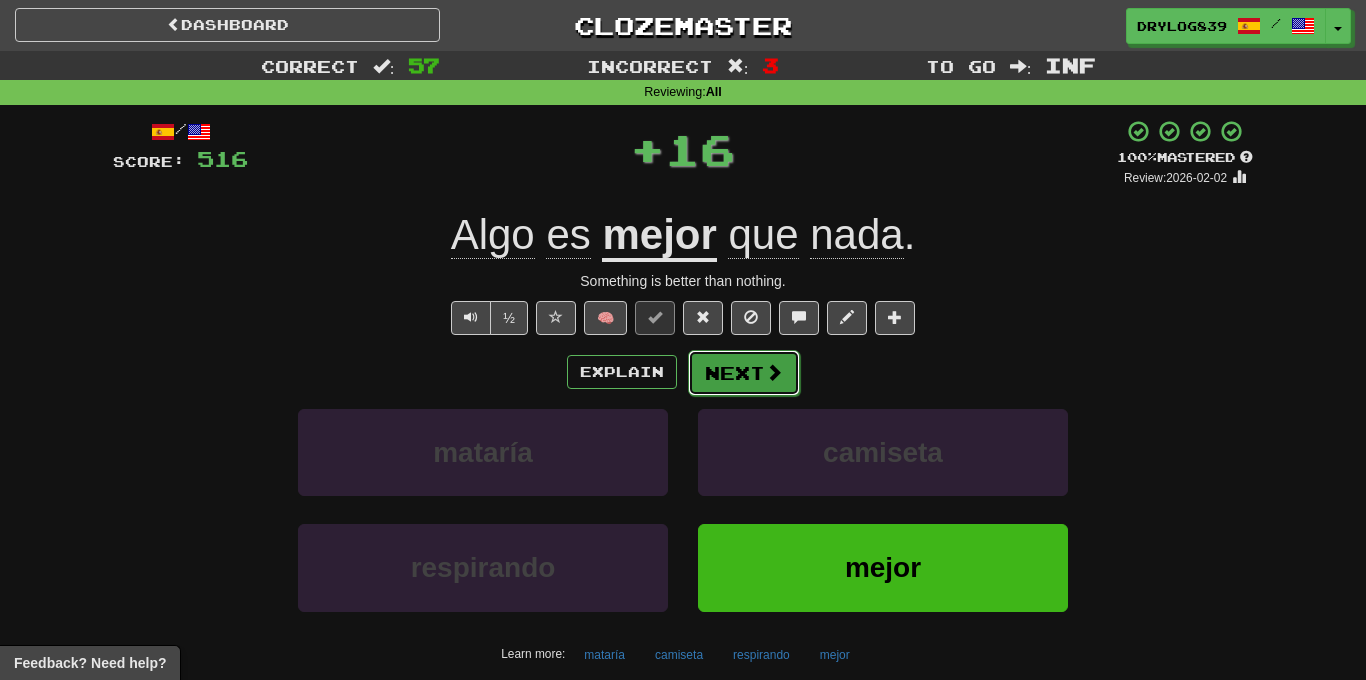 click on "Next" at bounding box center (744, 373) 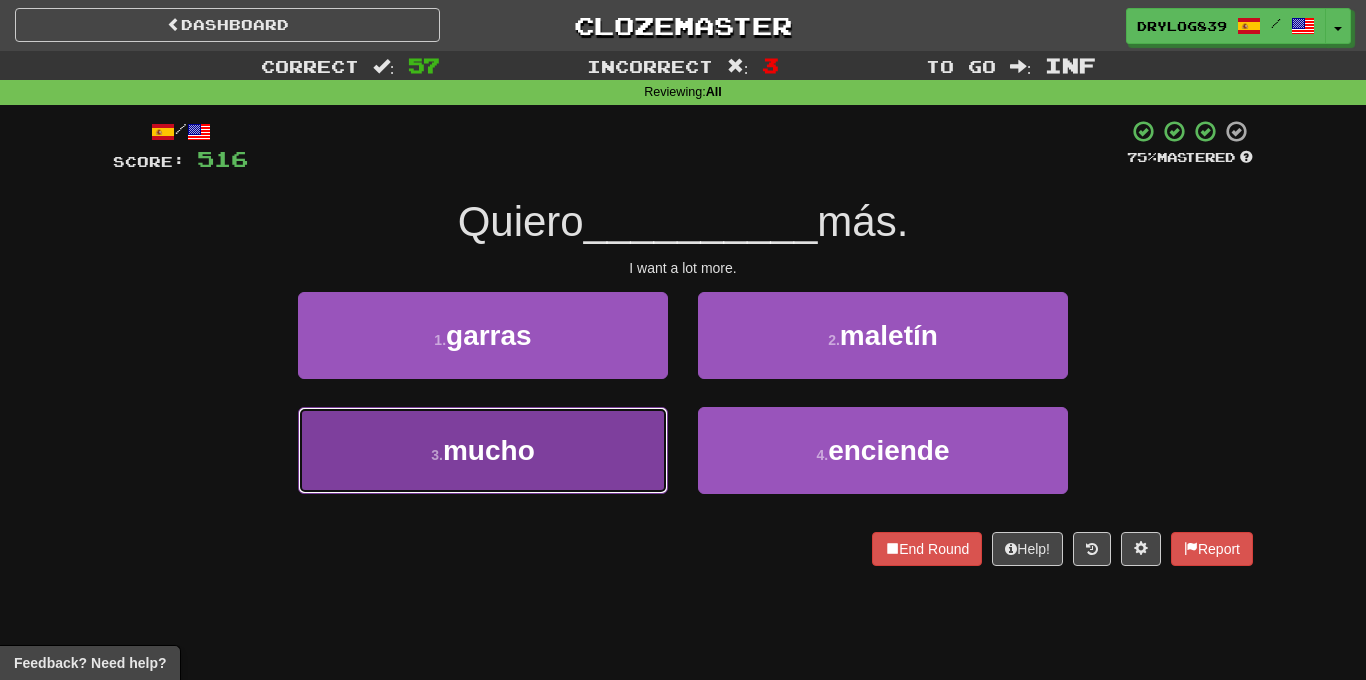 click on "mucho" at bounding box center [489, 450] 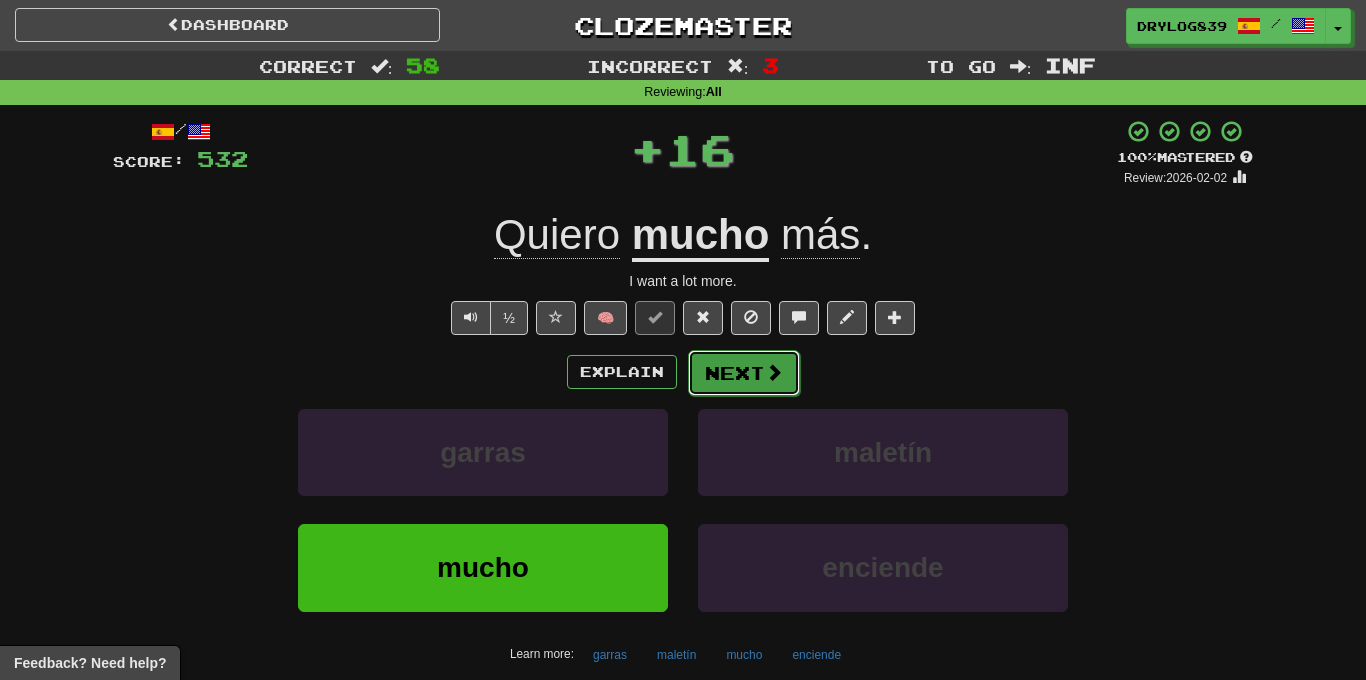 click on "Next" at bounding box center (744, 373) 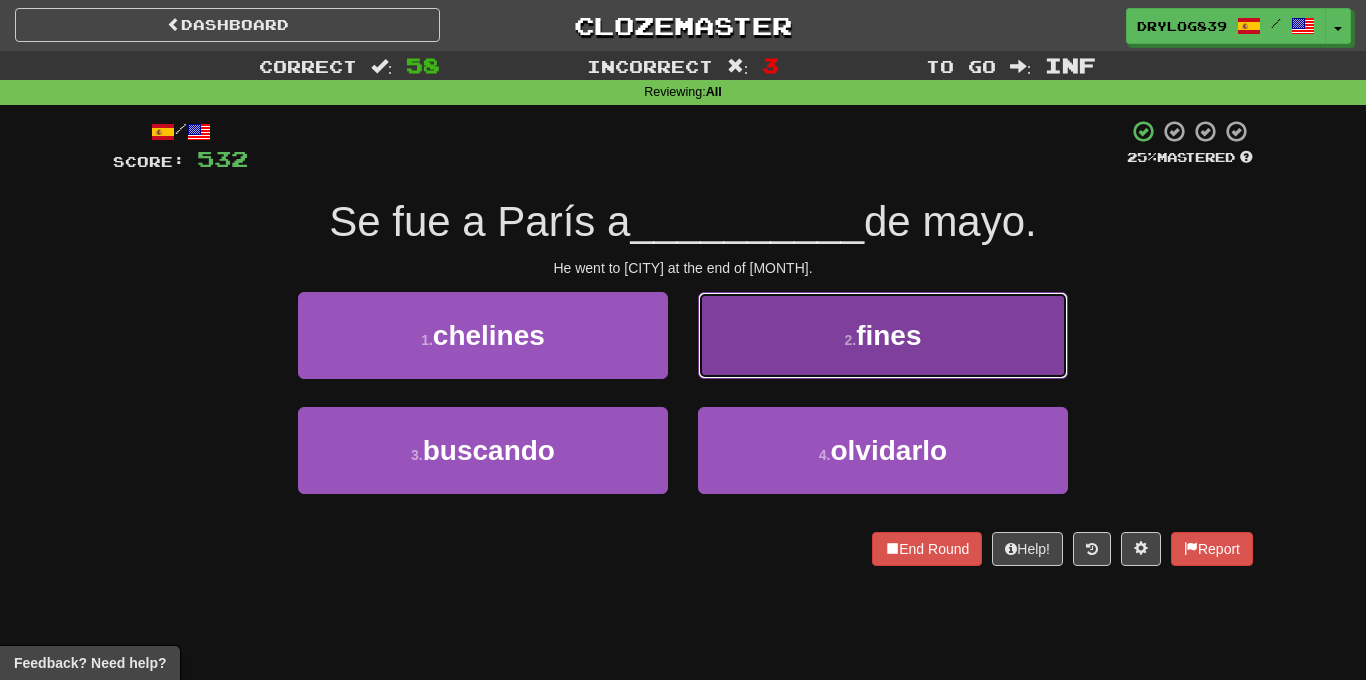 click on "2 .  fines" at bounding box center (883, 335) 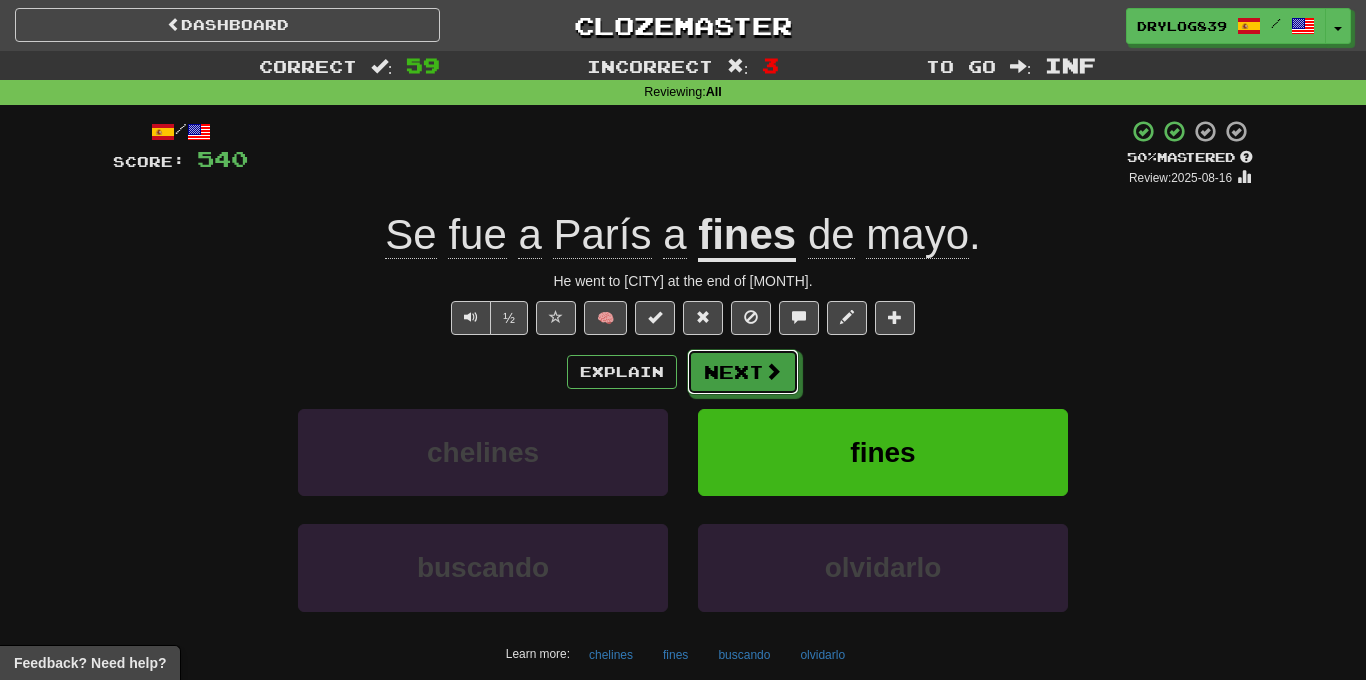 click on "Next" at bounding box center (743, 372) 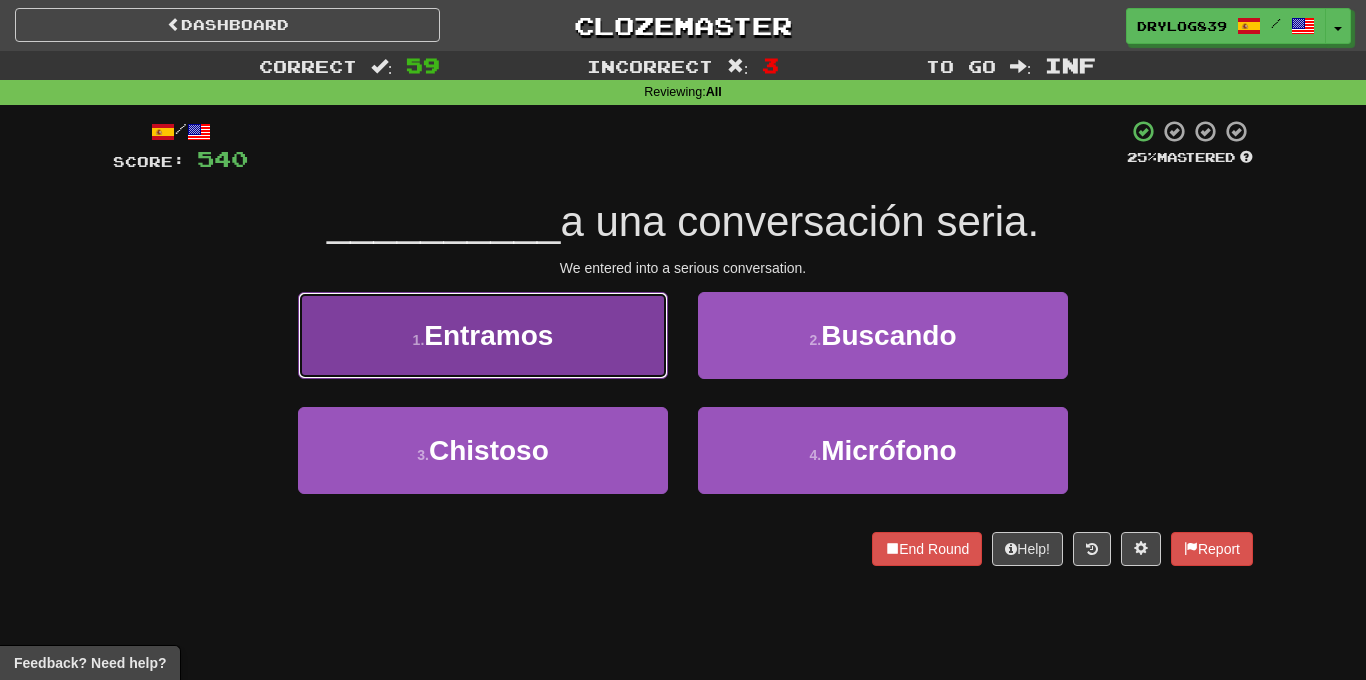 click on "1 .  Entramos" at bounding box center (483, 335) 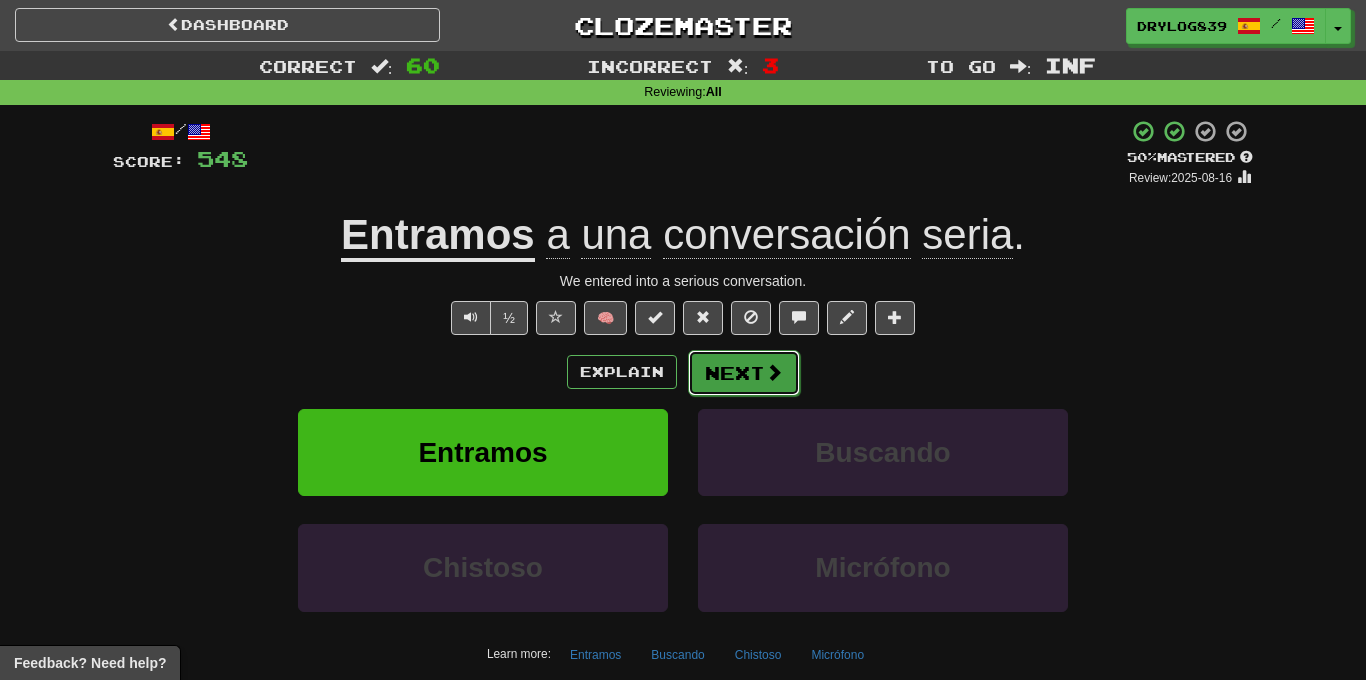 click on "Next" at bounding box center (744, 373) 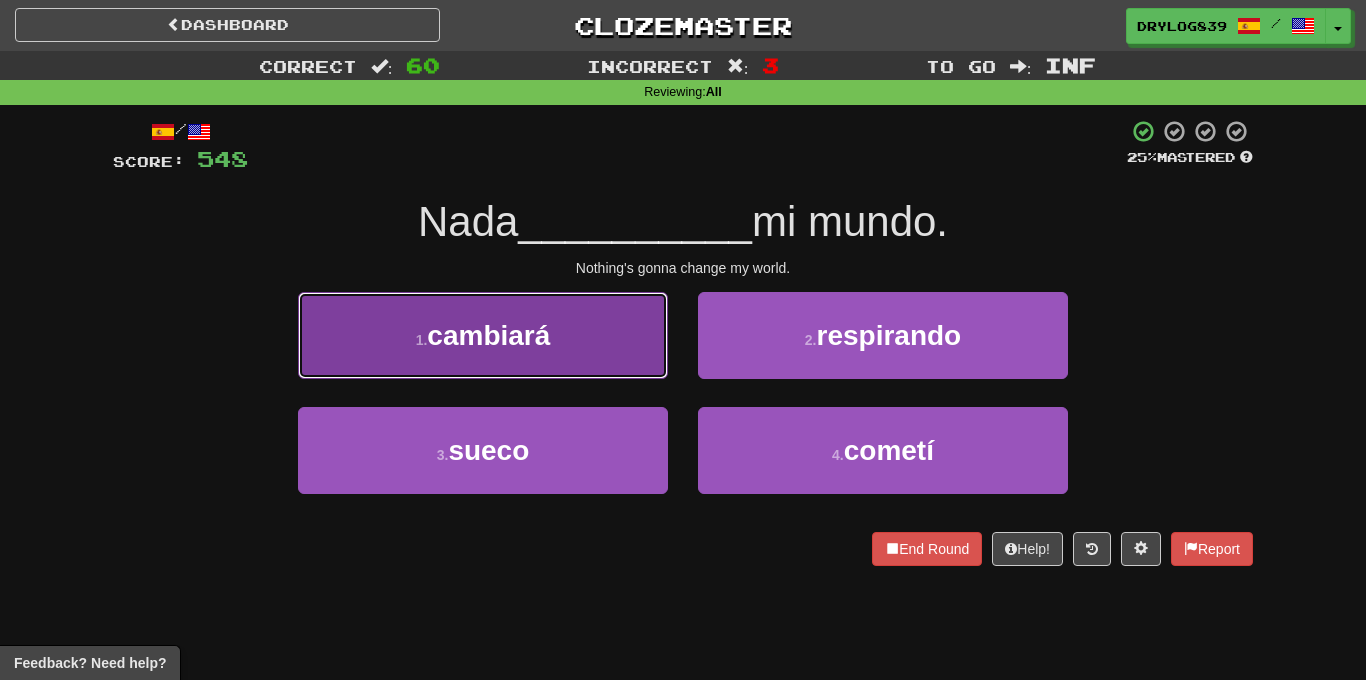 click on "1 .  cambiará" at bounding box center (483, 335) 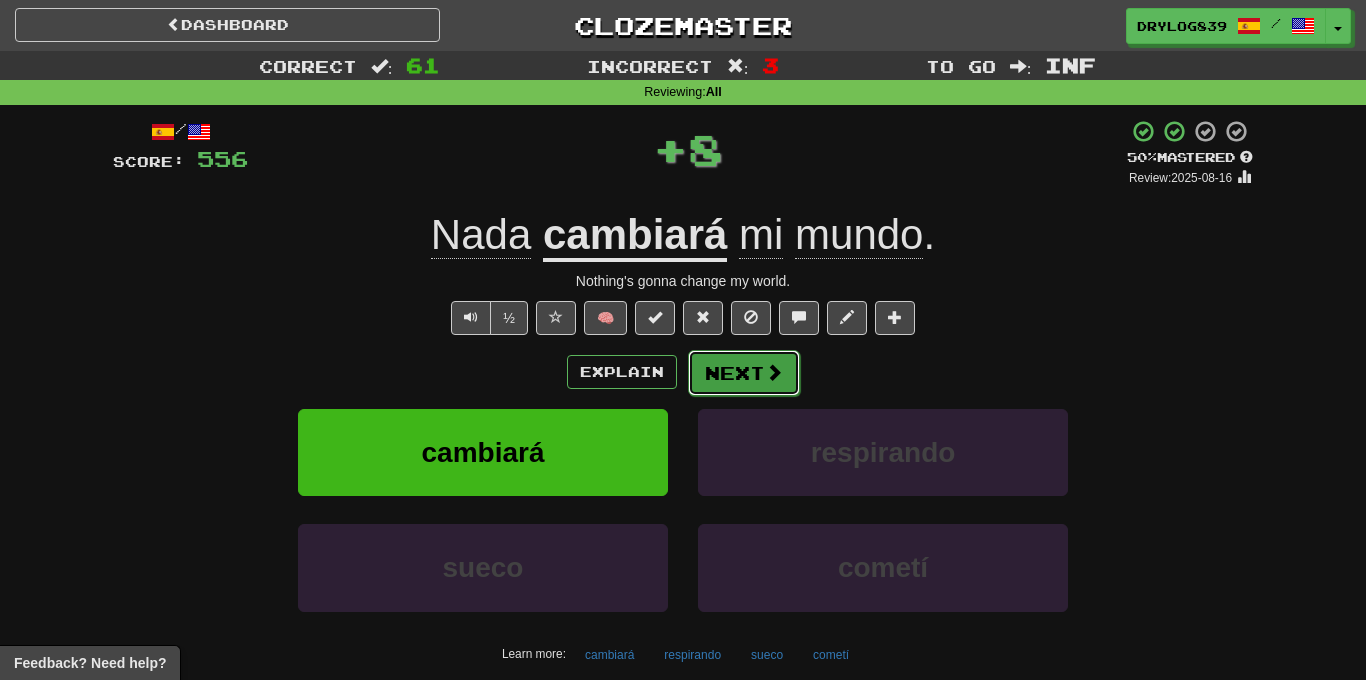 click on "Next" at bounding box center (744, 373) 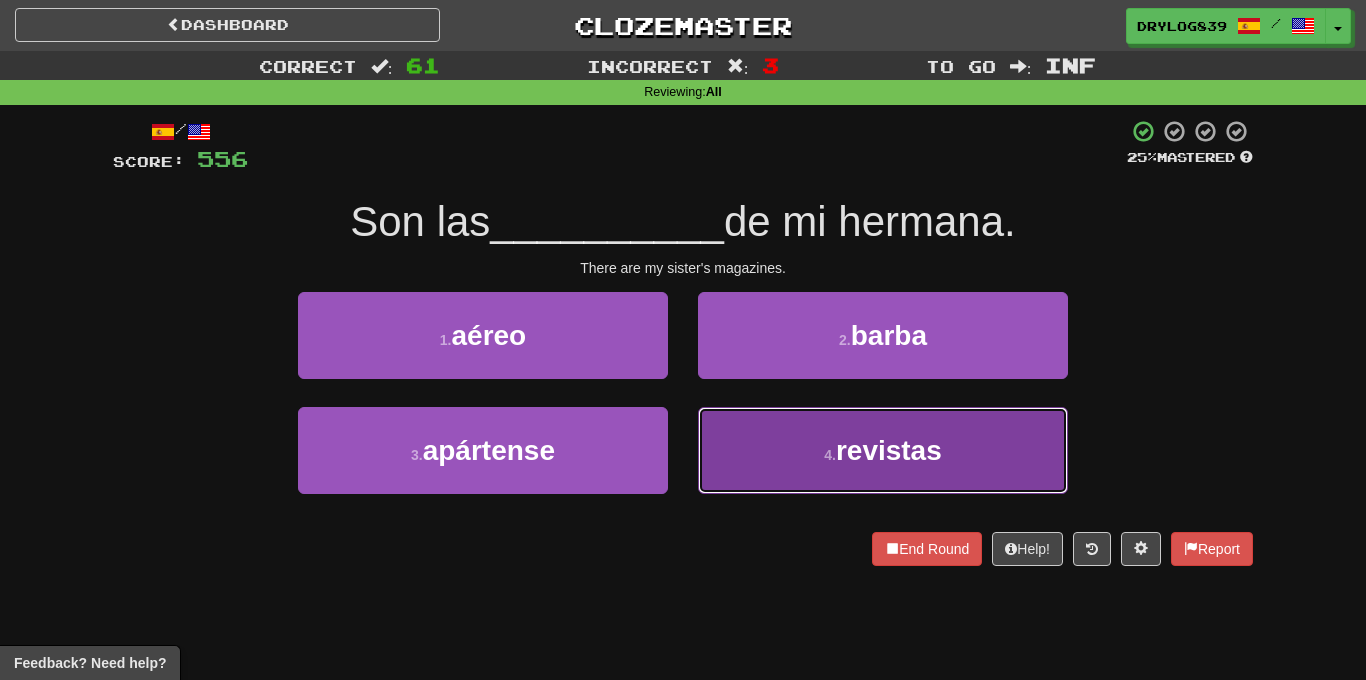 click on "4 .  revistas" at bounding box center [883, 450] 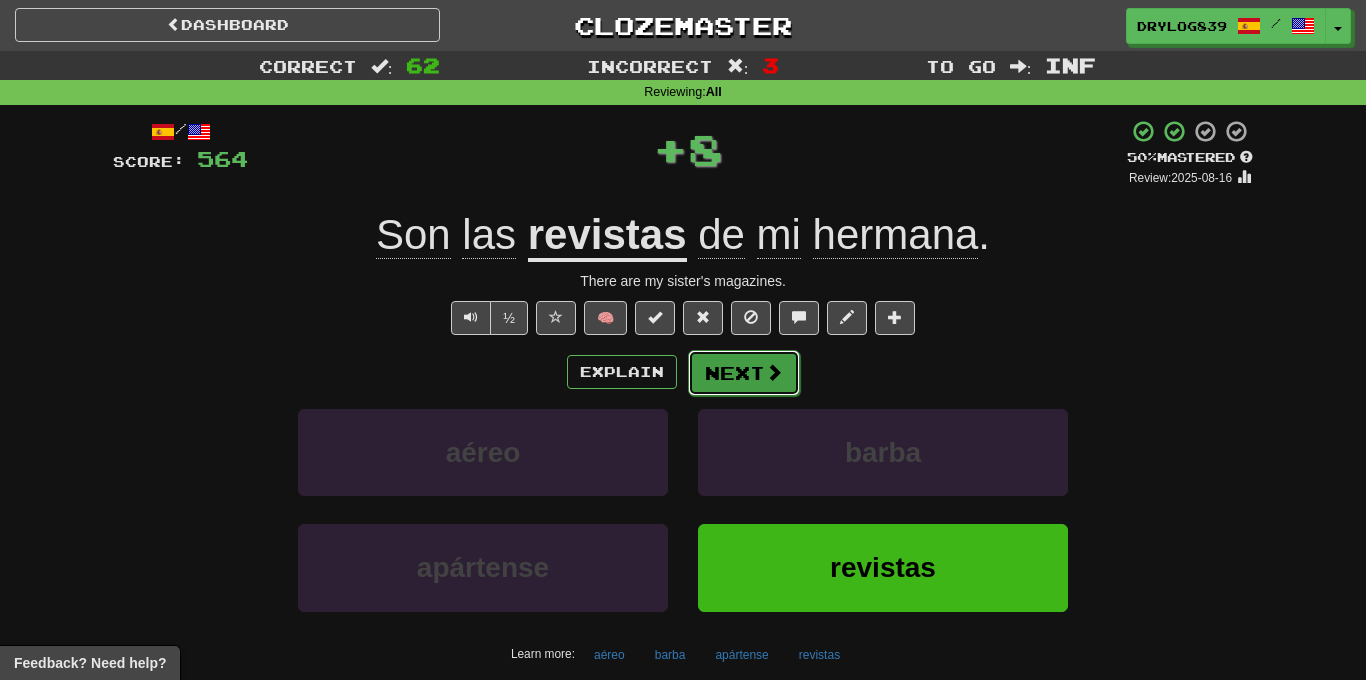 click on "Next" at bounding box center (744, 373) 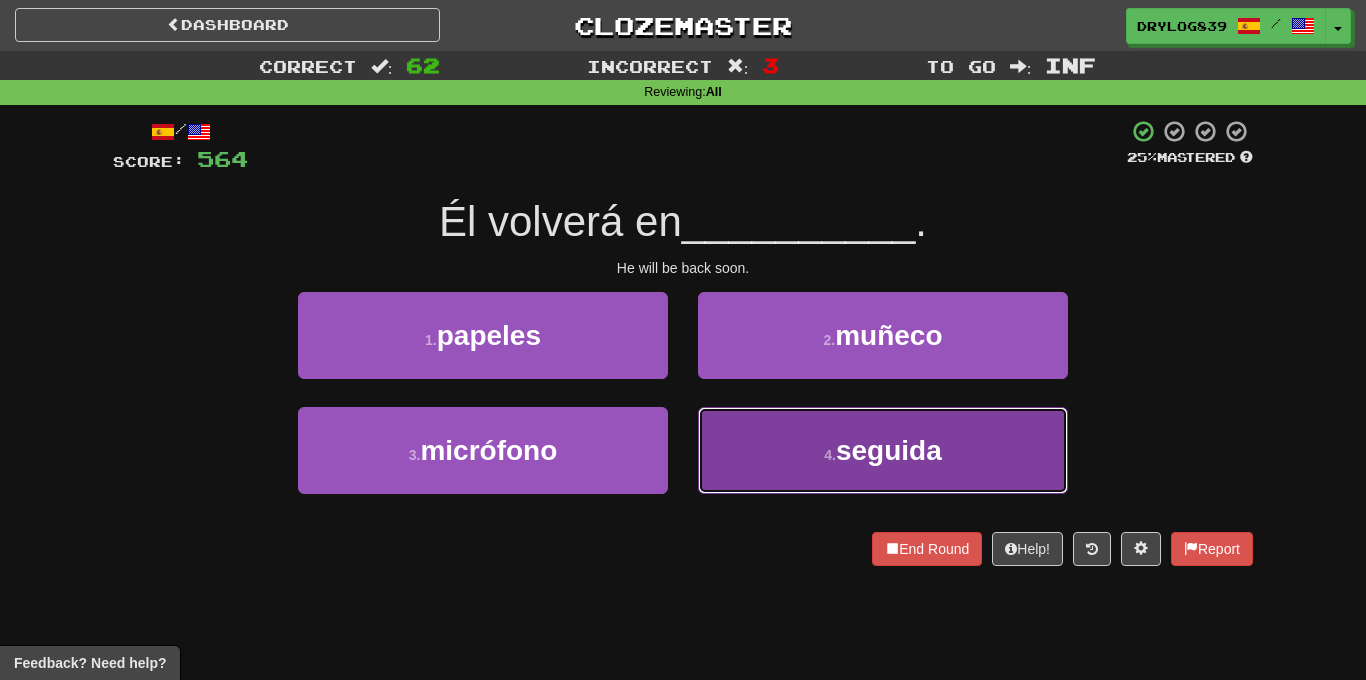 click on "4 .  seguida" at bounding box center [883, 450] 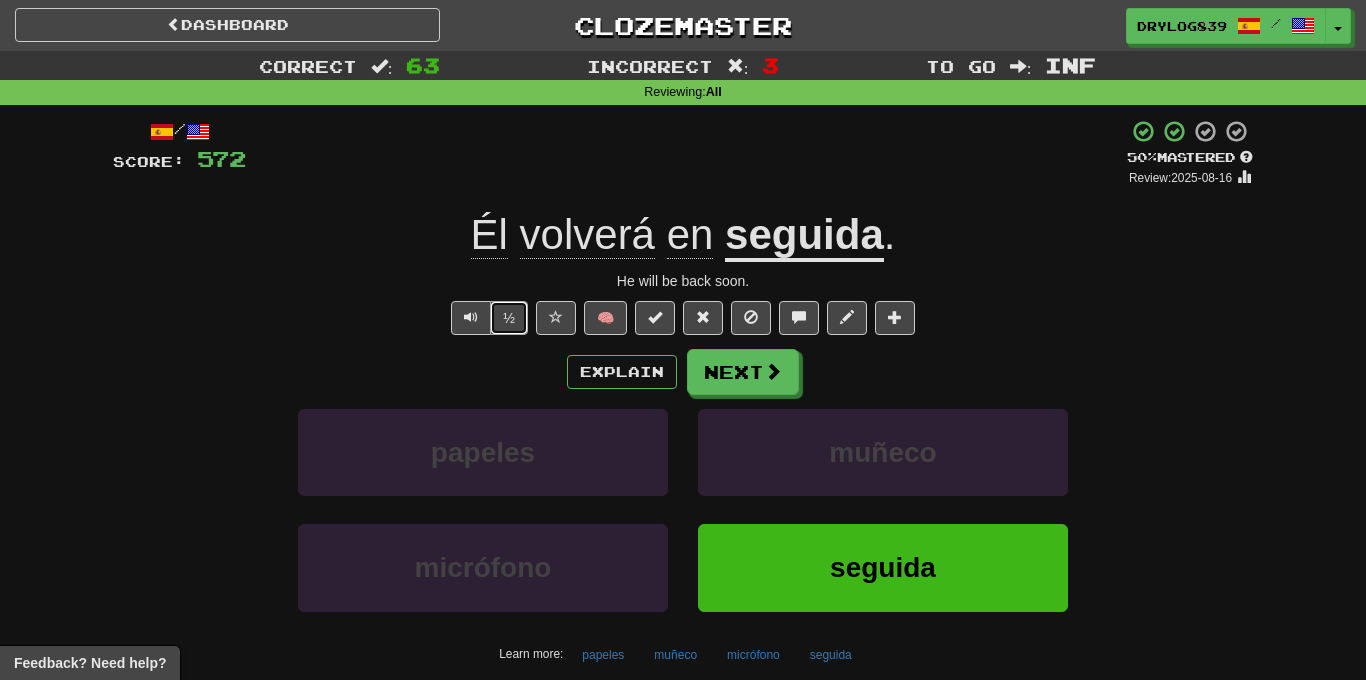 click on "½" at bounding box center [509, 318] 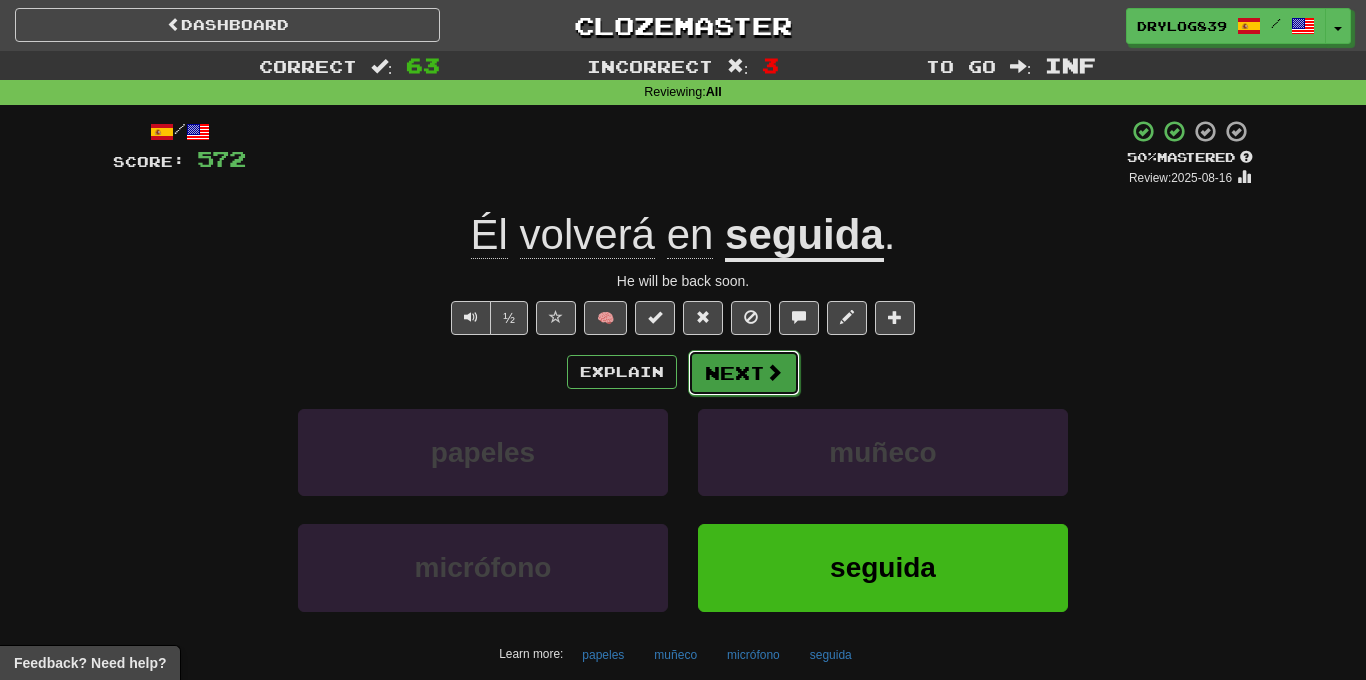 click on "Next" at bounding box center [744, 373] 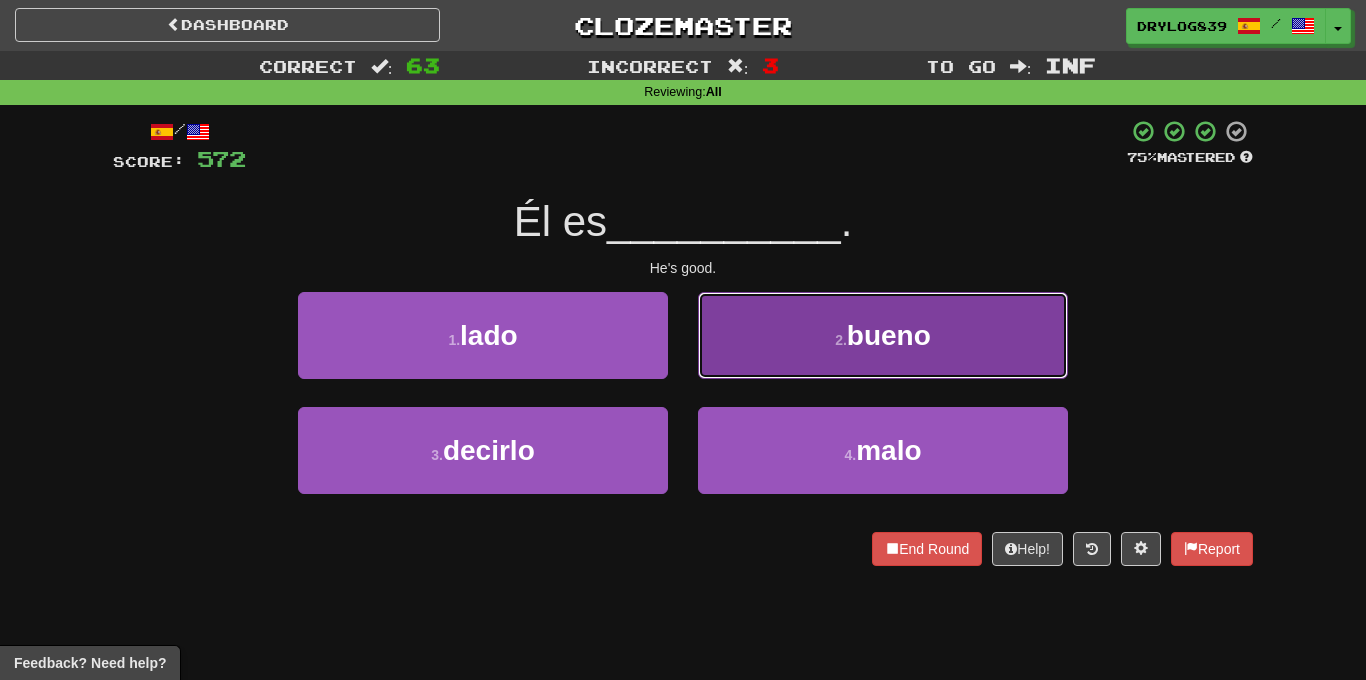 click on "2 .  bueno" at bounding box center (883, 335) 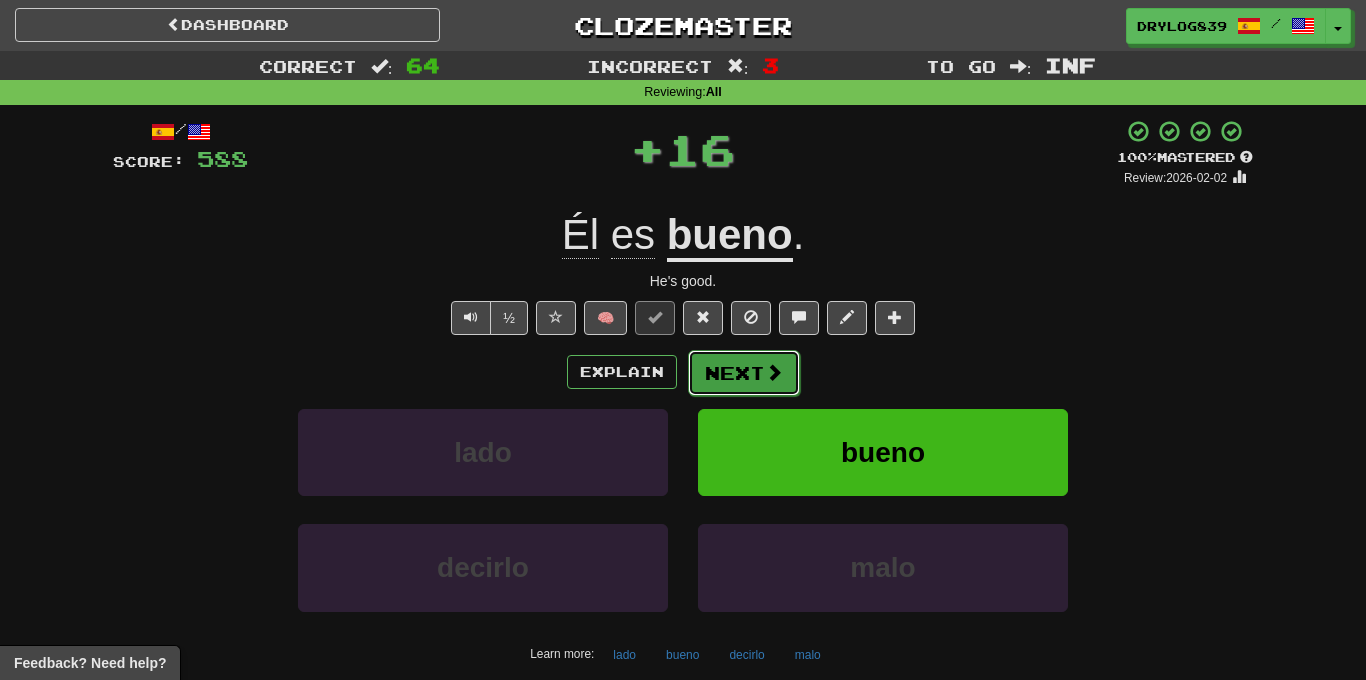 click on "Next" at bounding box center (744, 373) 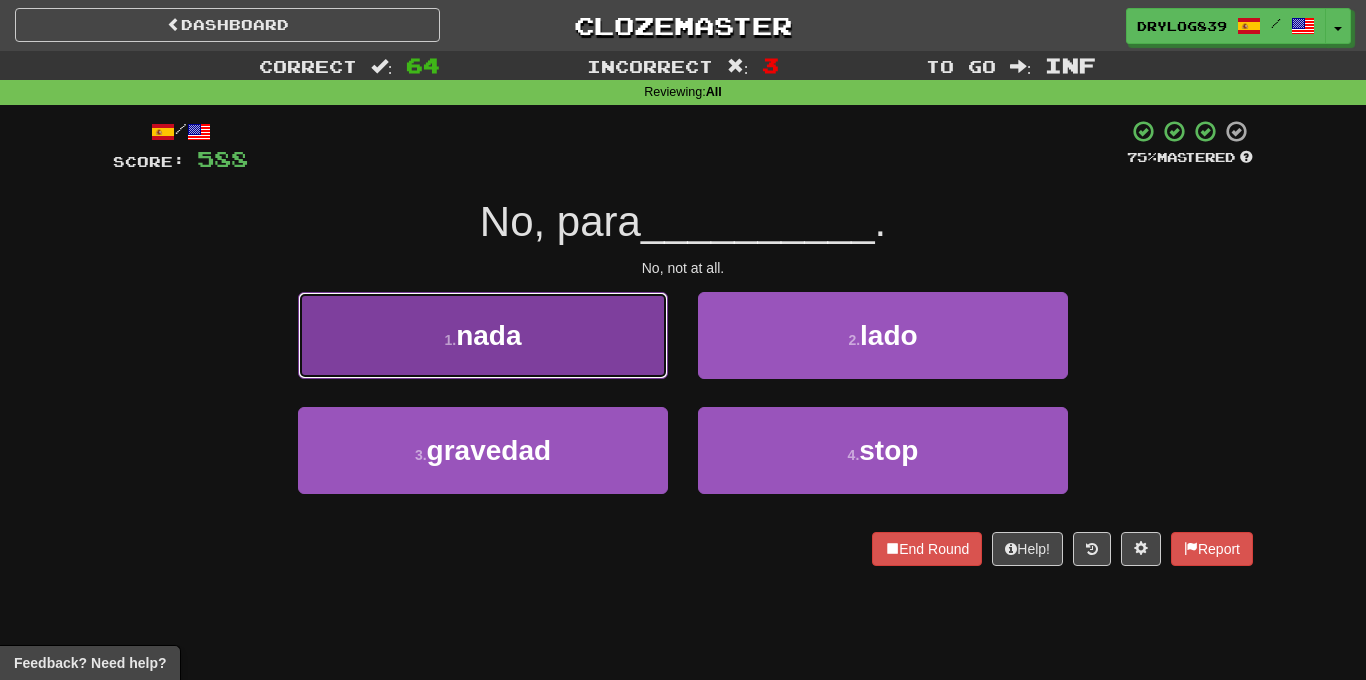click on "1 .  nada" at bounding box center (483, 335) 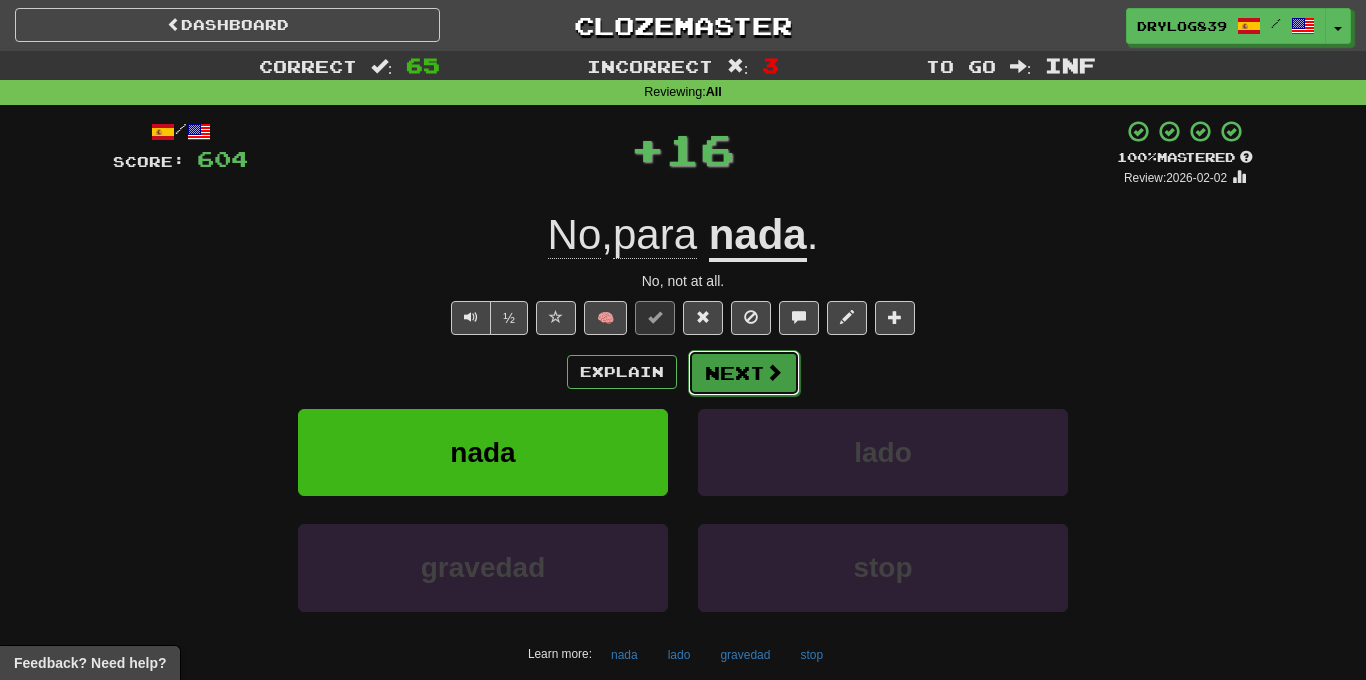 click on "Next" at bounding box center (744, 373) 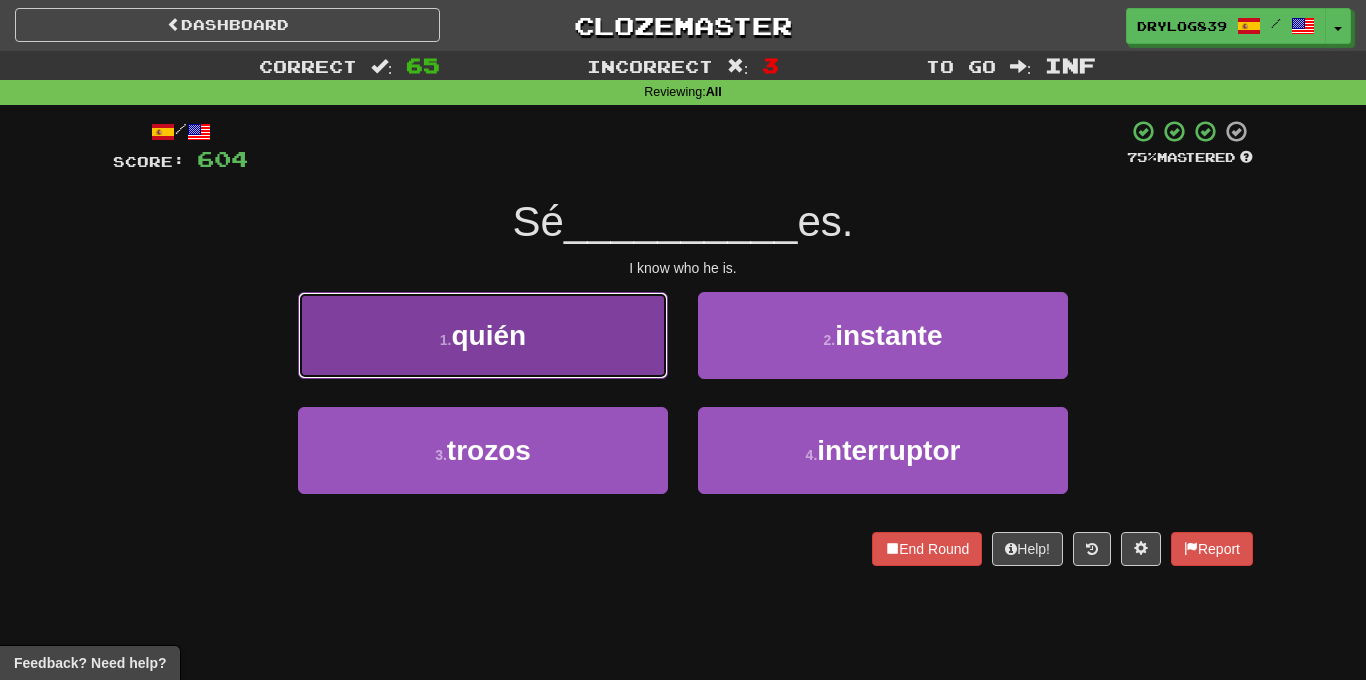 click on "1 .  quién" at bounding box center (483, 335) 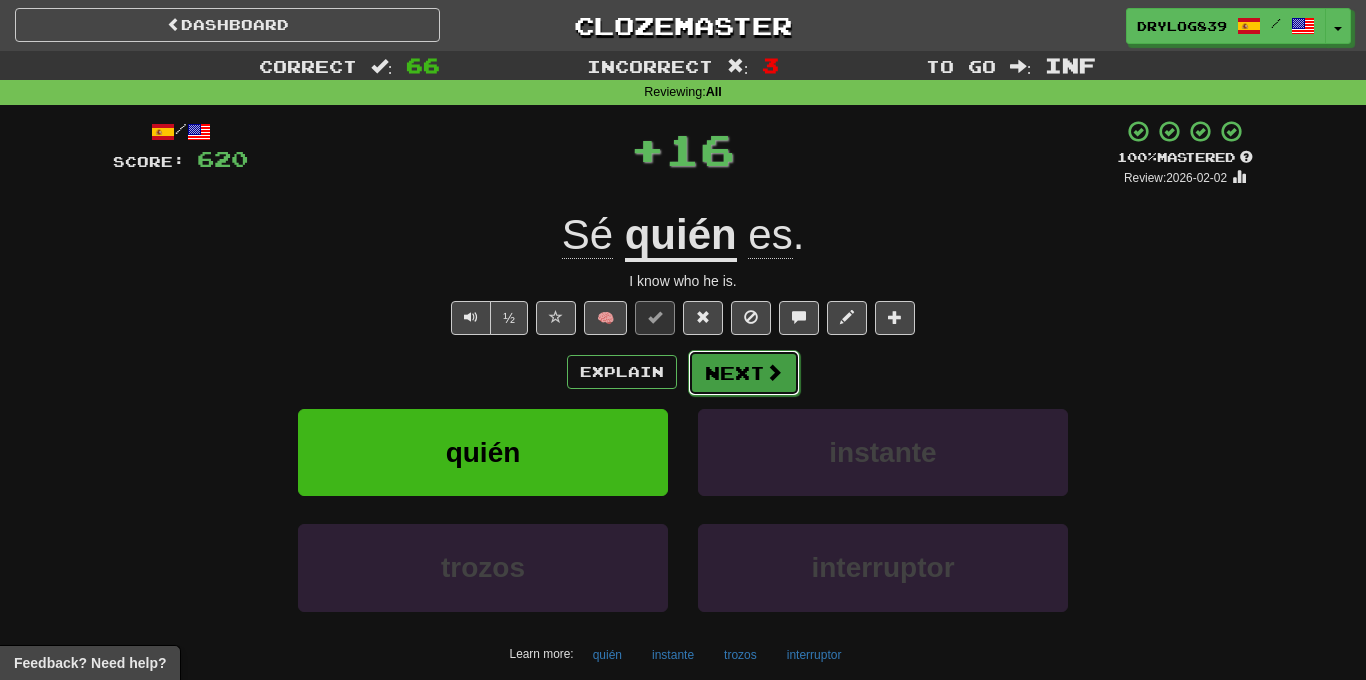 click on "Next" at bounding box center [744, 373] 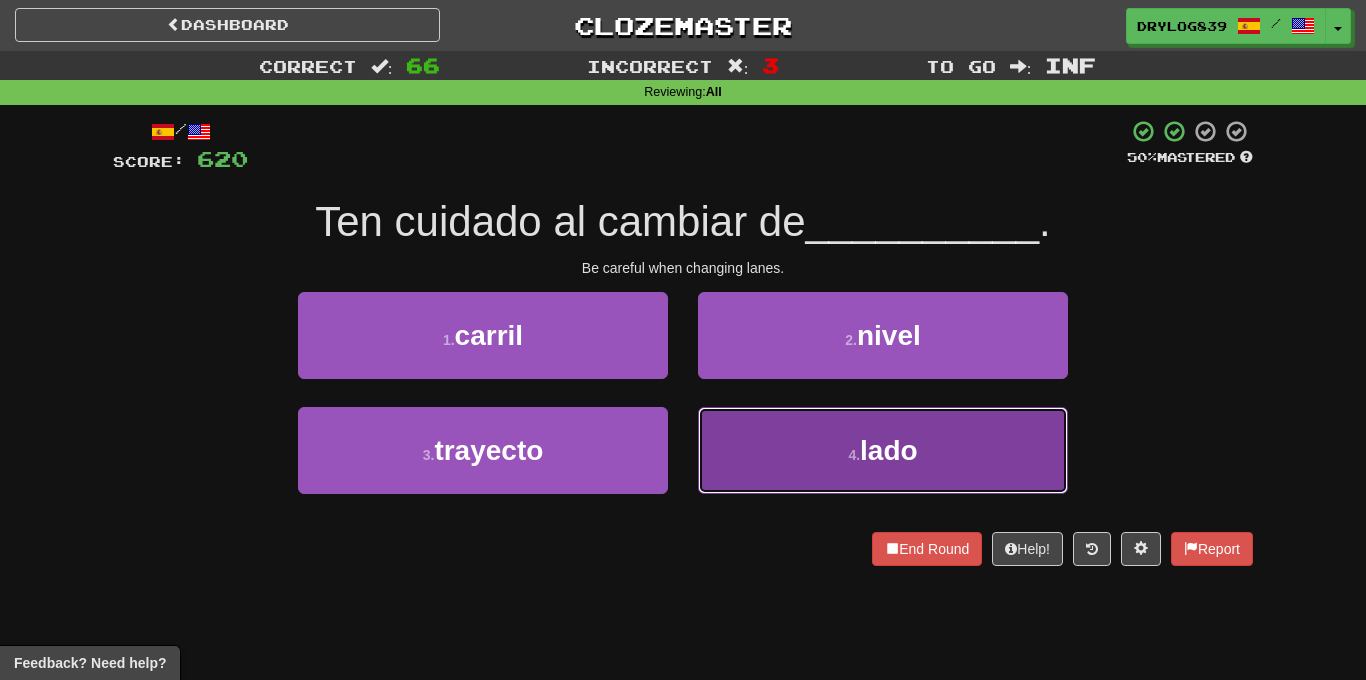 click on "4 .  lado" at bounding box center (883, 450) 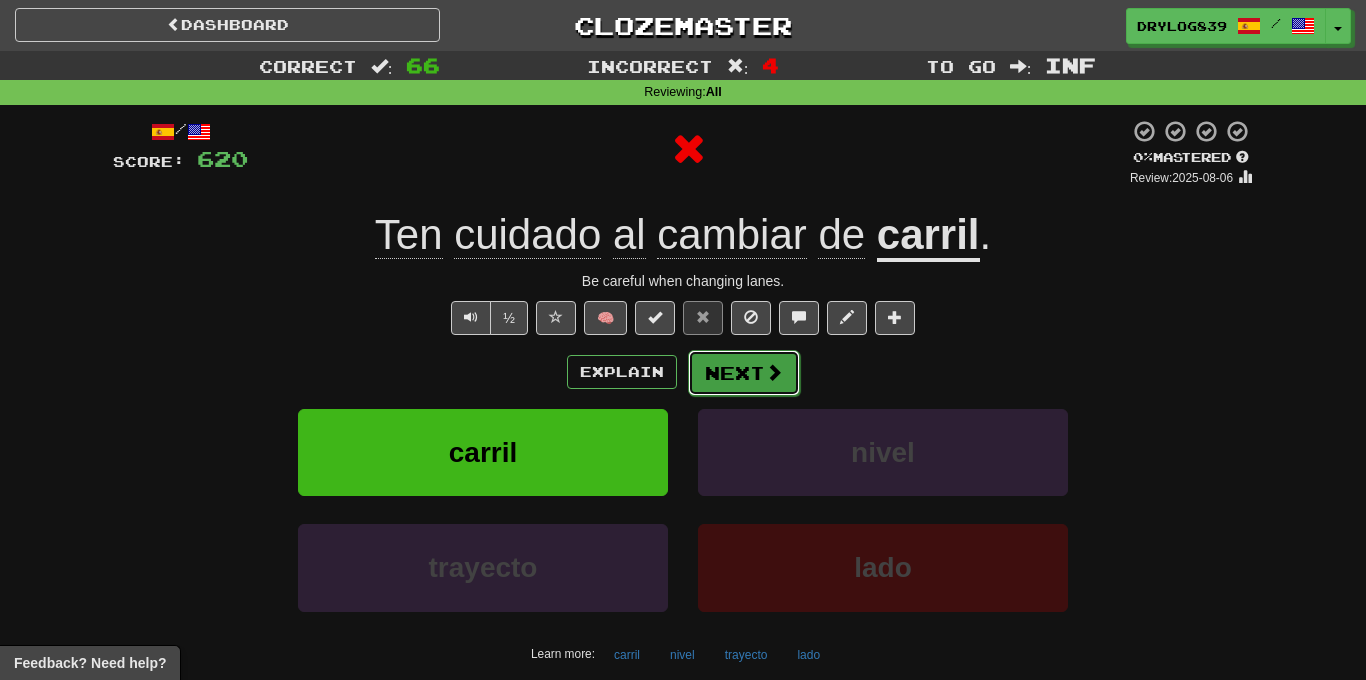 click on "Next" at bounding box center (744, 373) 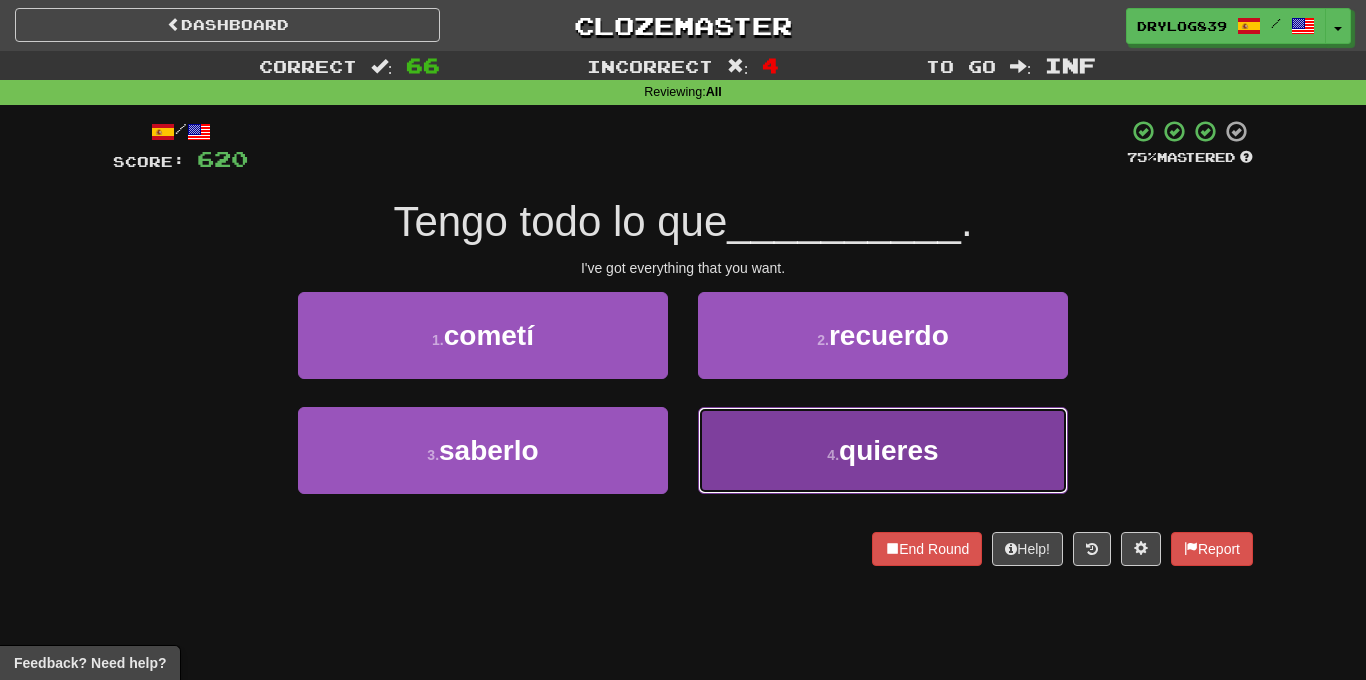 click on "4 .  quieres" at bounding box center [883, 450] 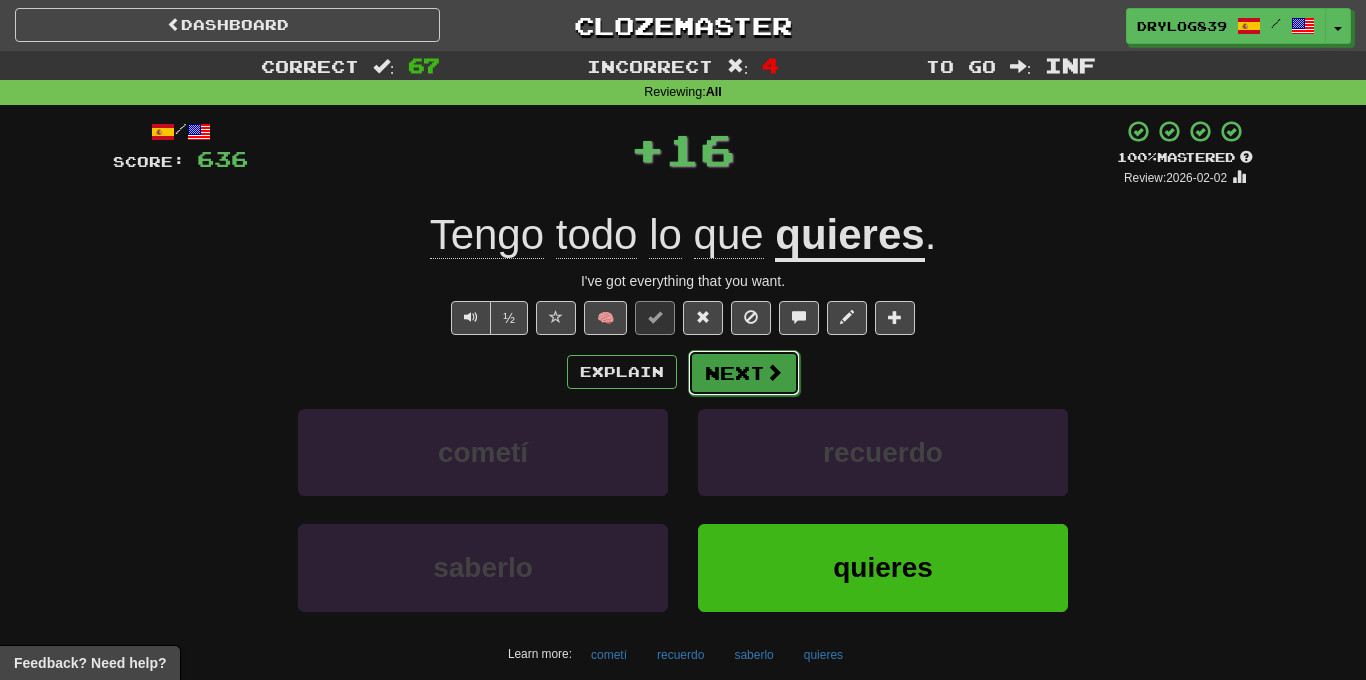 click at bounding box center [774, 372] 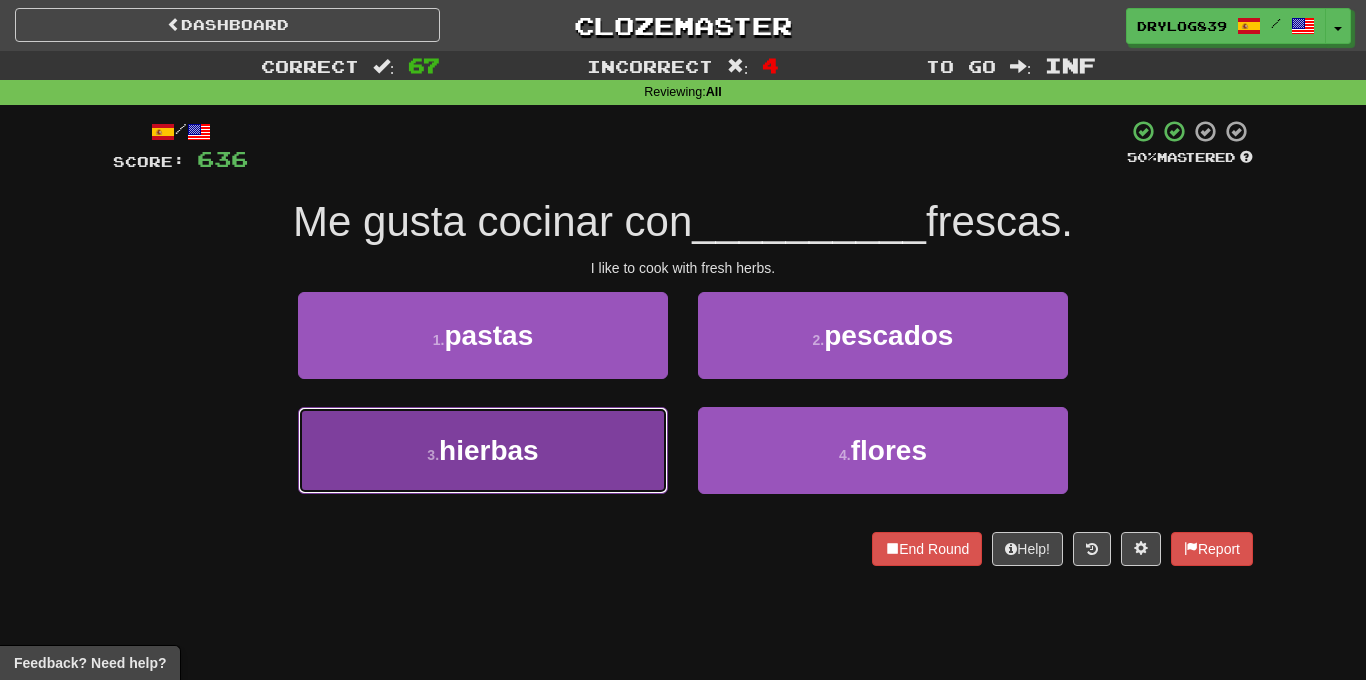 click on "3 .  hierbas" at bounding box center [483, 450] 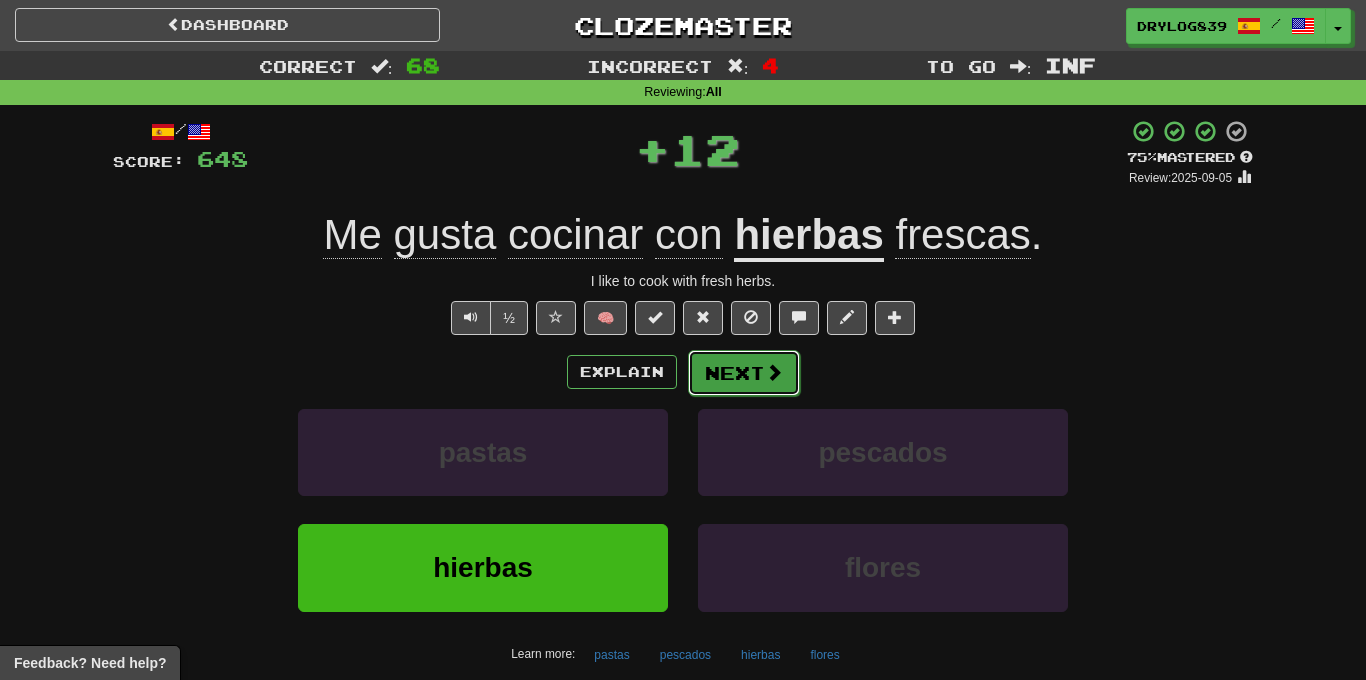 click on "Next" at bounding box center [744, 373] 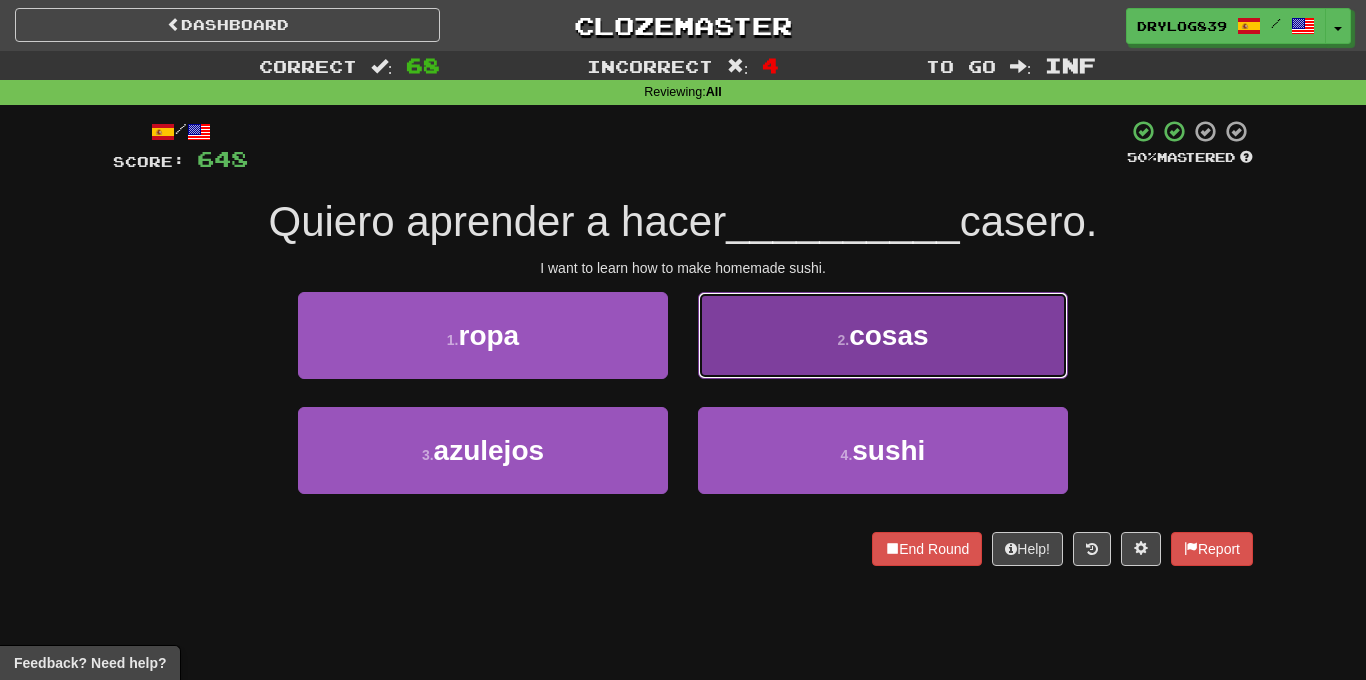 click on "2 .  cosas" at bounding box center (883, 335) 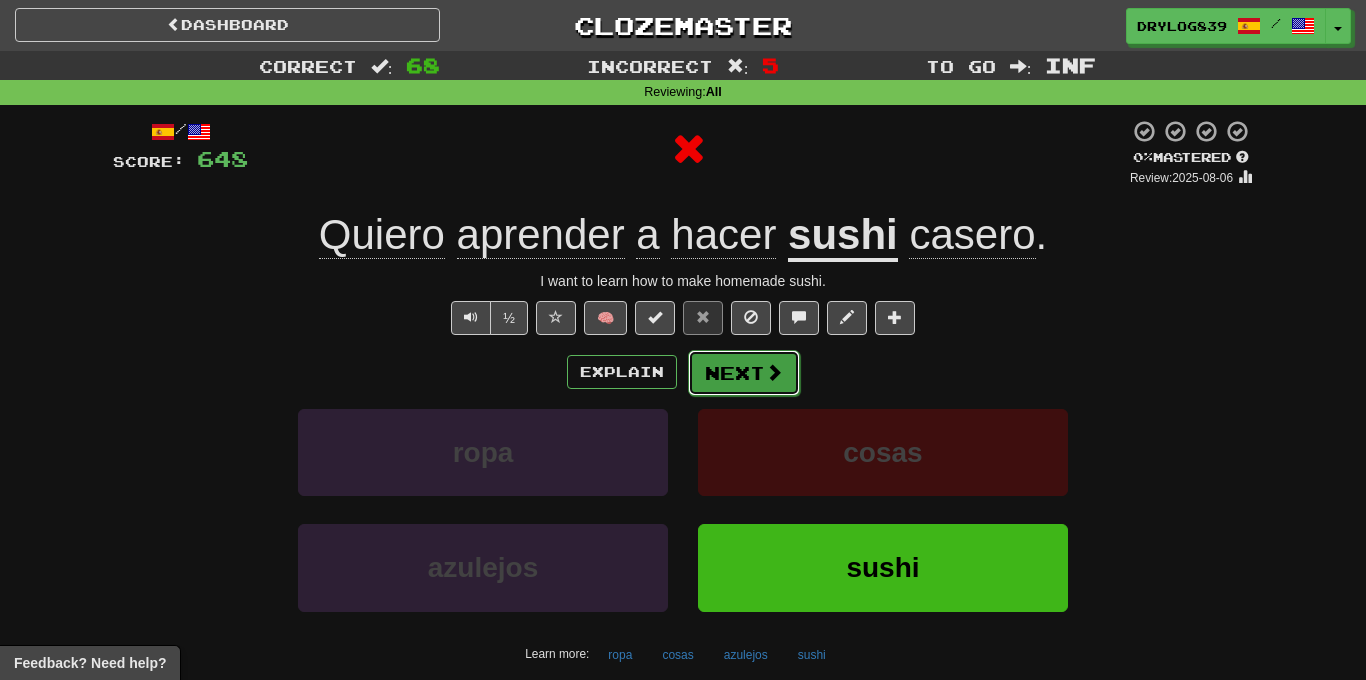 click on "Next" at bounding box center [744, 373] 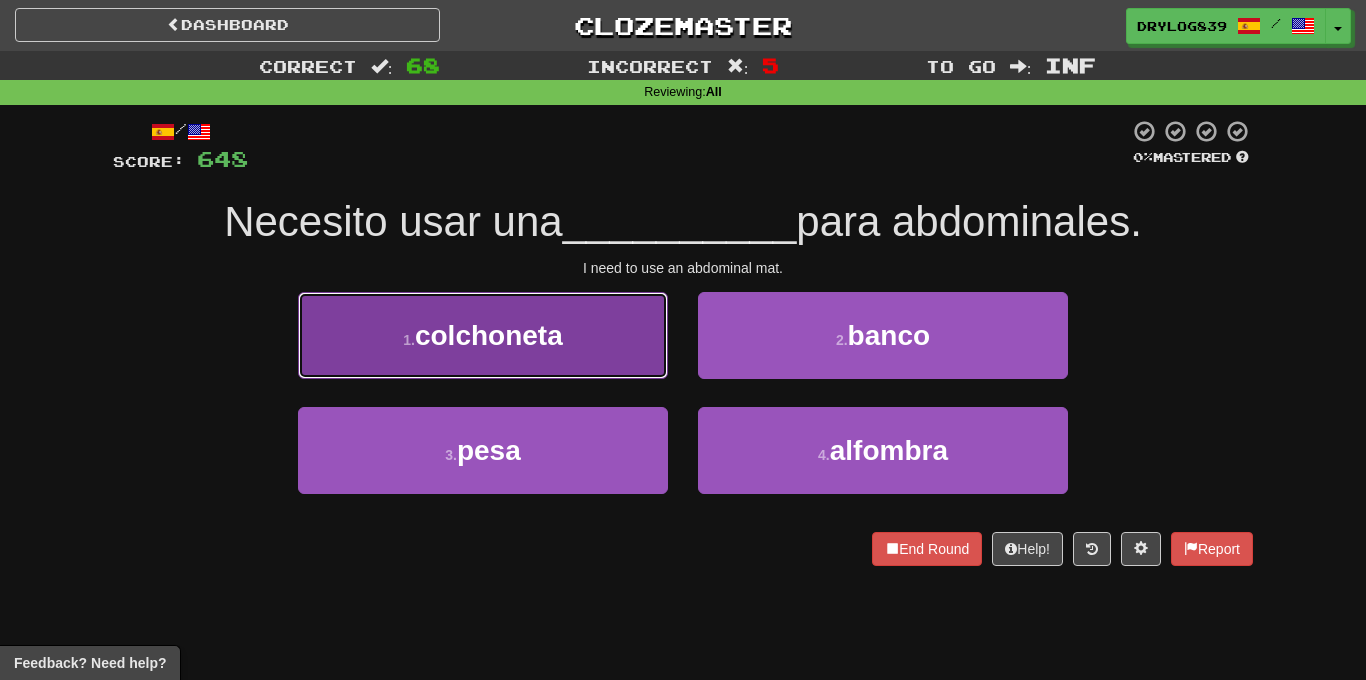click on "1 .  colchoneta" at bounding box center (483, 335) 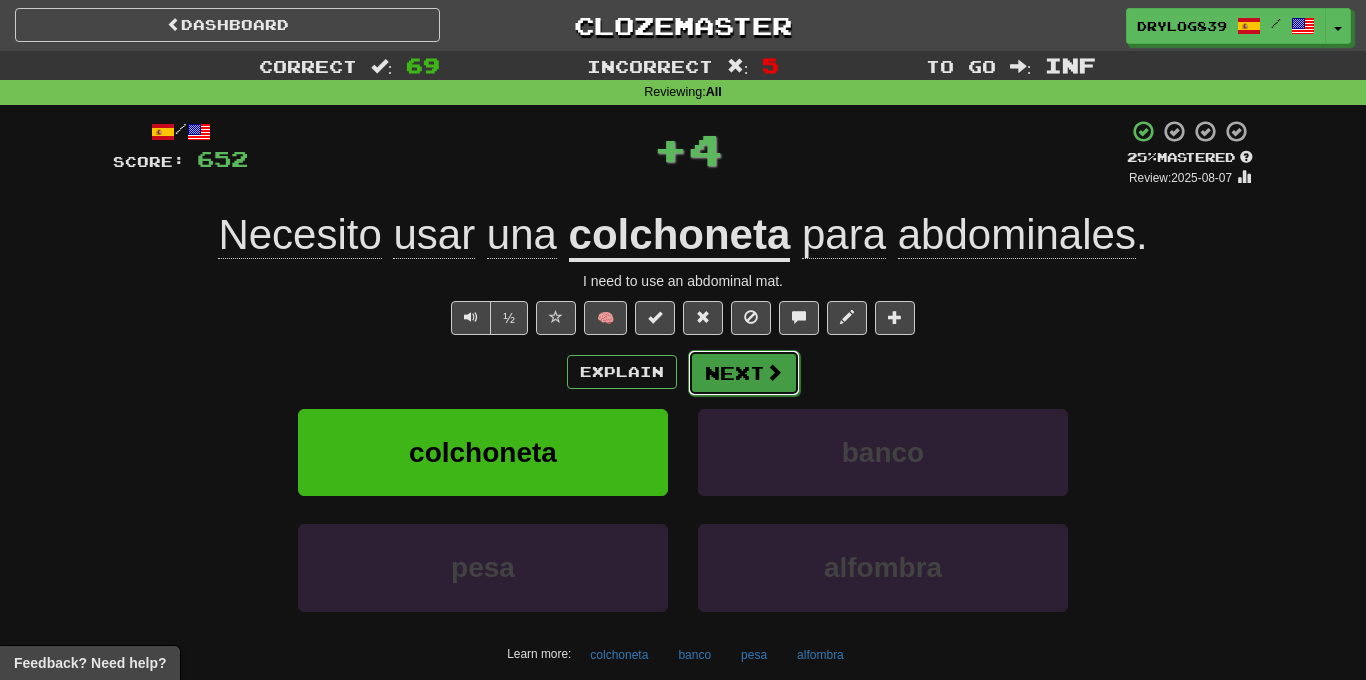 click on "Next" at bounding box center (744, 373) 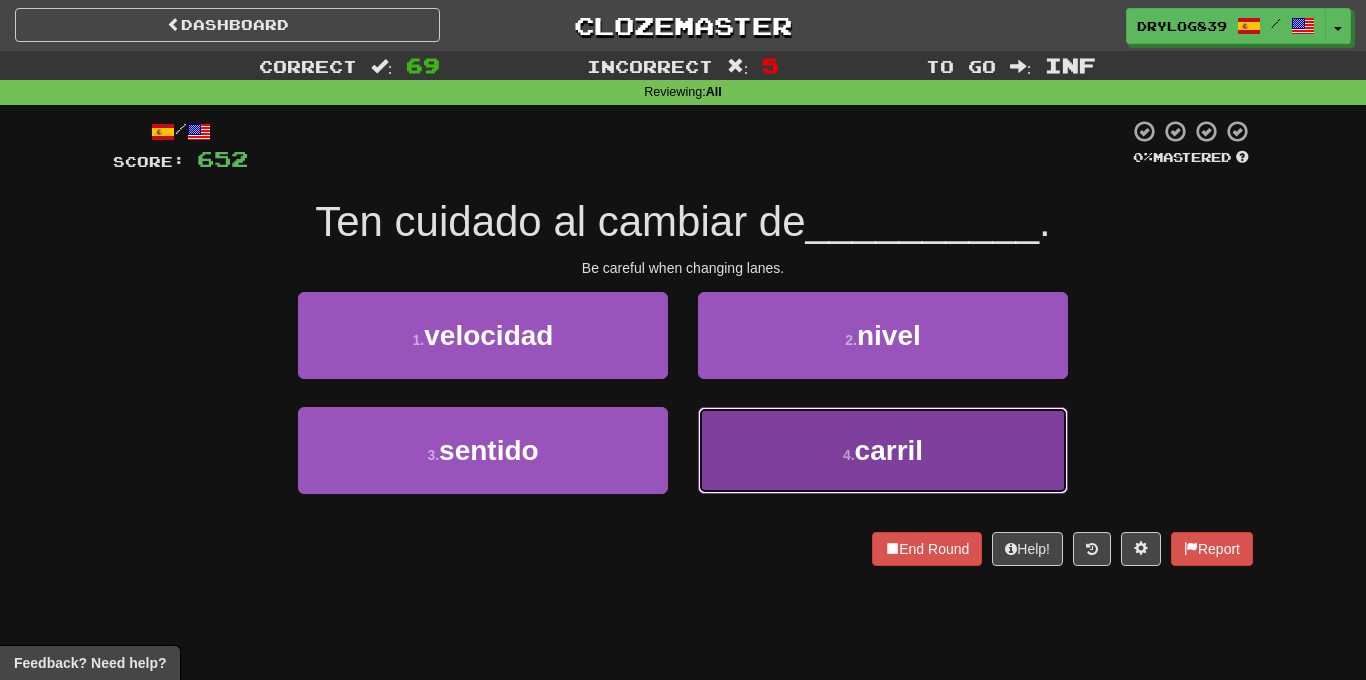 click on "4 .  carril" at bounding box center (883, 450) 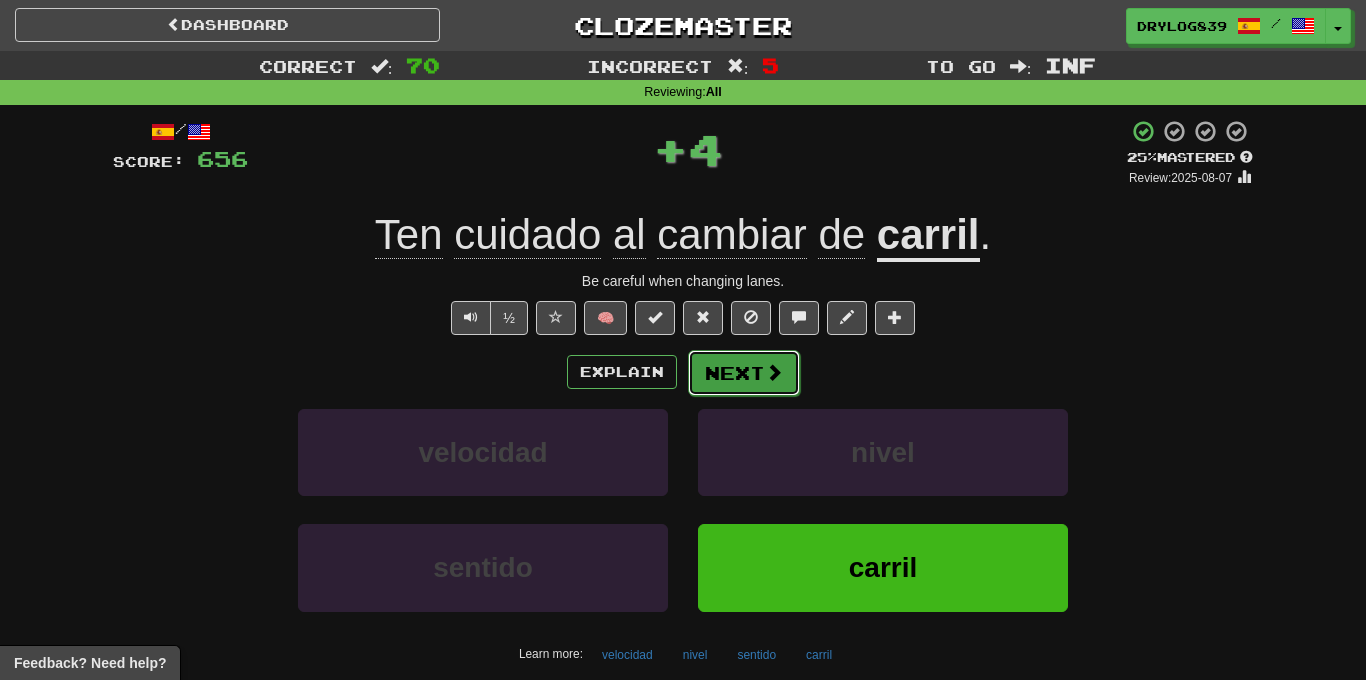 click on "Next" at bounding box center (744, 373) 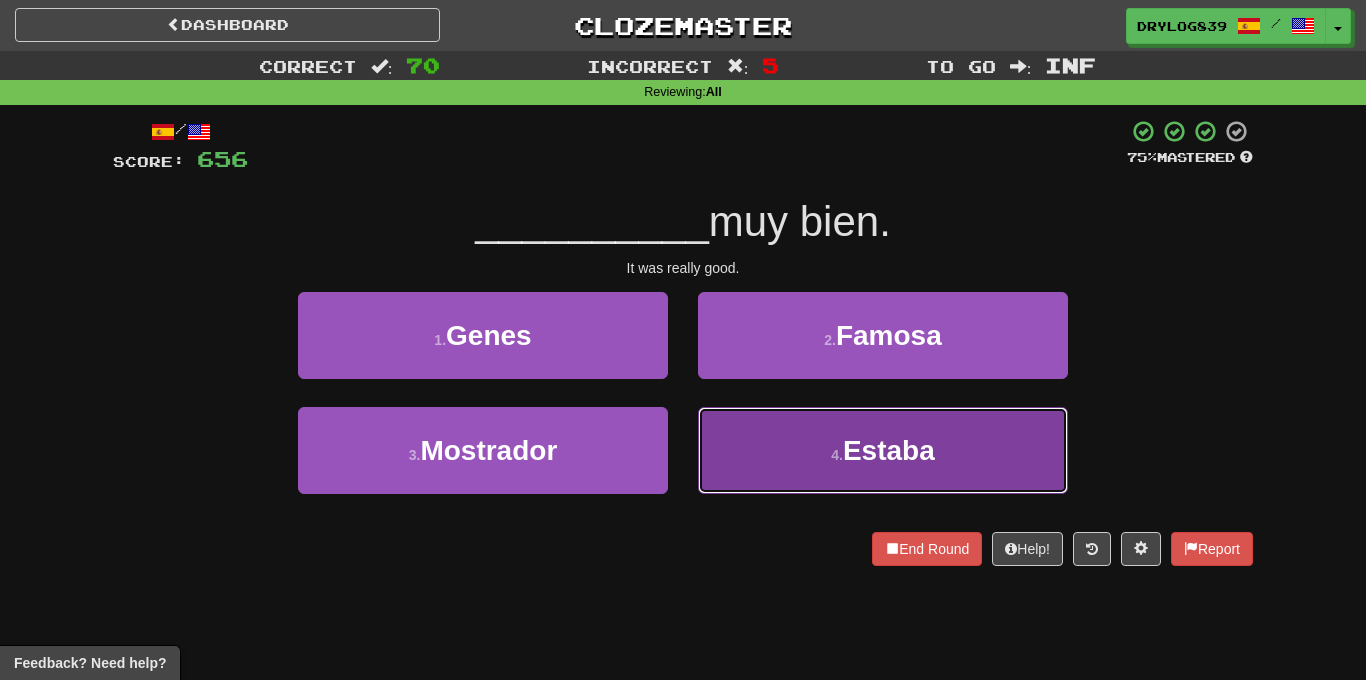 click on "4 .  Estaba" at bounding box center (883, 450) 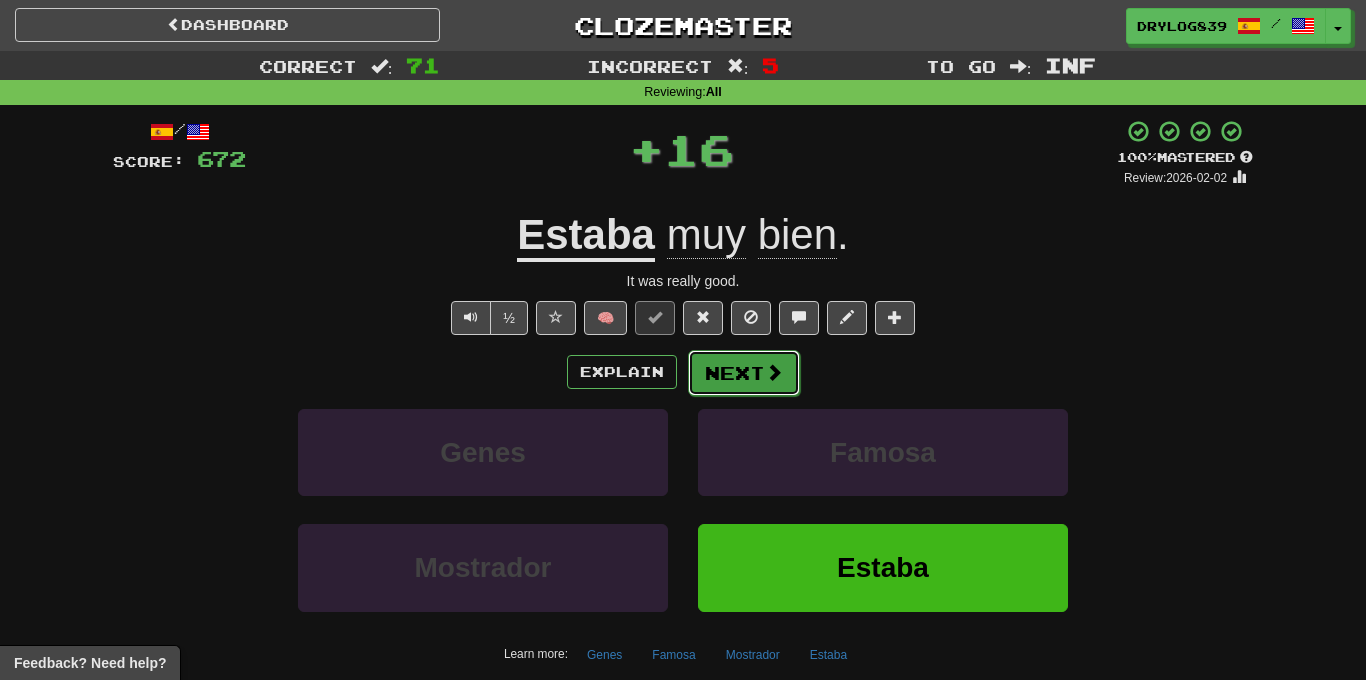 click on "Next" at bounding box center [744, 373] 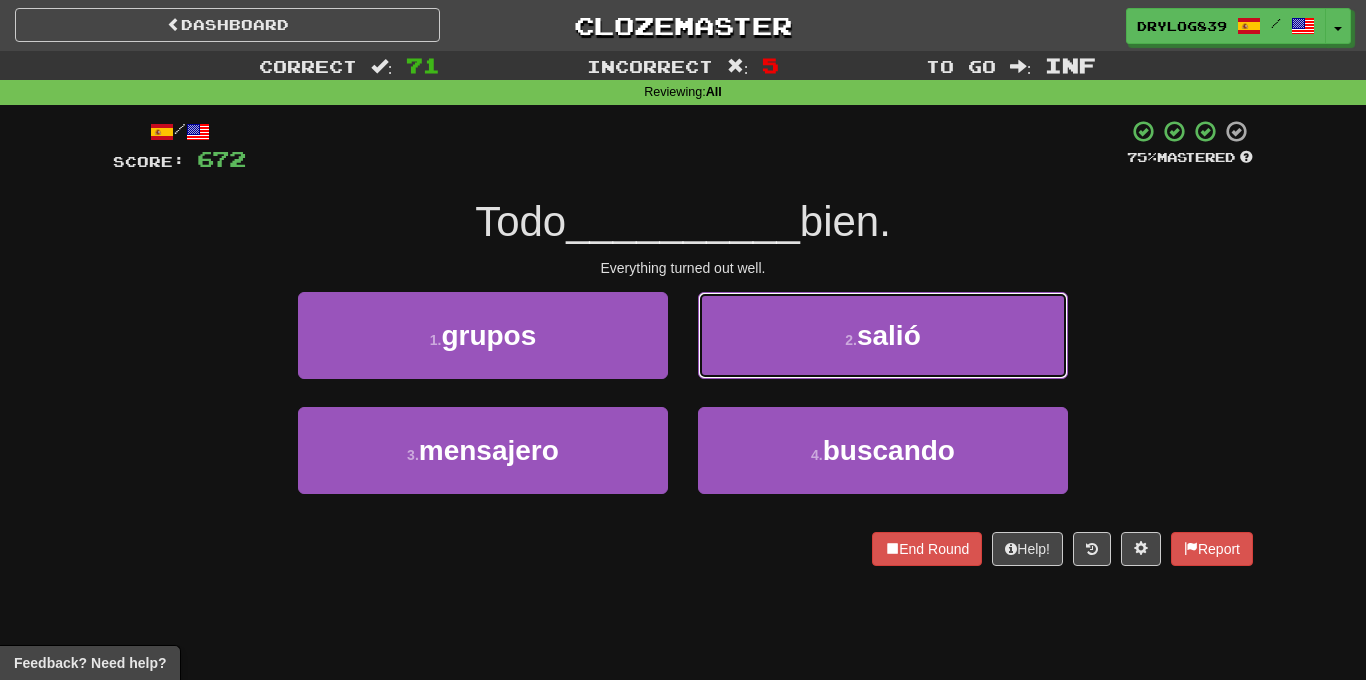 click on "2 .  salió" at bounding box center [883, 335] 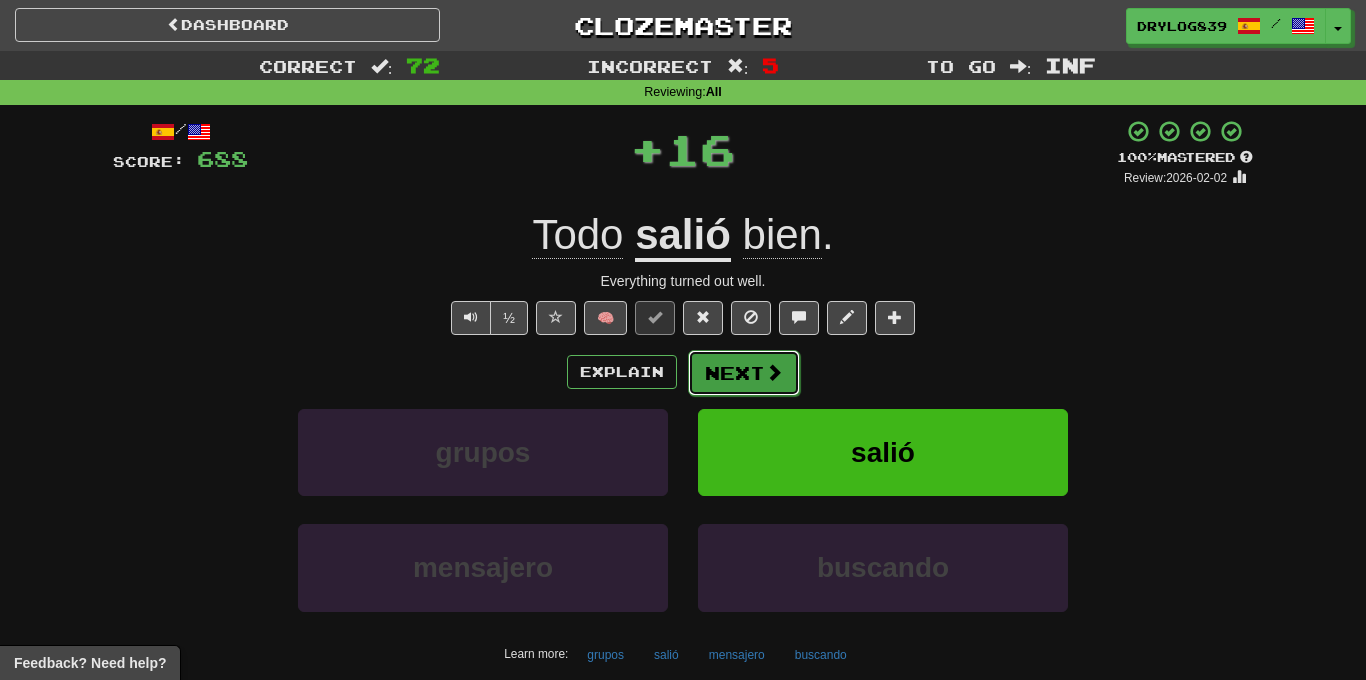 click on "Next" at bounding box center [744, 373] 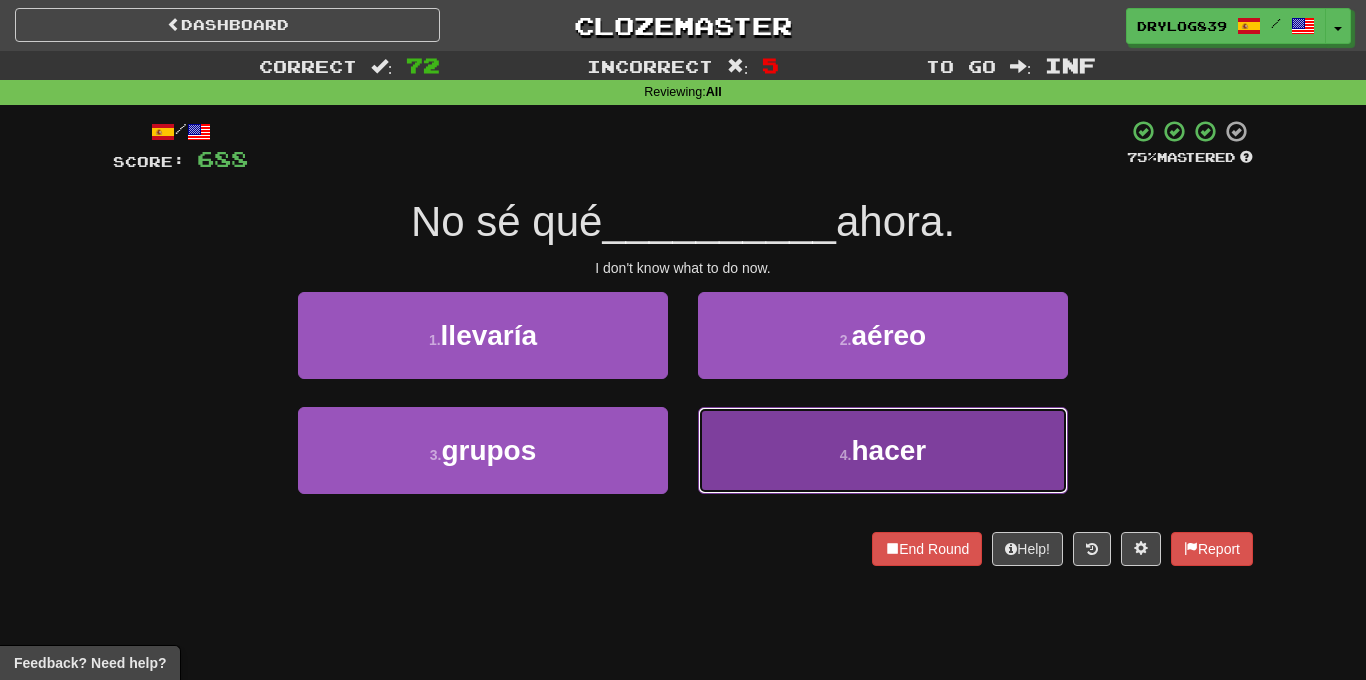 click on "4 .  hacer" at bounding box center (883, 450) 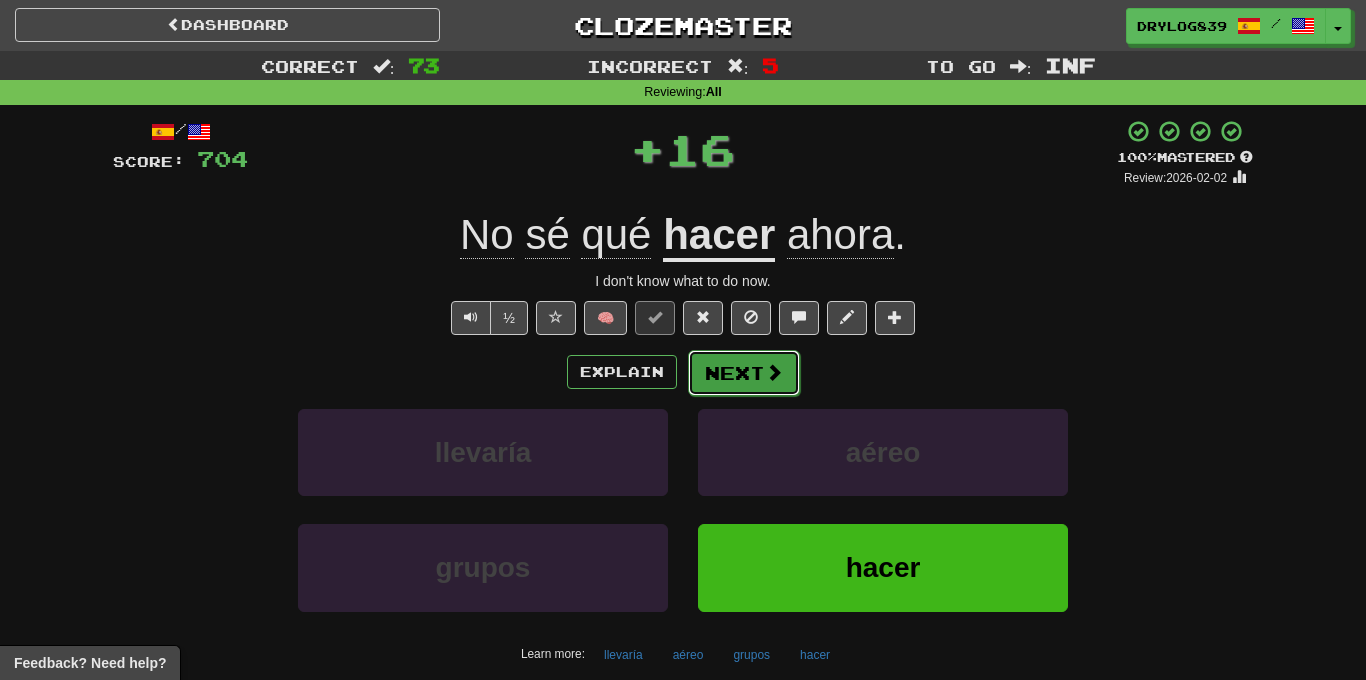 click on "Next" at bounding box center [744, 373] 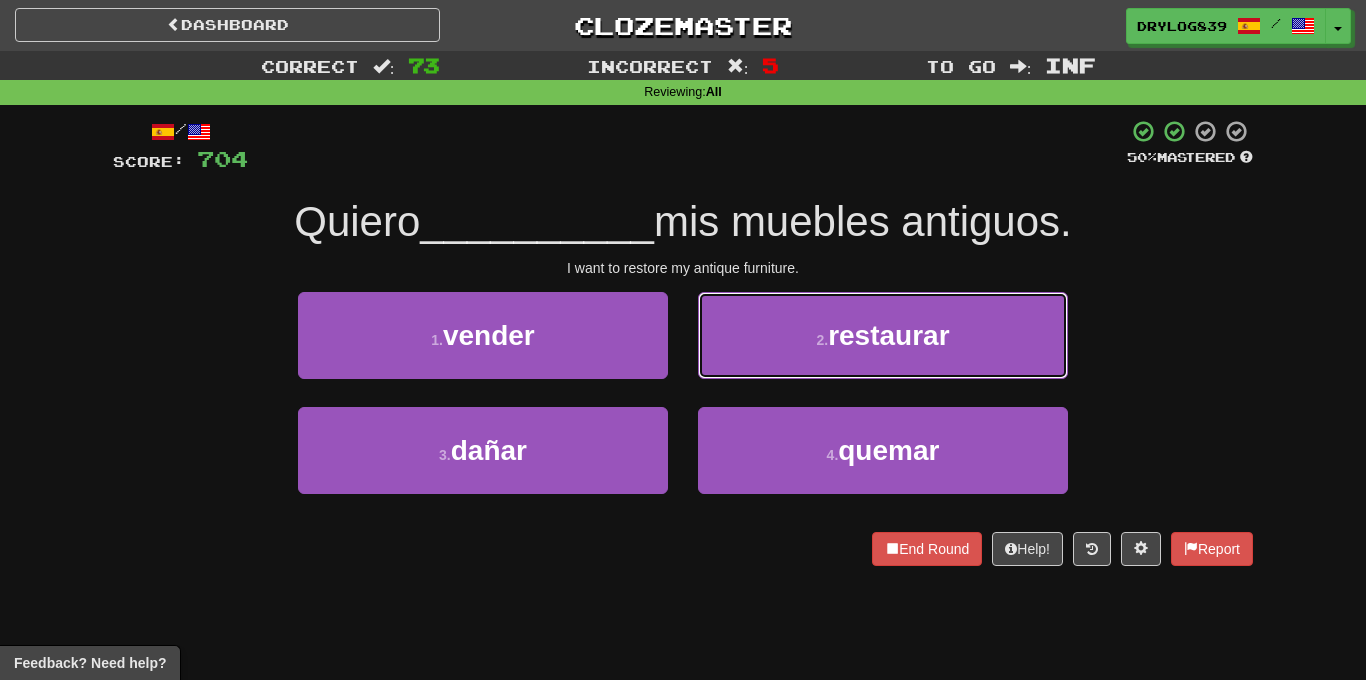 click on "2 .  restaurar" at bounding box center [883, 335] 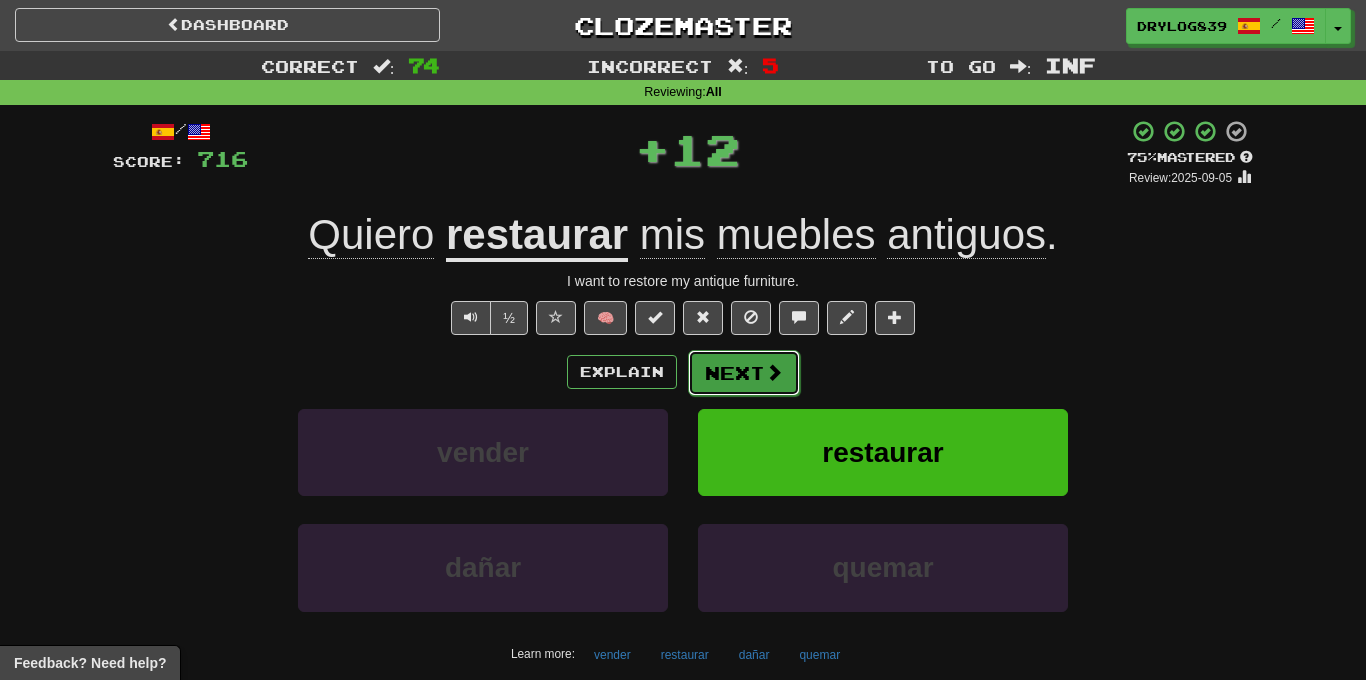 click on "Next" at bounding box center (744, 373) 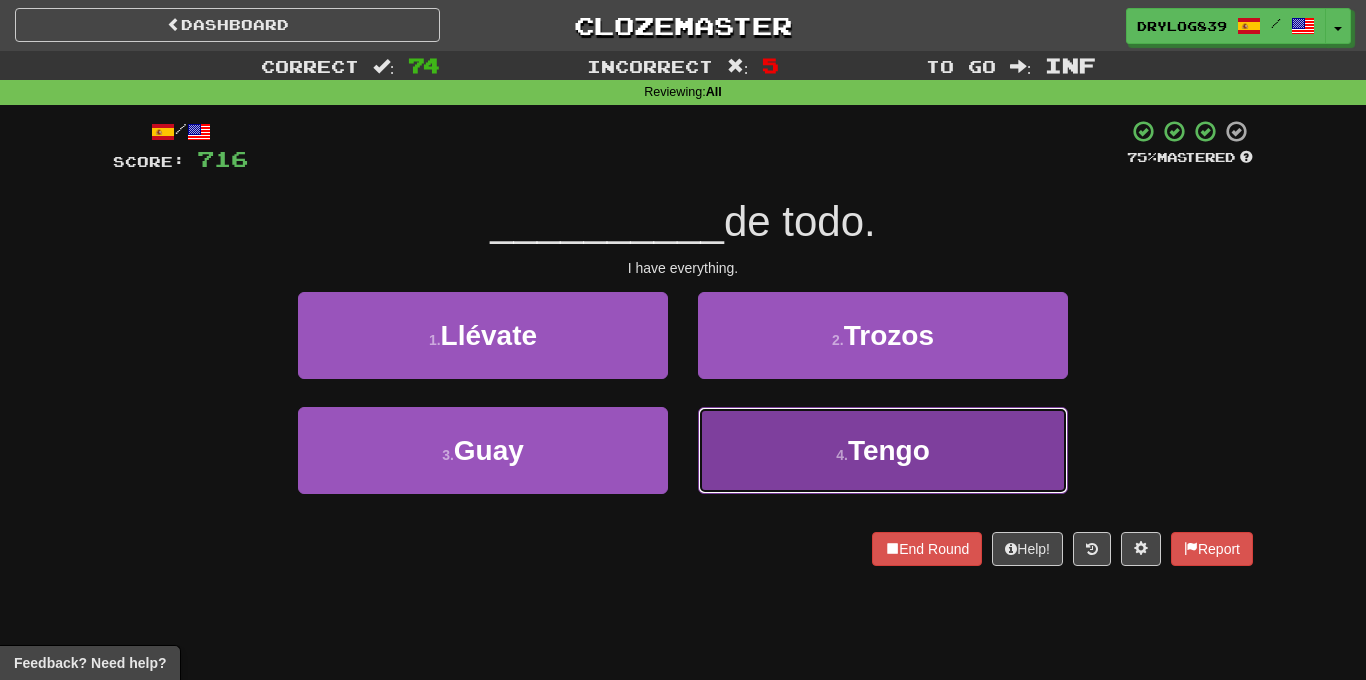 click on "4 .  Tengo" at bounding box center [883, 450] 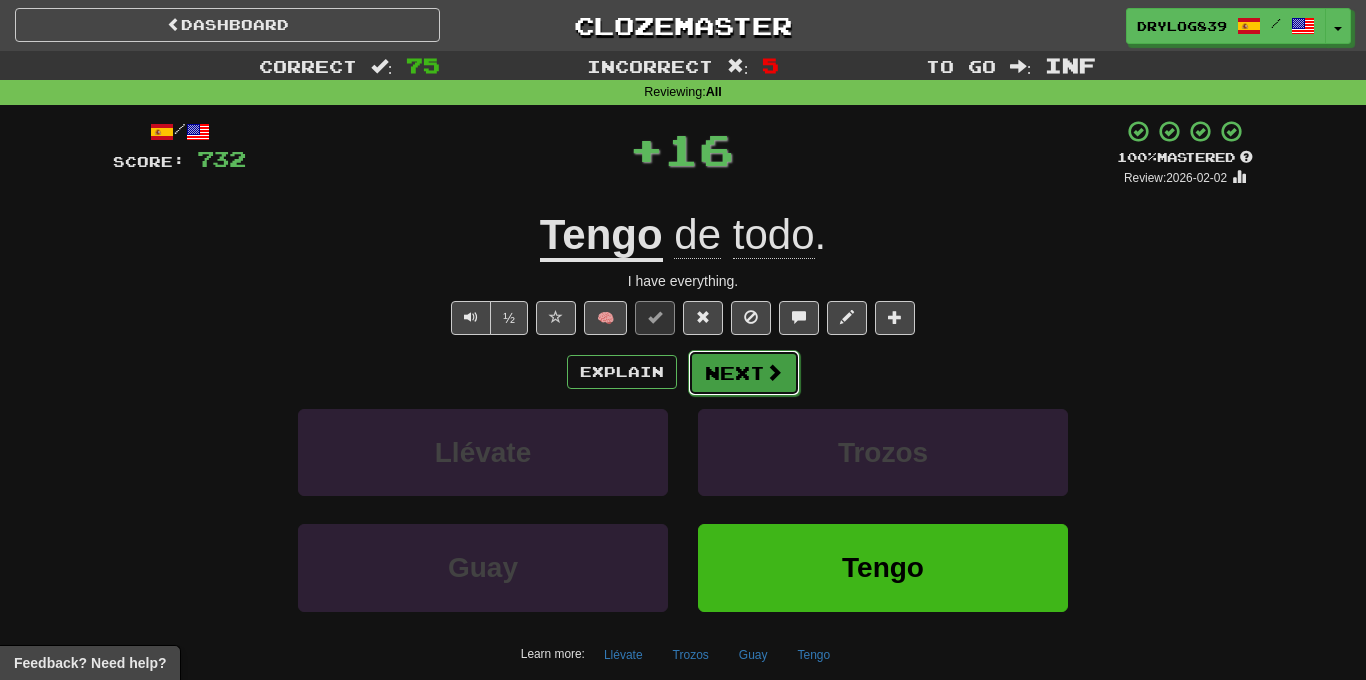 click on "Next" at bounding box center (744, 373) 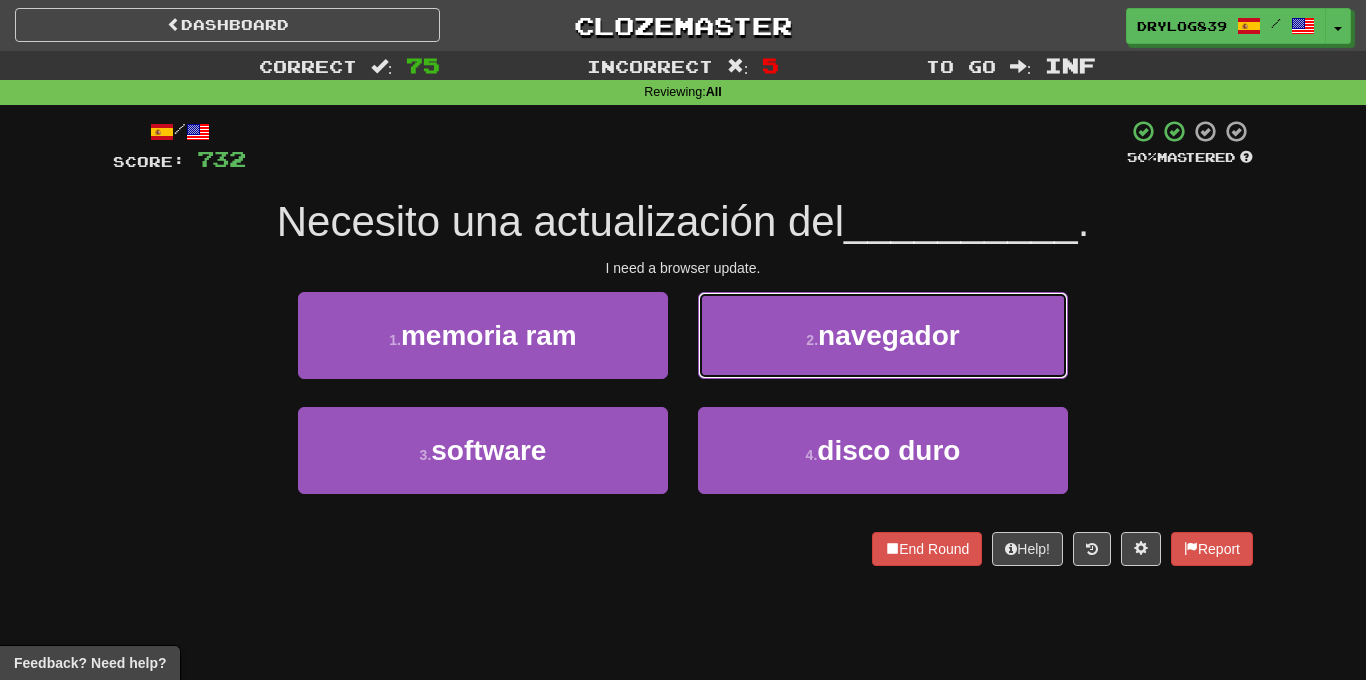 click on "2 .  navegador" at bounding box center (883, 335) 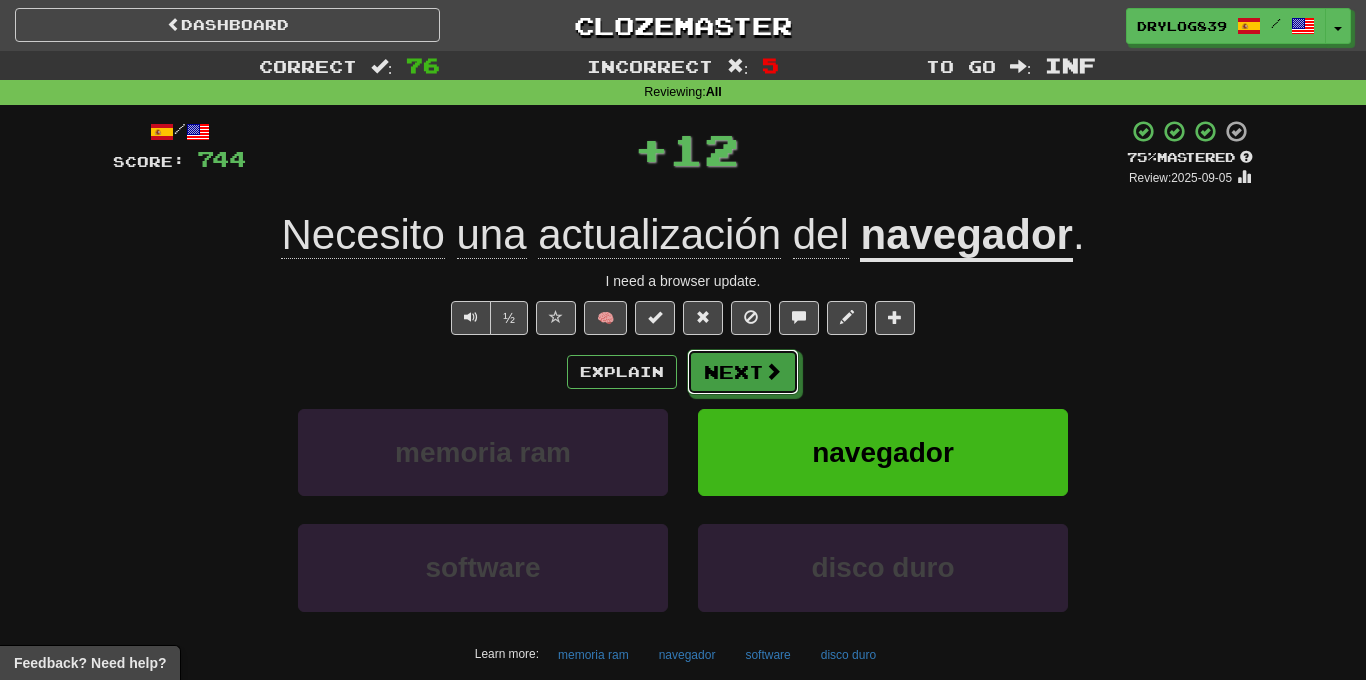 click on "Next" at bounding box center (743, 372) 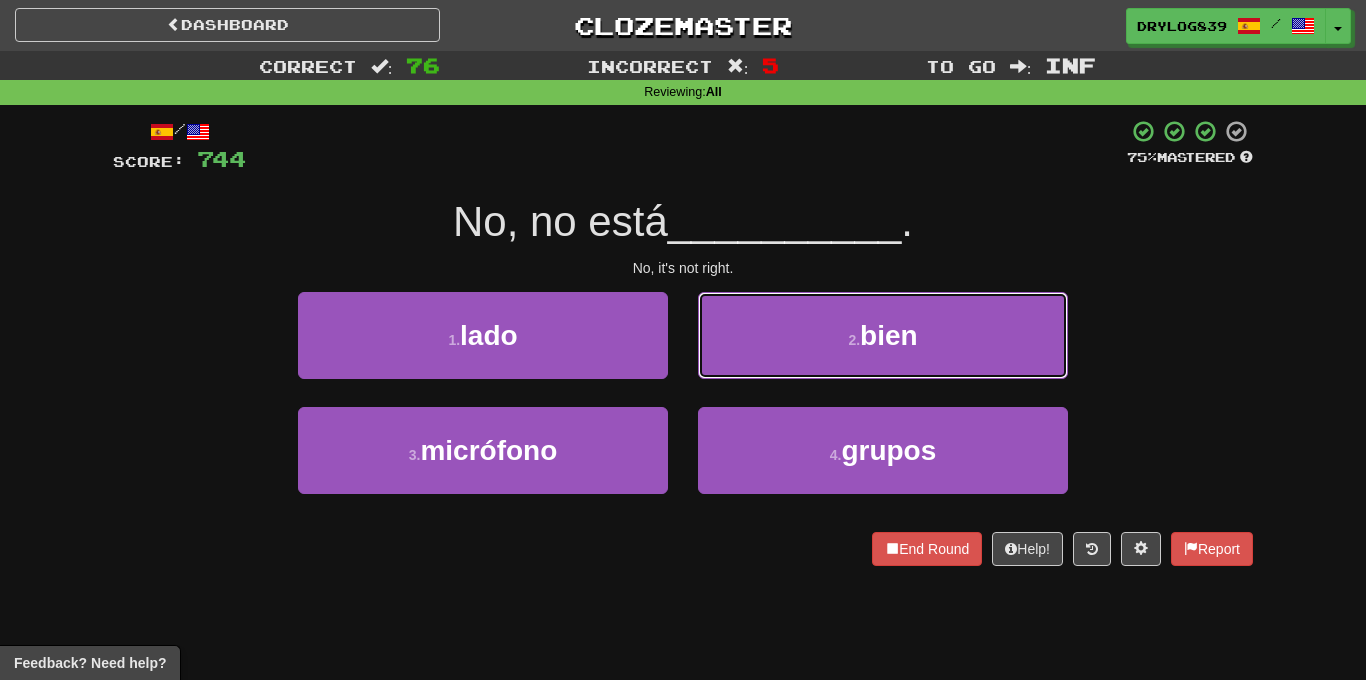 click on "2 .  bien" at bounding box center (883, 335) 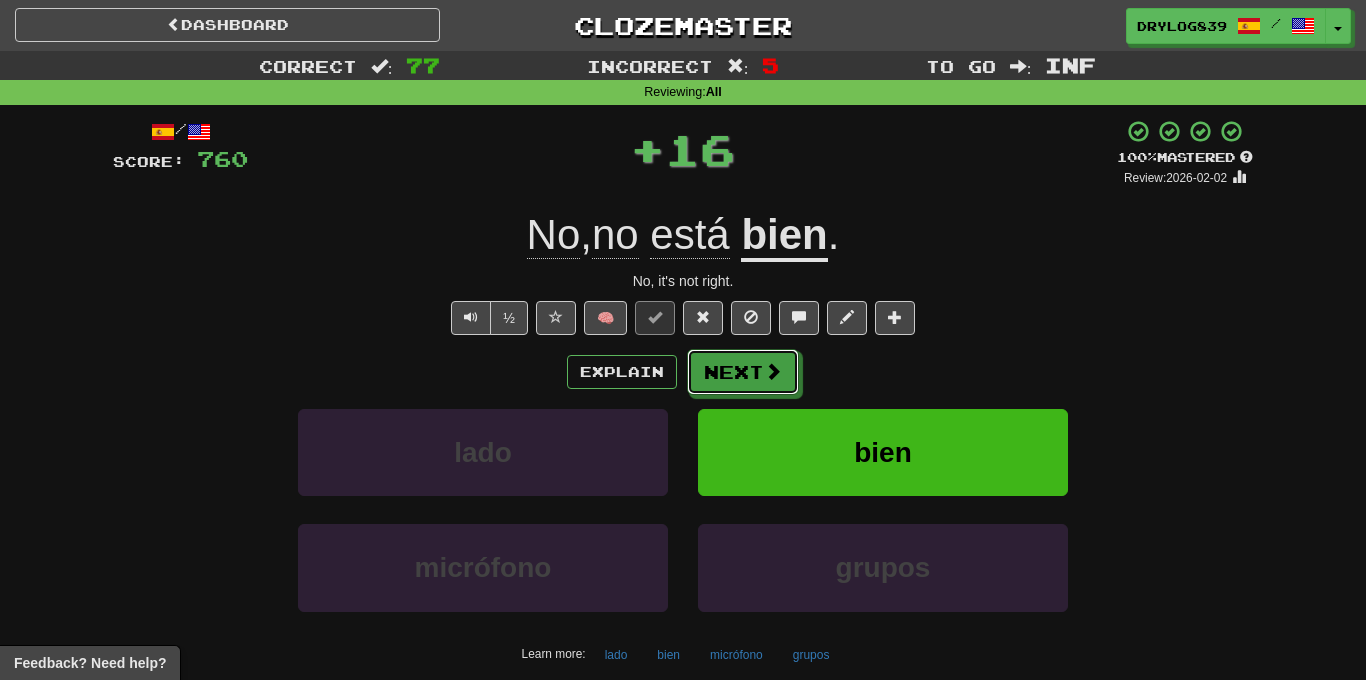 click on "Next" at bounding box center (743, 372) 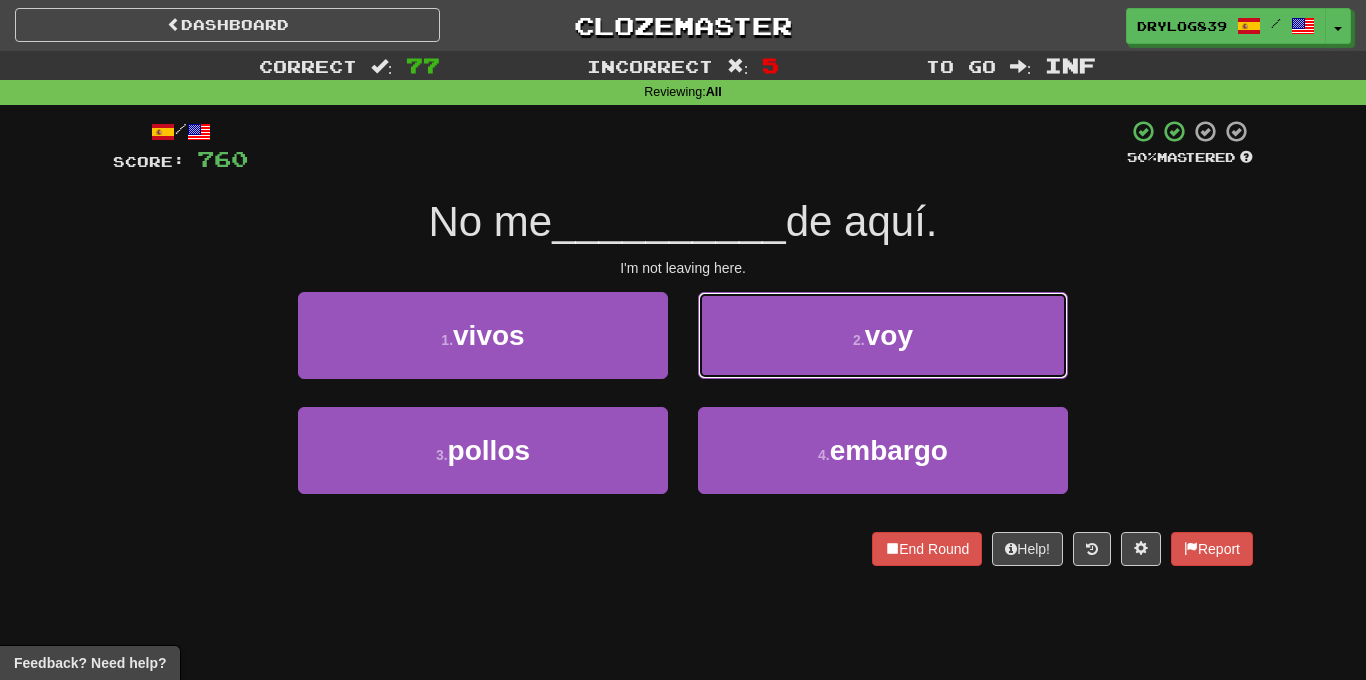 click on "2 .  voy" at bounding box center (883, 335) 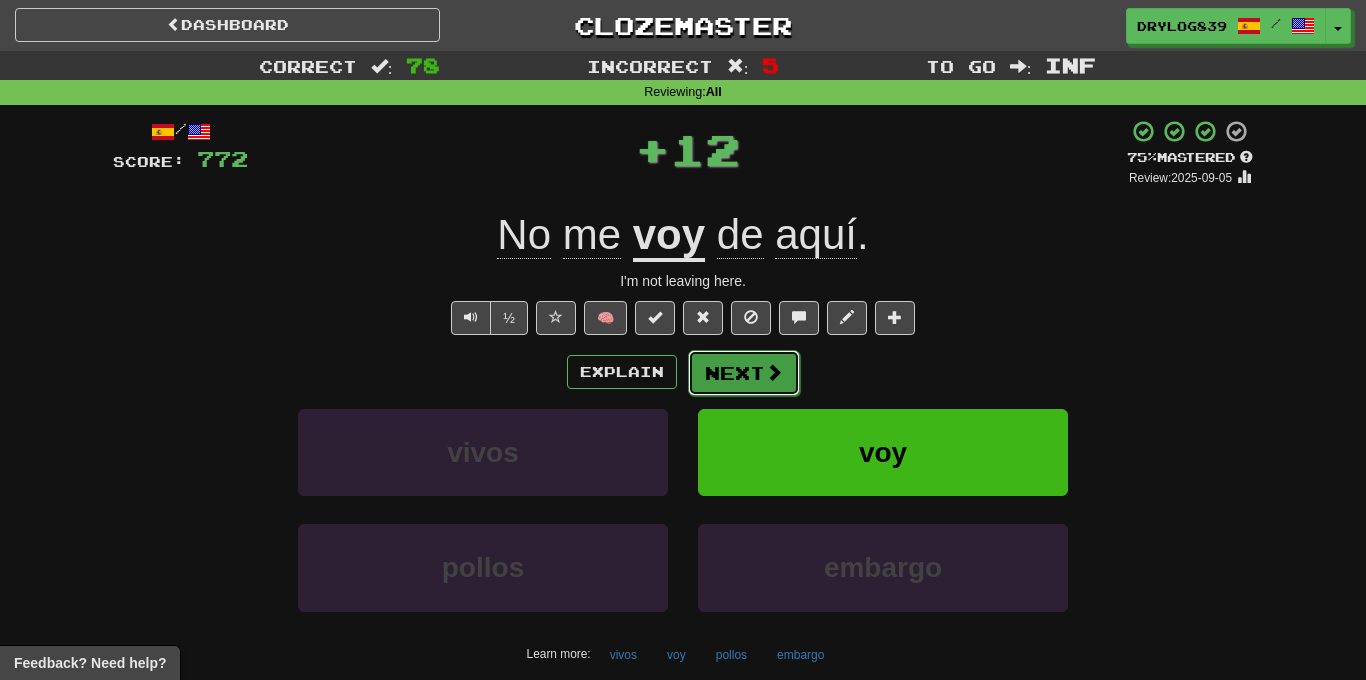 click on "Next" at bounding box center [744, 373] 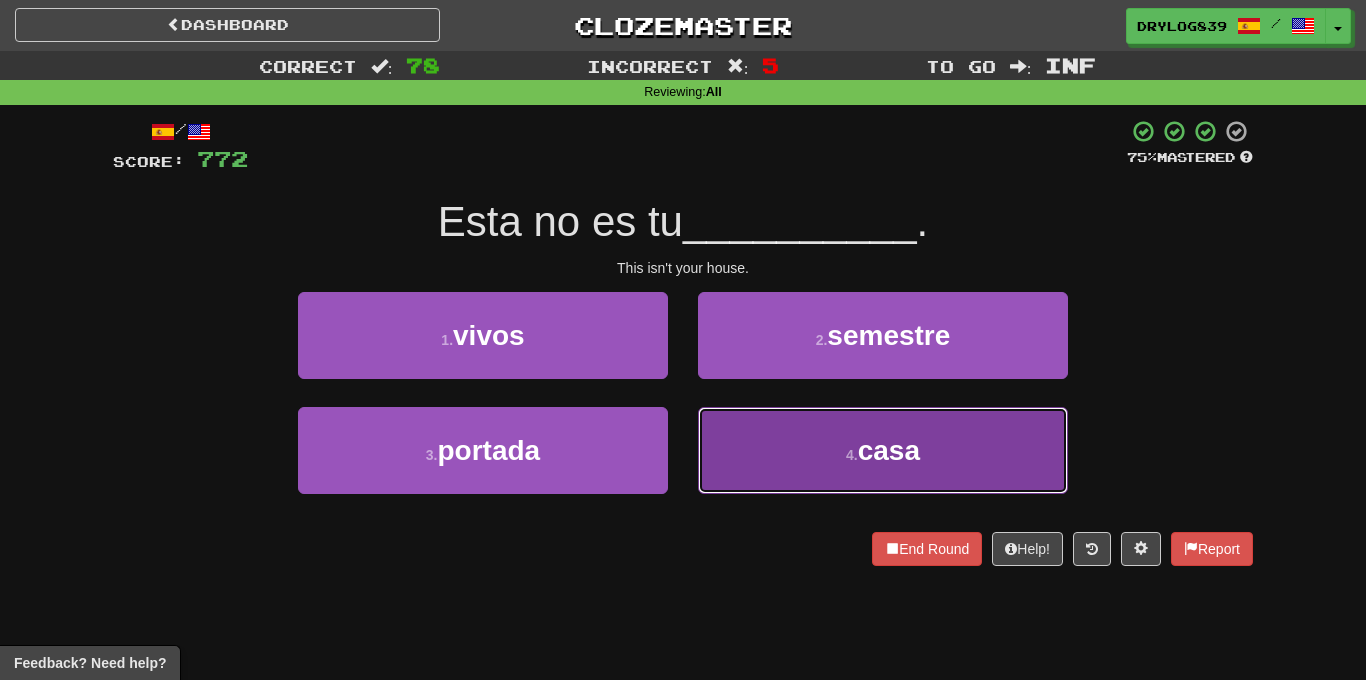 click on "4 .  casa" at bounding box center [883, 450] 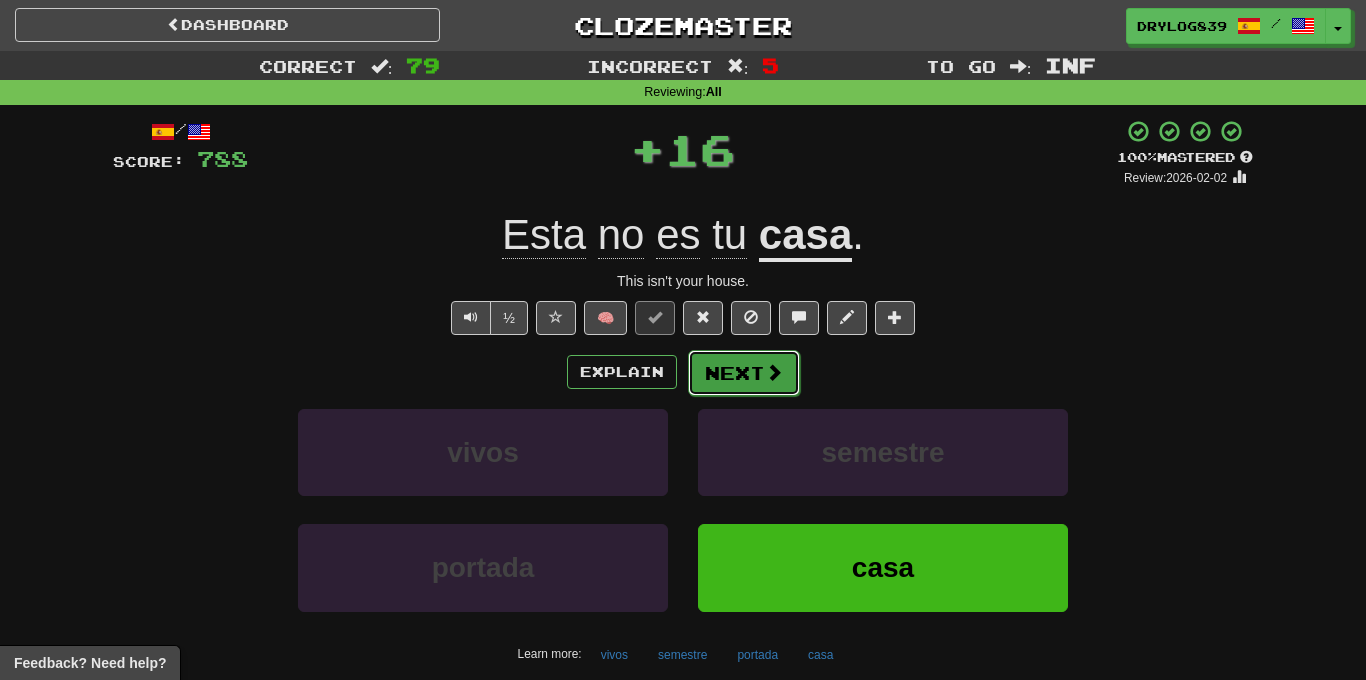 click on "Next" at bounding box center (744, 373) 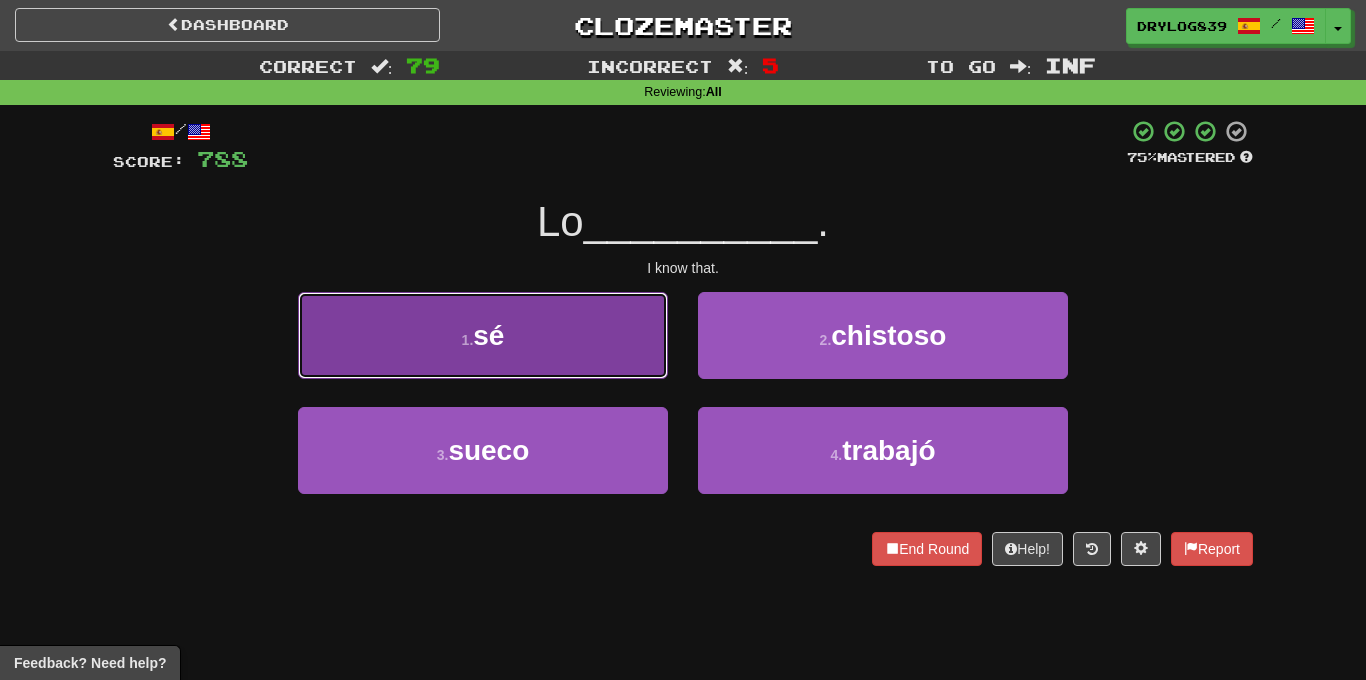 click on "1 .  sé" at bounding box center [483, 335] 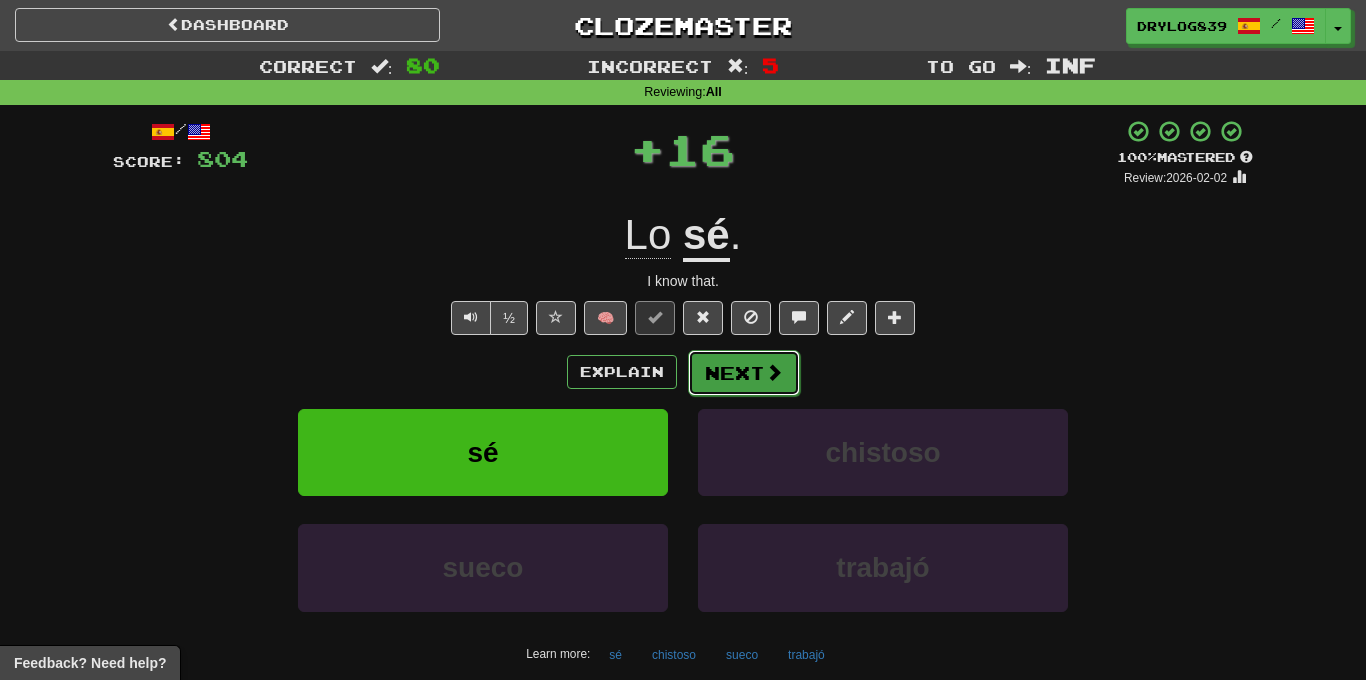 click on "Next" at bounding box center (744, 373) 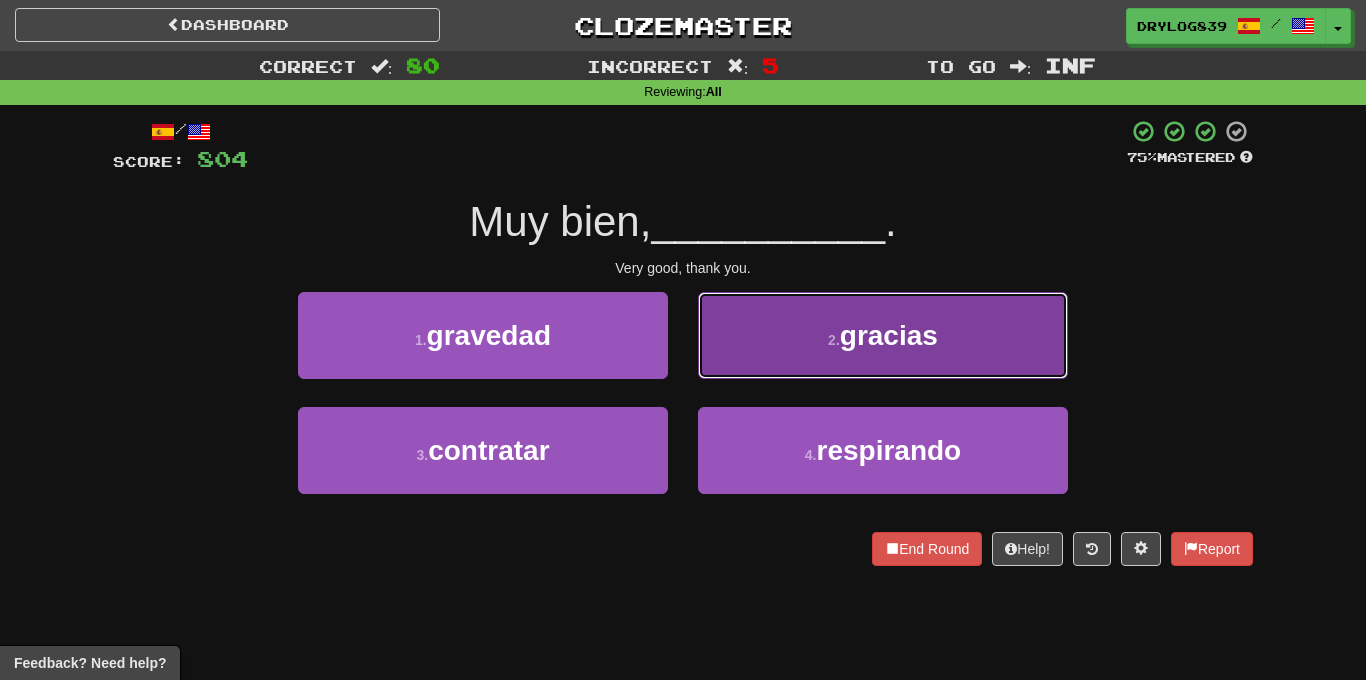 click on "2 .  gracias" at bounding box center [883, 335] 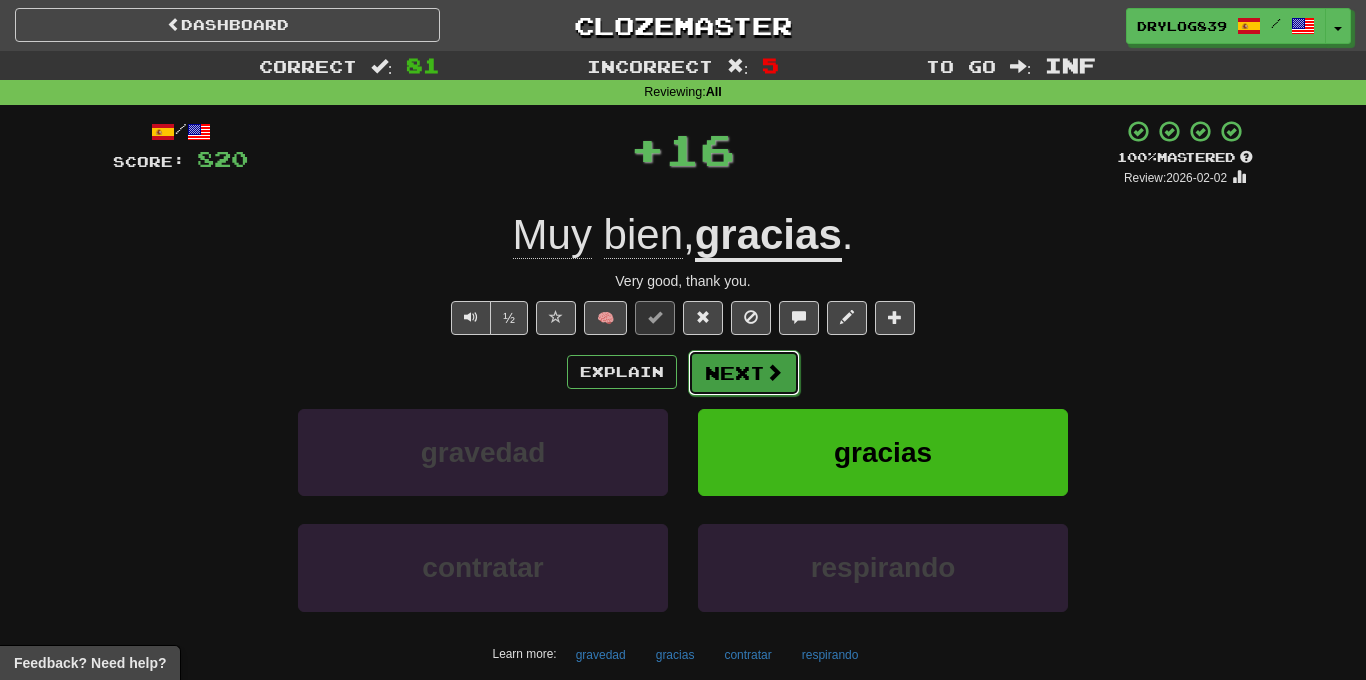 click on "Next" at bounding box center [744, 373] 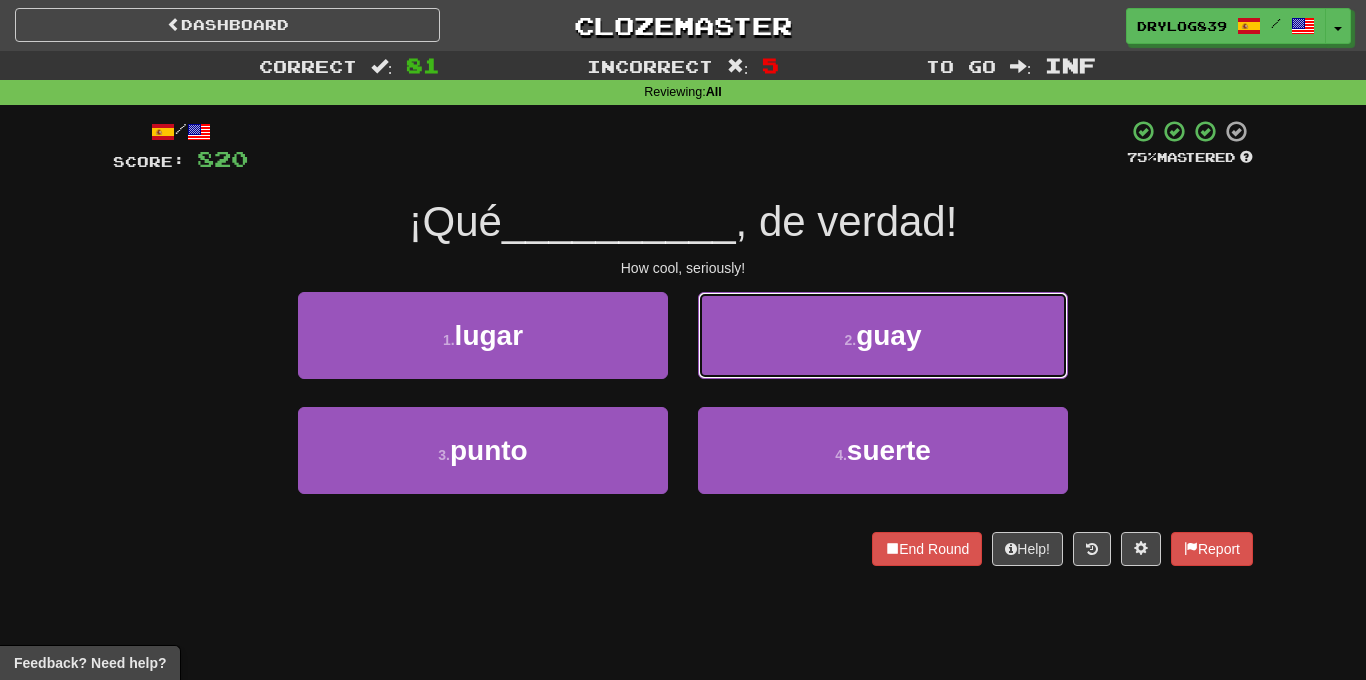 click on "2 .  guay" at bounding box center [883, 335] 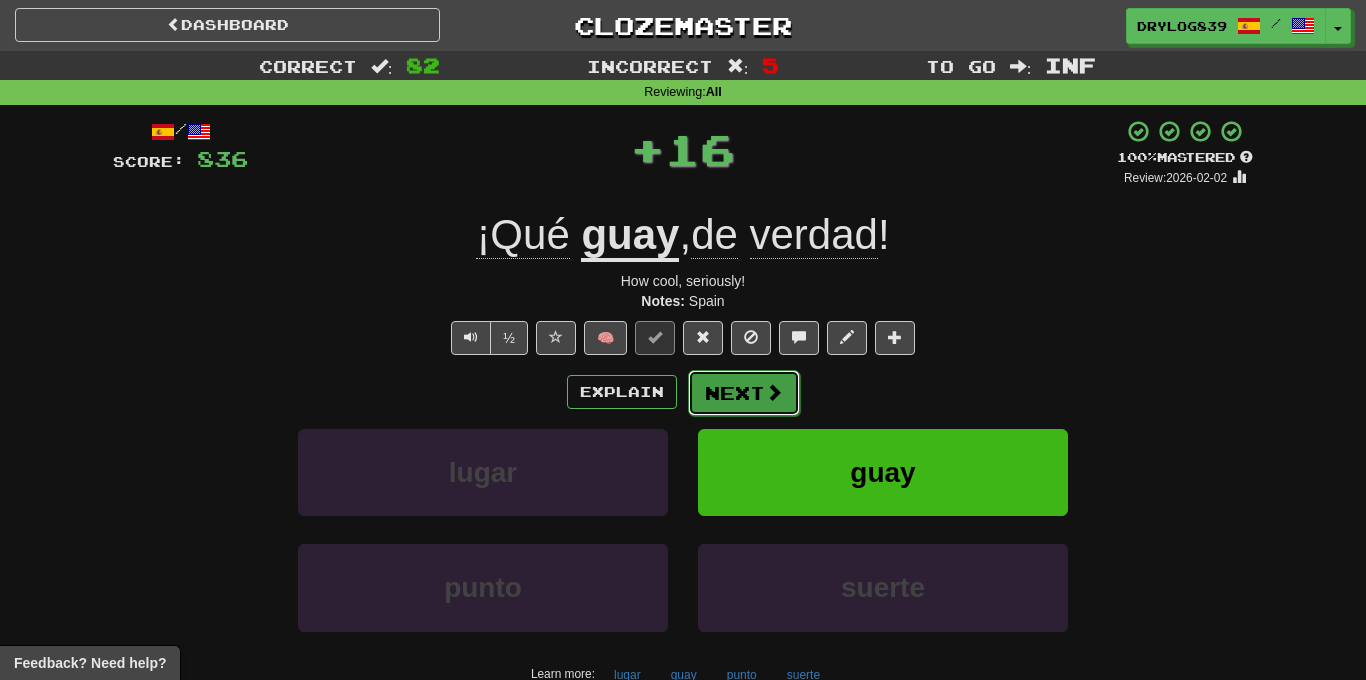 click on "Next" at bounding box center (744, 393) 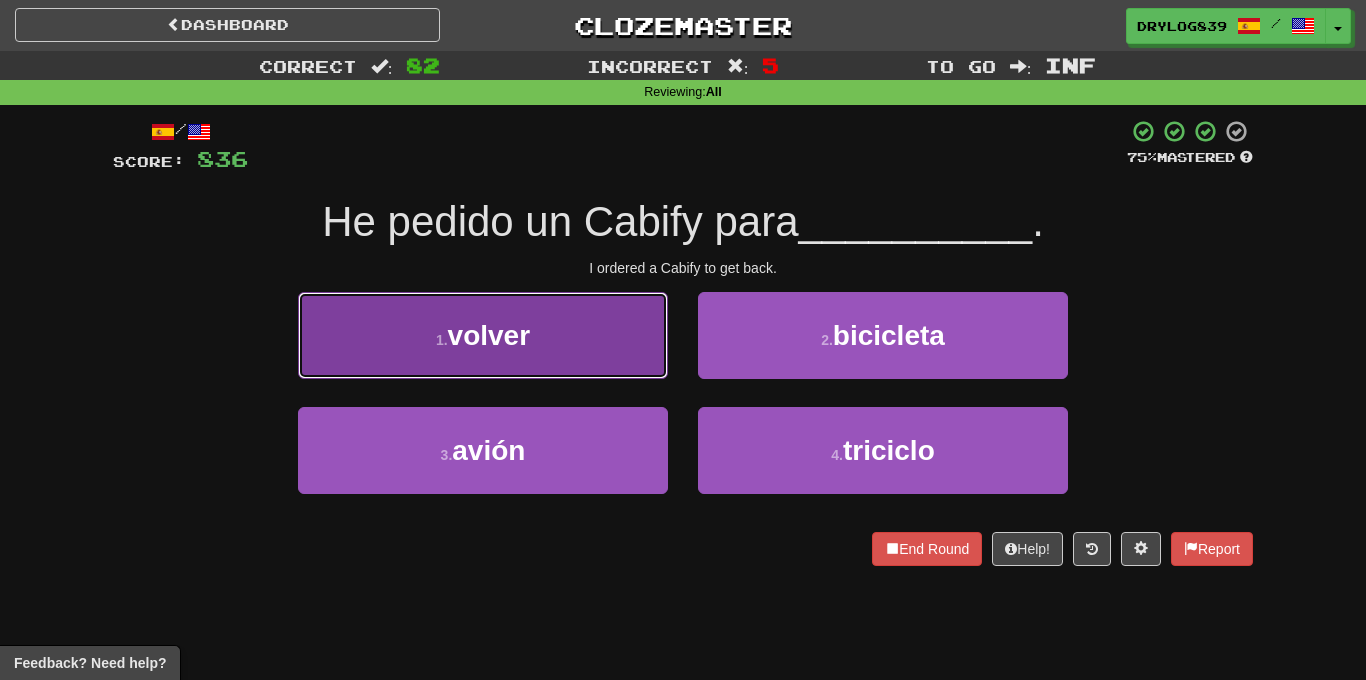 click on "1 .  volver" at bounding box center [483, 335] 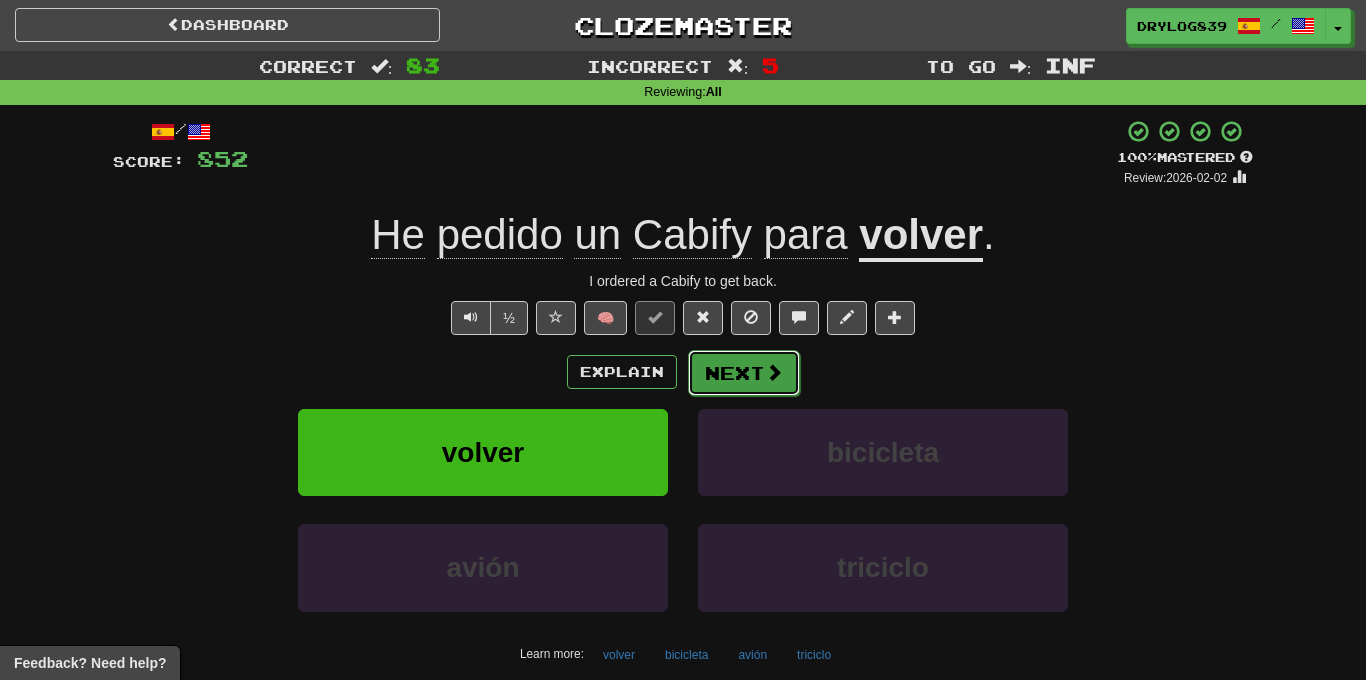 click on "Next" at bounding box center [744, 373] 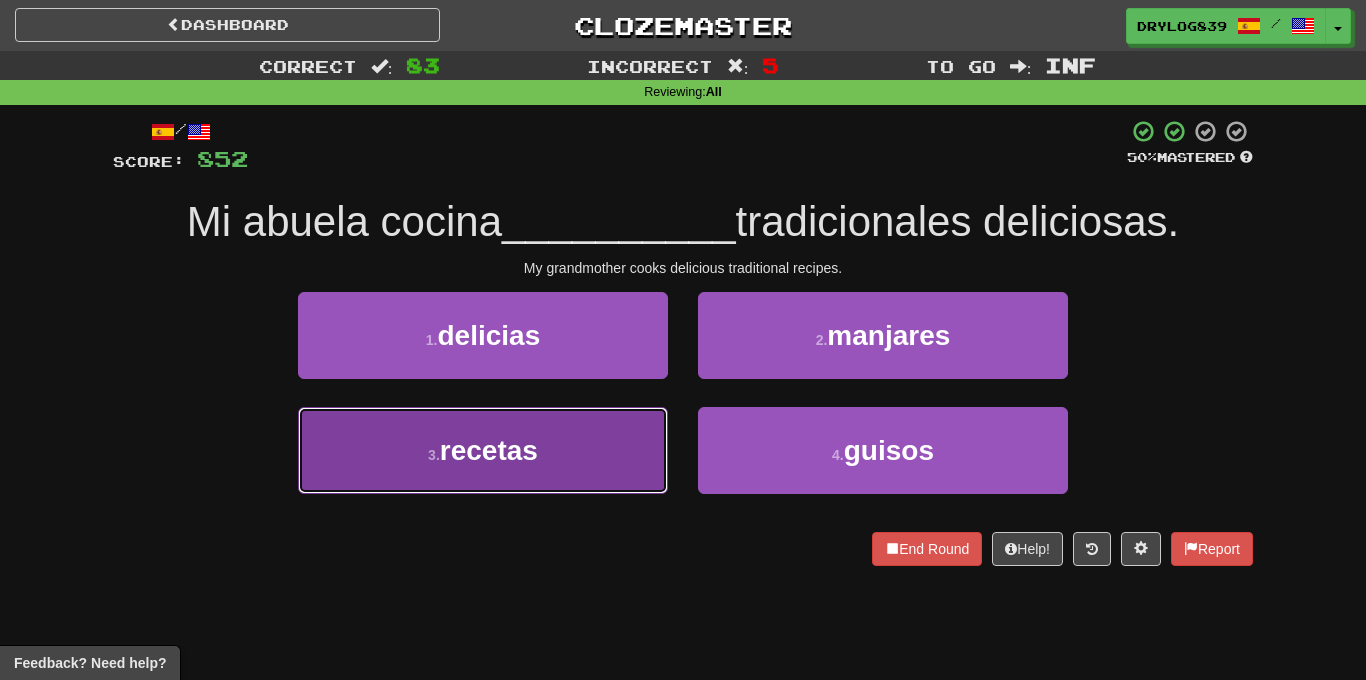 click on "3 .  recetas" at bounding box center [483, 450] 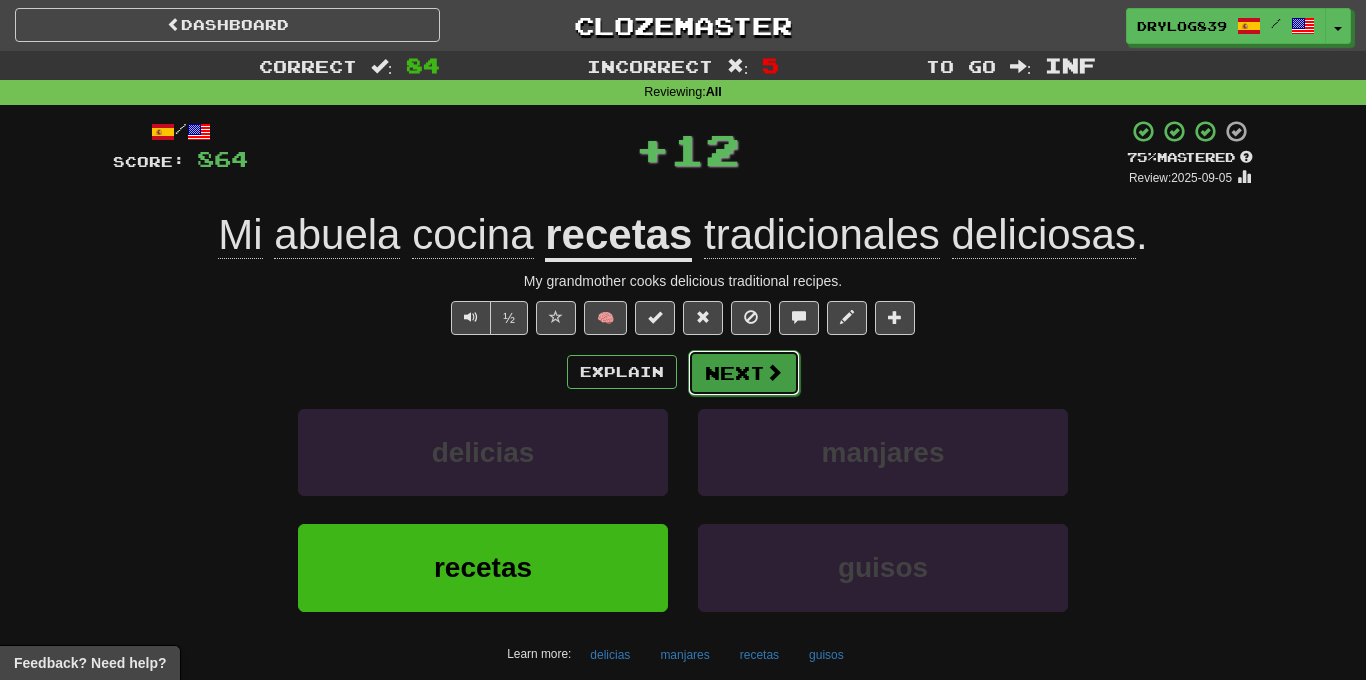 click on "Next" at bounding box center [744, 373] 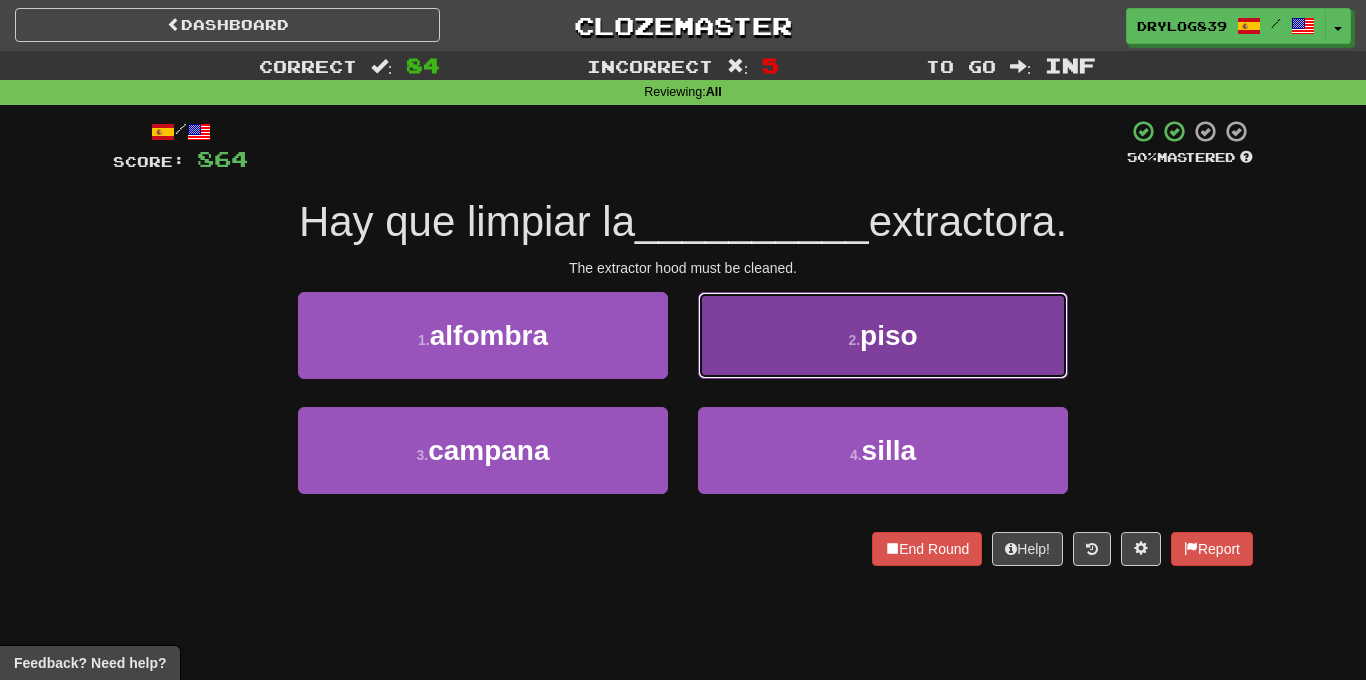click on "2 .  piso" at bounding box center [883, 335] 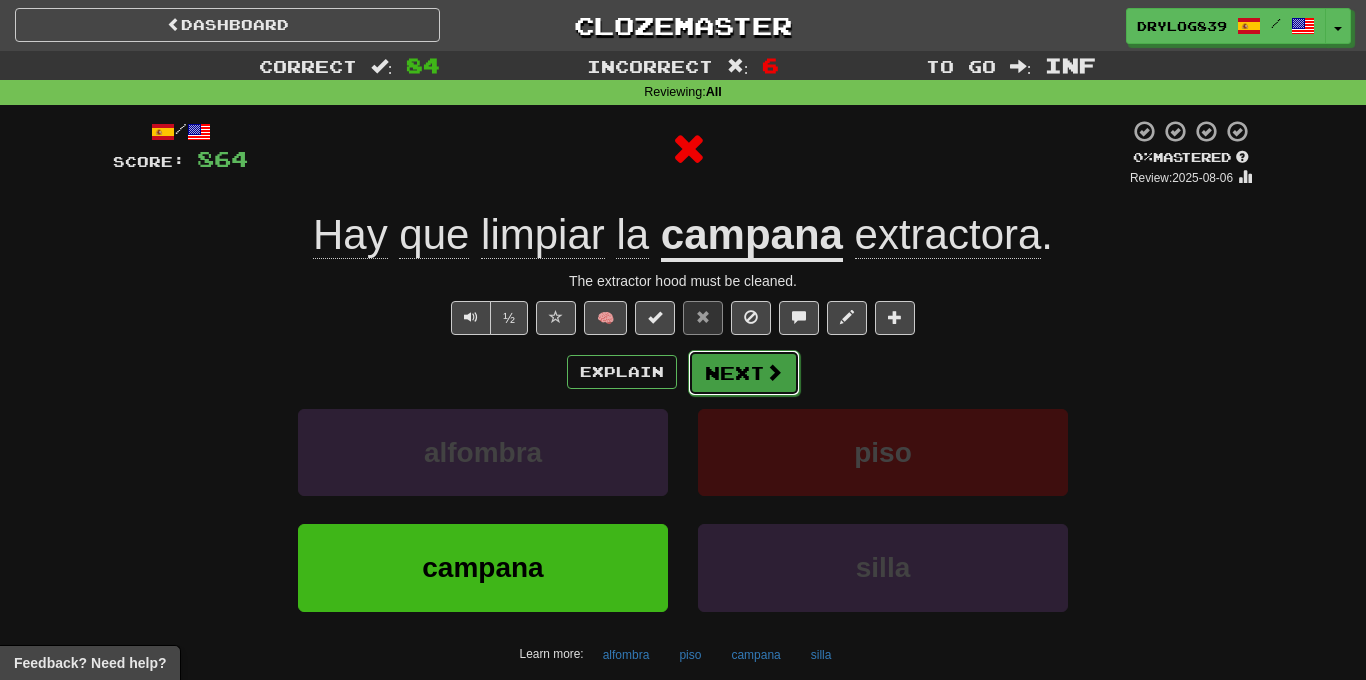 click on "Next" at bounding box center [744, 373] 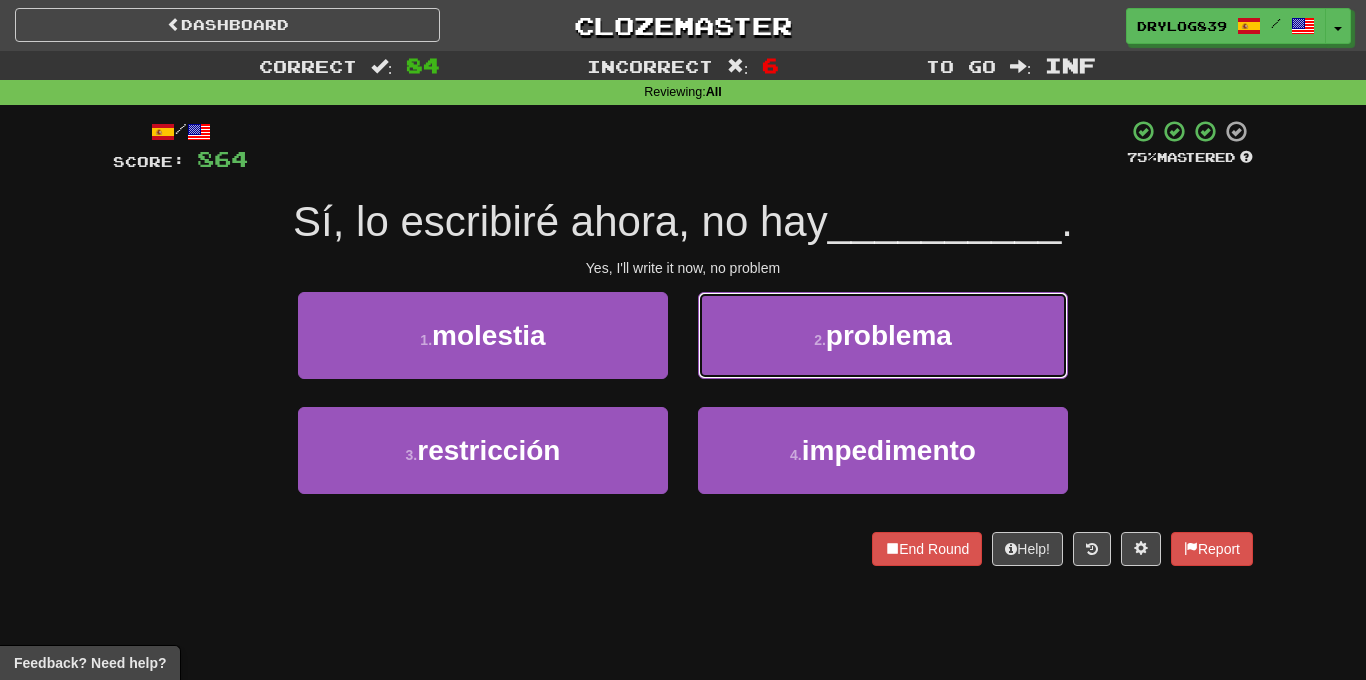 click on "2 .  problema" at bounding box center [883, 335] 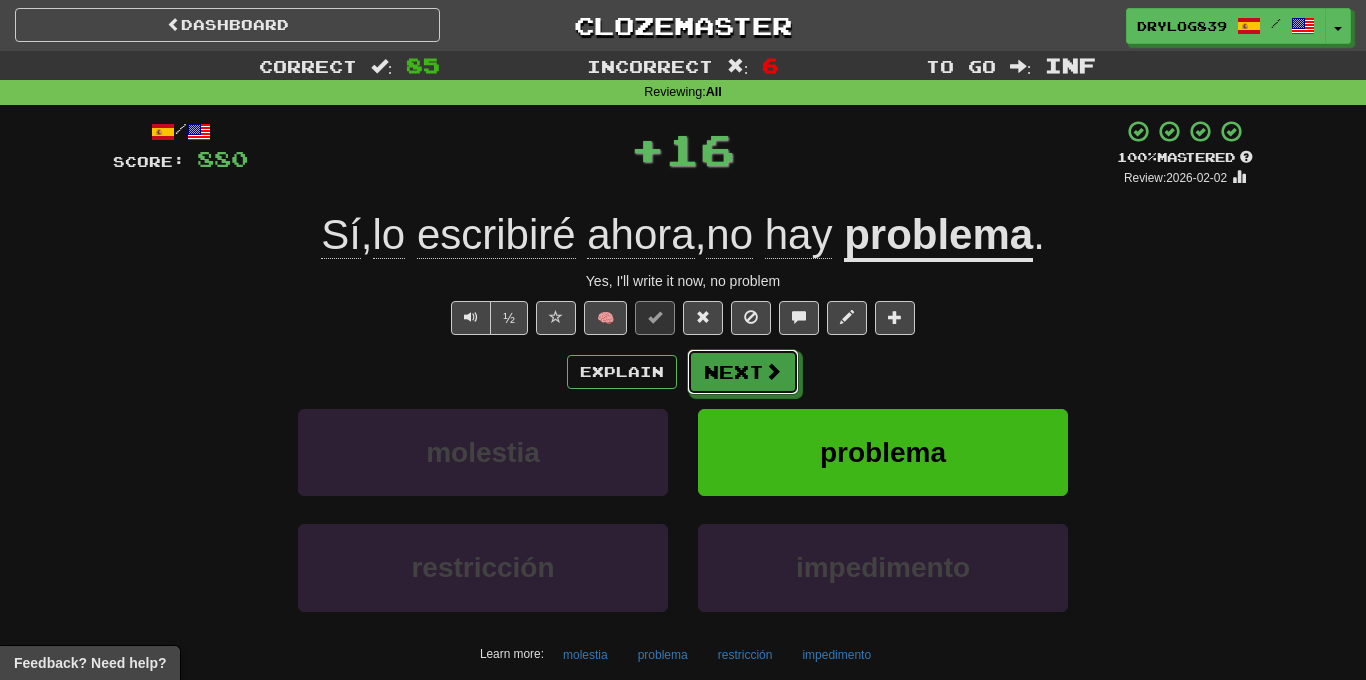 click on "Next" at bounding box center [743, 372] 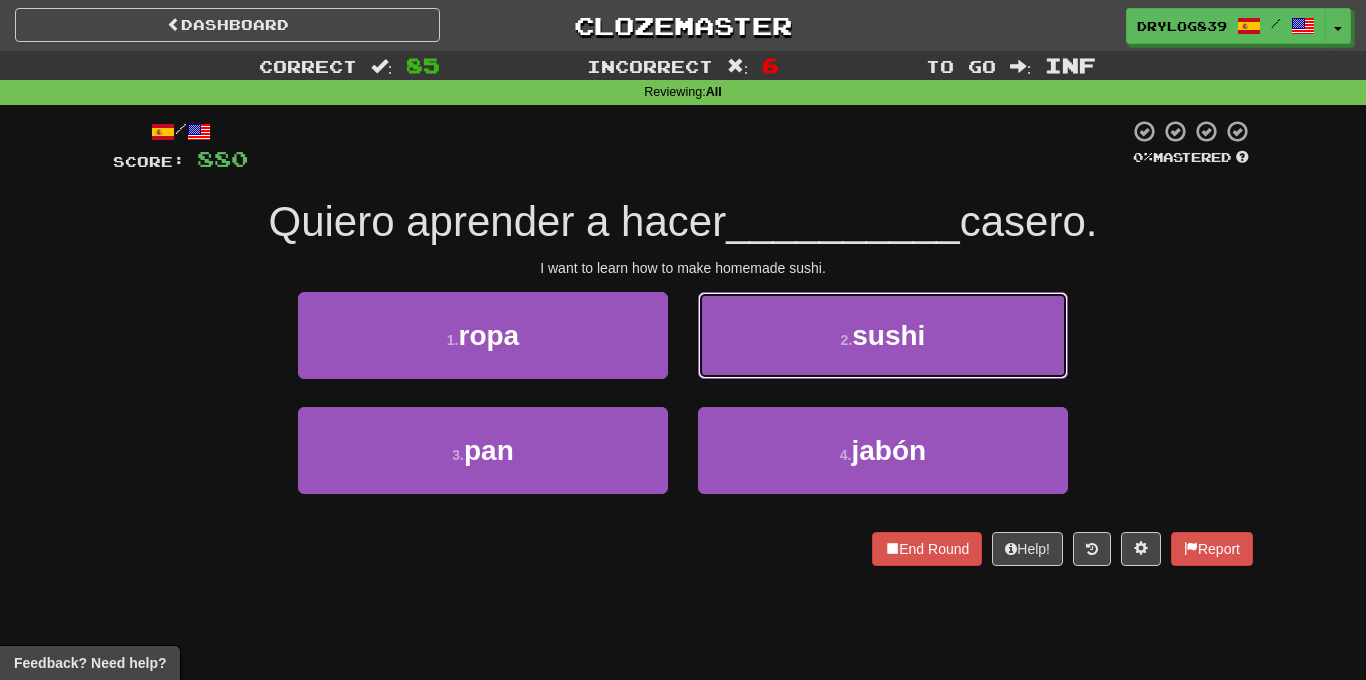 click on "2 .  sushi" at bounding box center (883, 335) 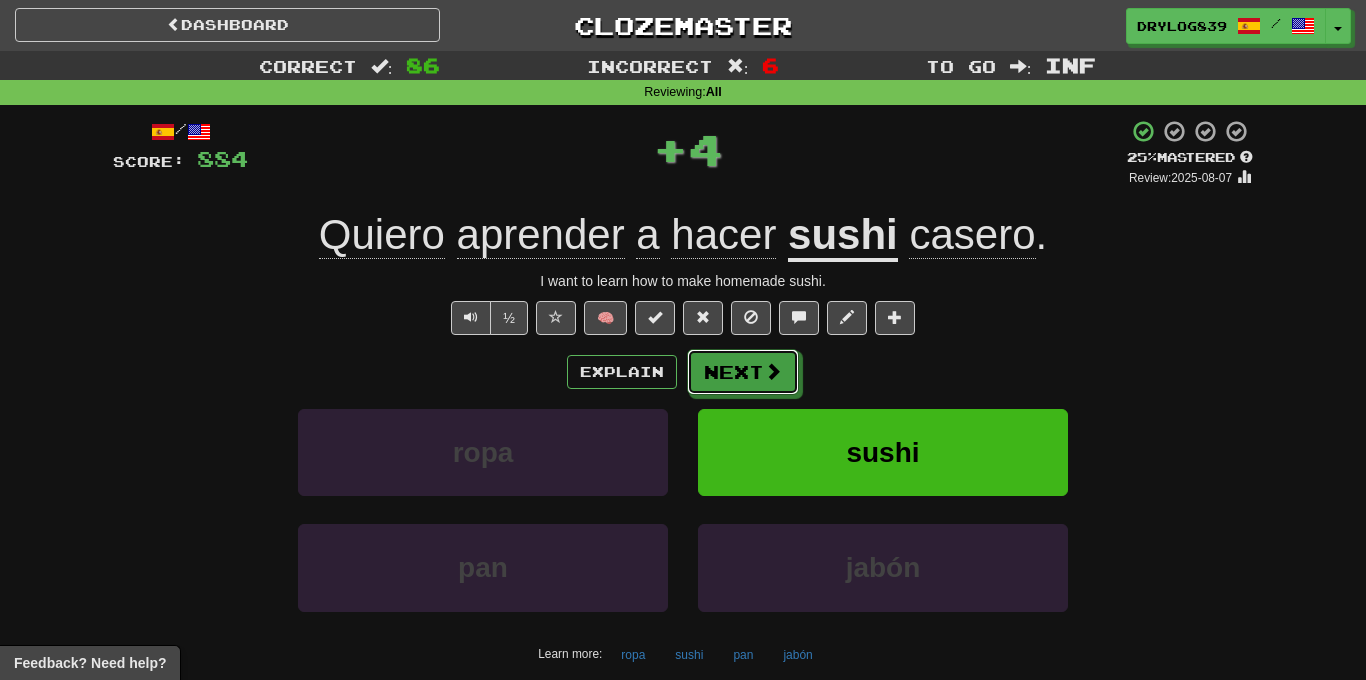 click on "Next" at bounding box center [743, 372] 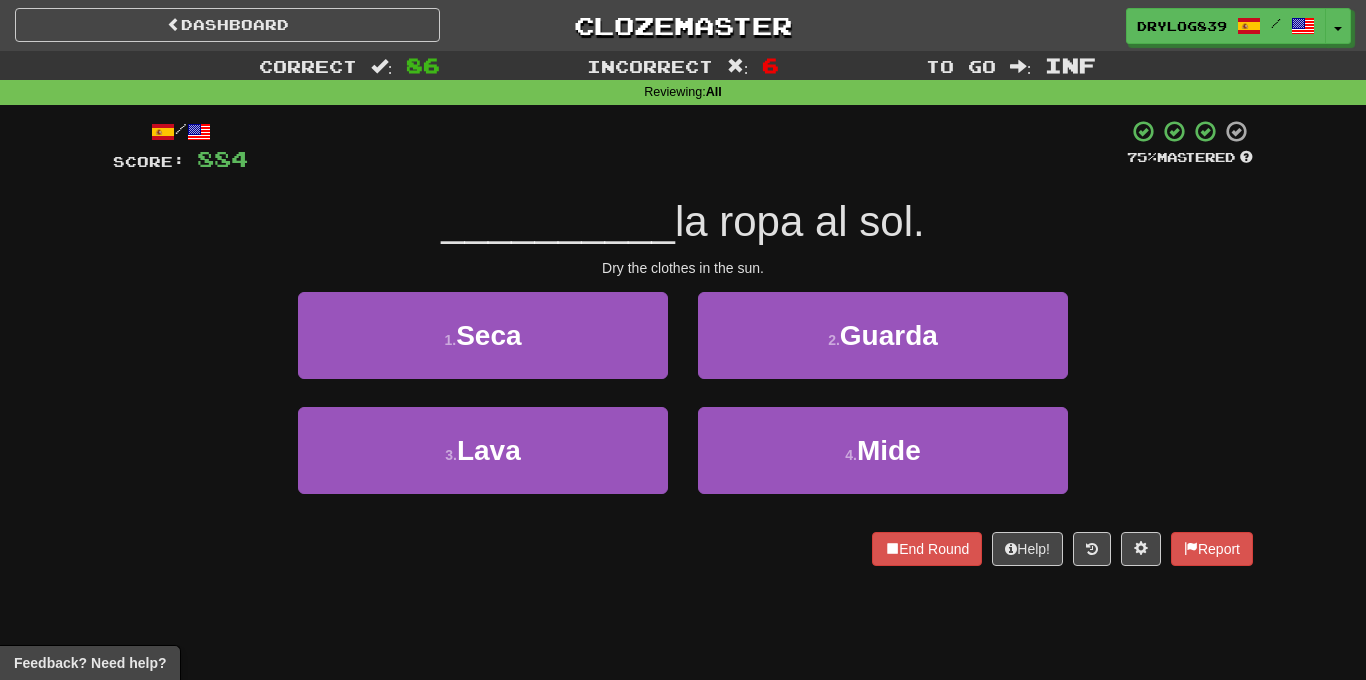 click on "1 .  Seca" at bounding box center (483, 349) 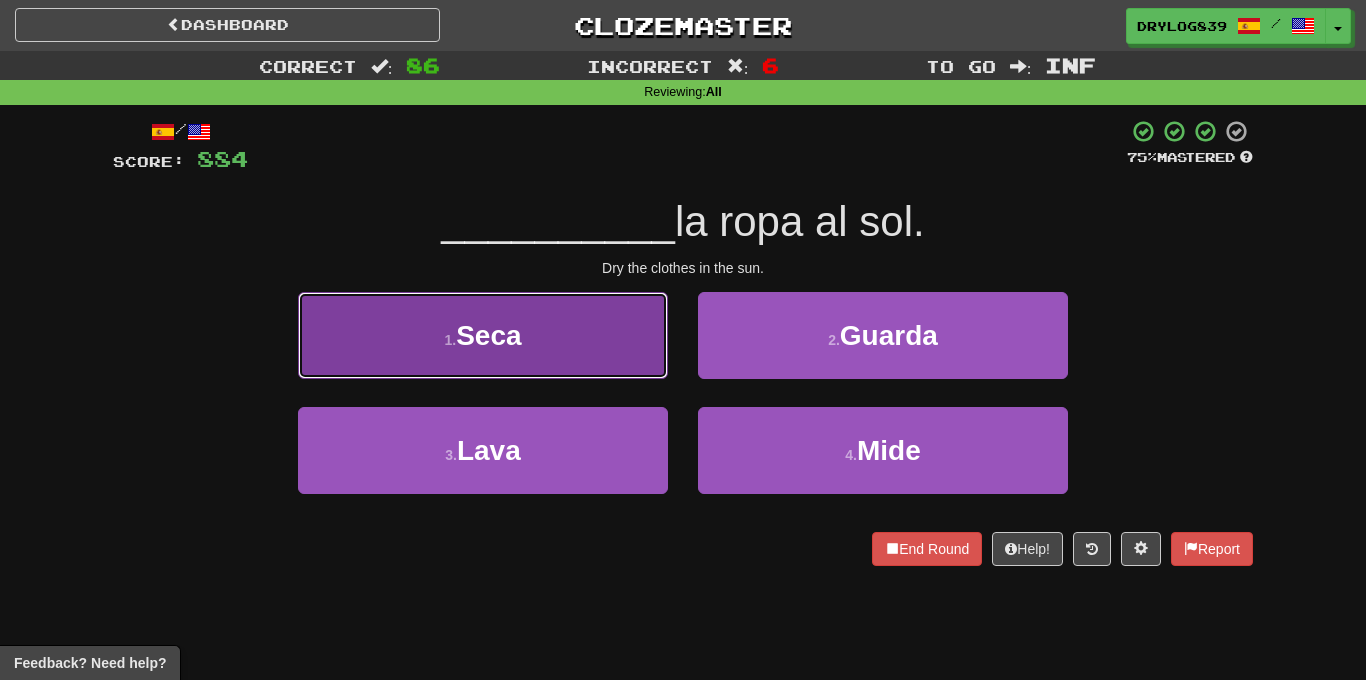 click on "1 .  Seca" at bounding box center (483, 335) 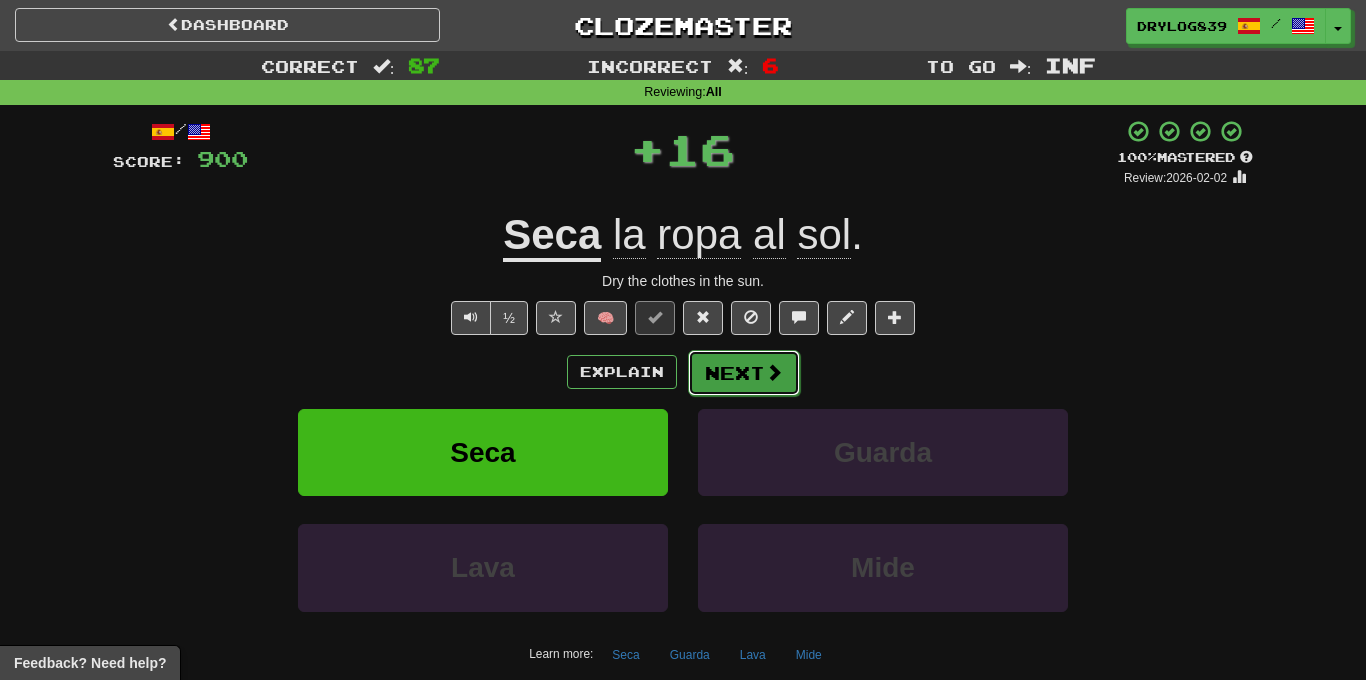 click on "Next" at bounding box center (744, 373) 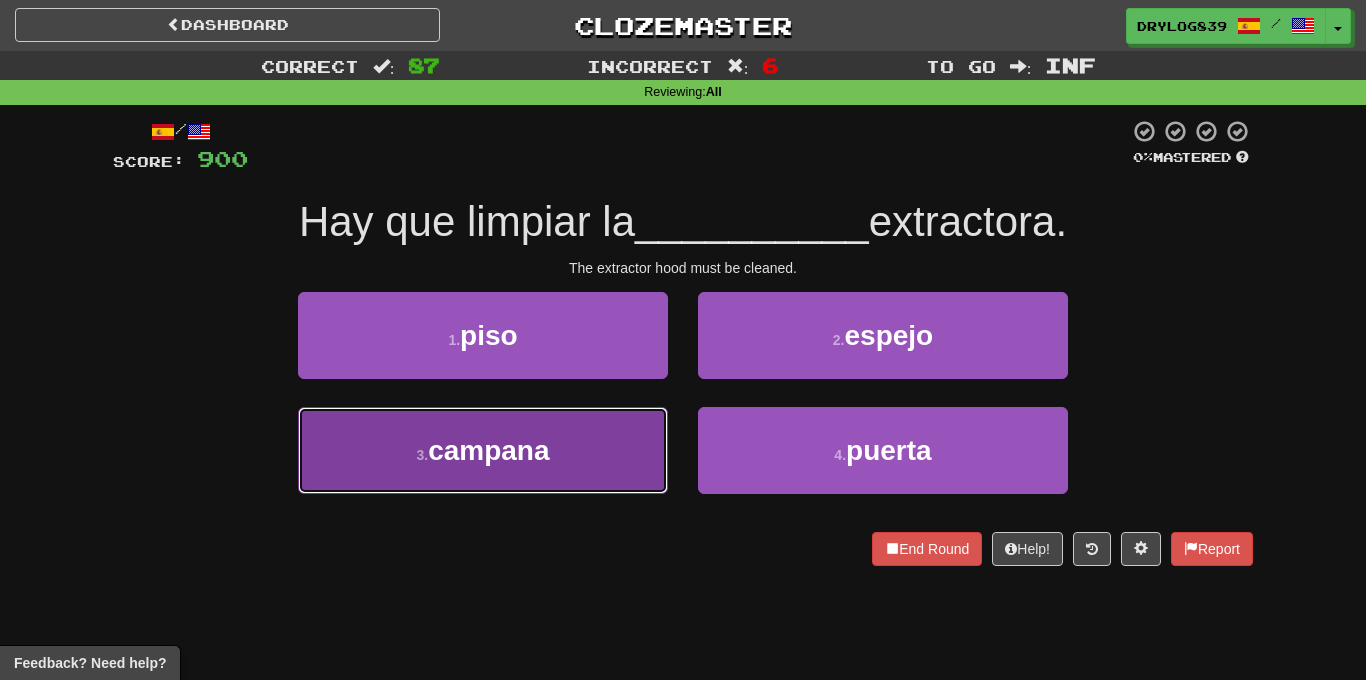click on "3 .  campana" at bounding box center (483, 450) 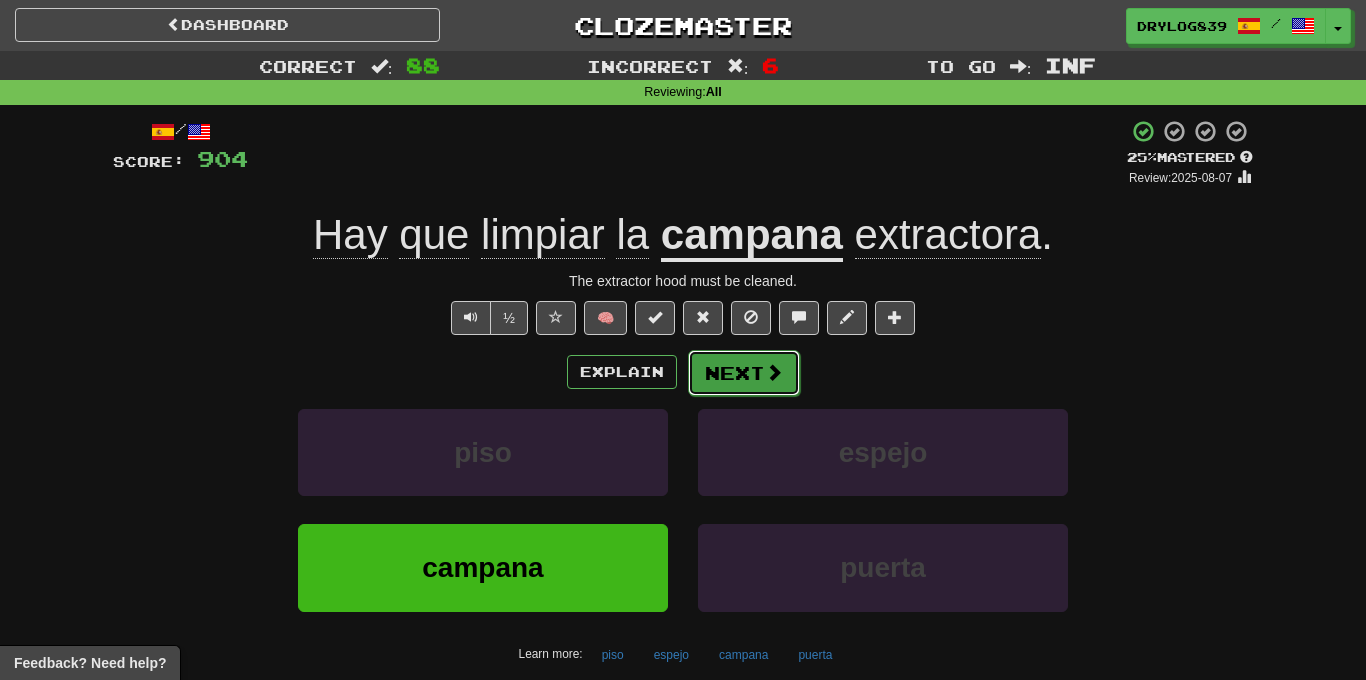 click on "Next" at bounding box center [744, 373] 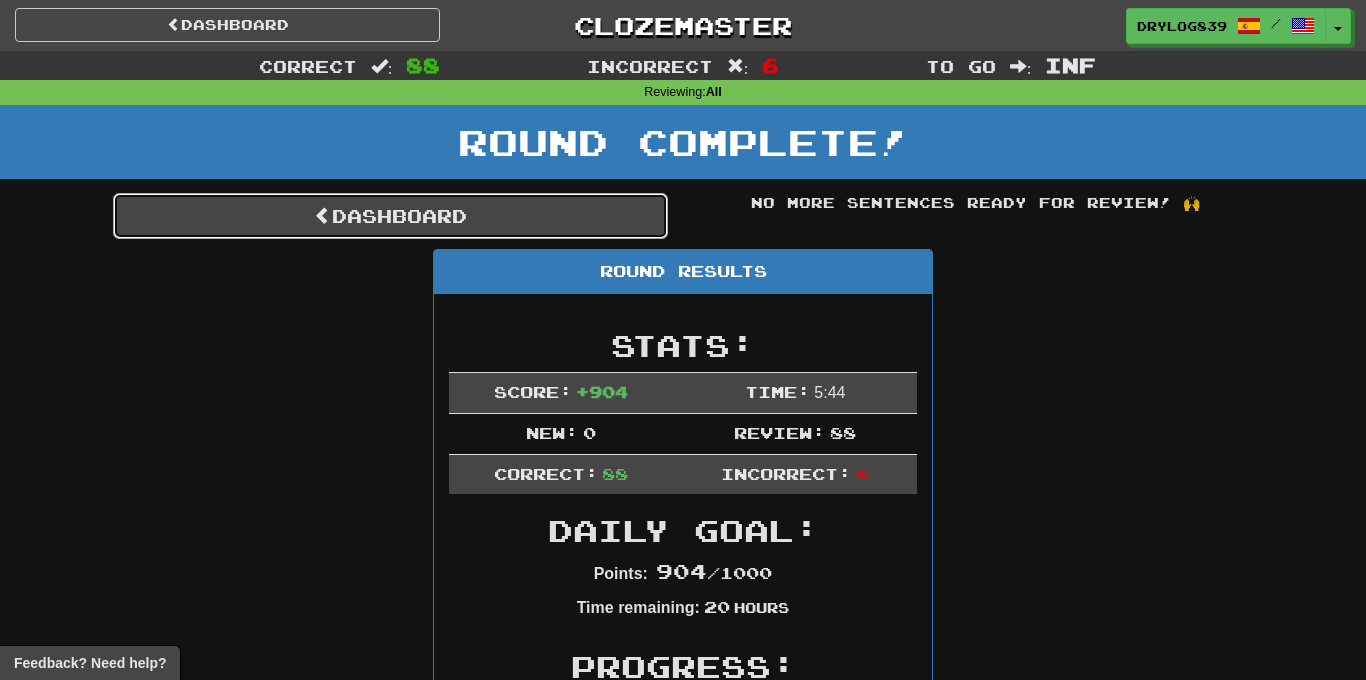 click on "Dashboard" at bounding box center (390, 216) 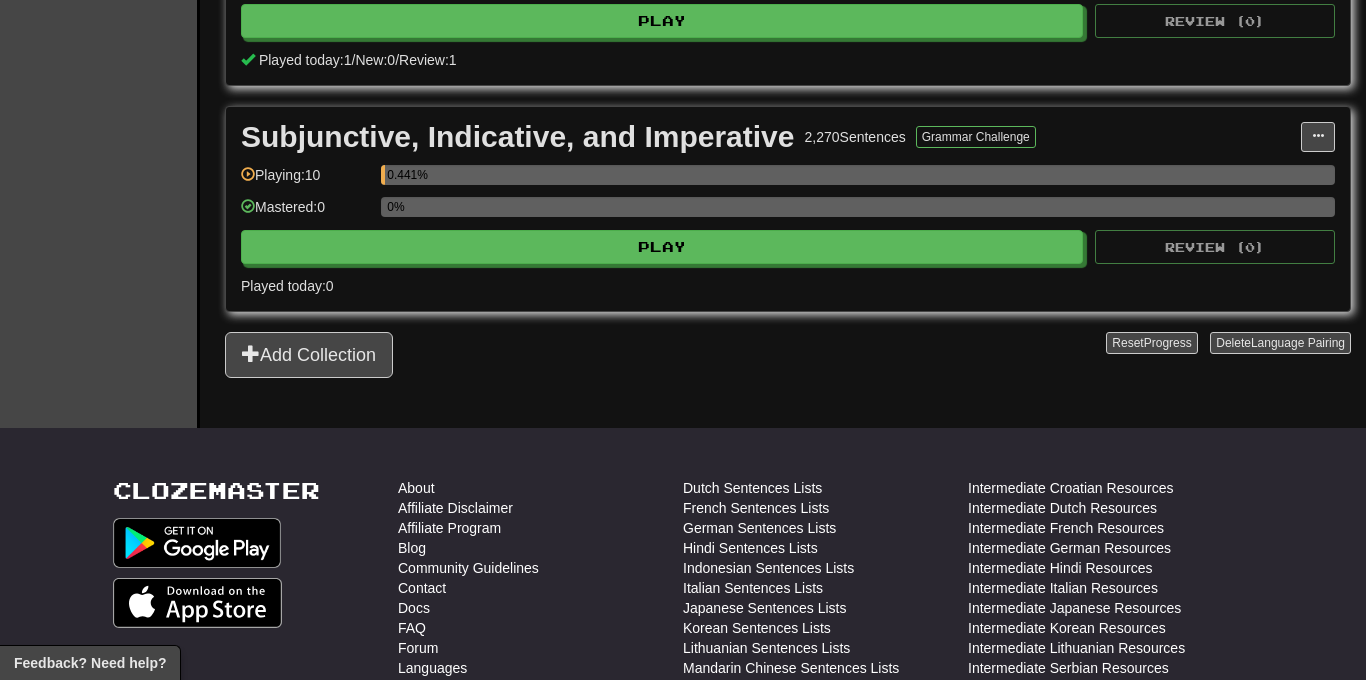 scroll, scrollTop: 840, scrollLeft: 0, axis: vertical 